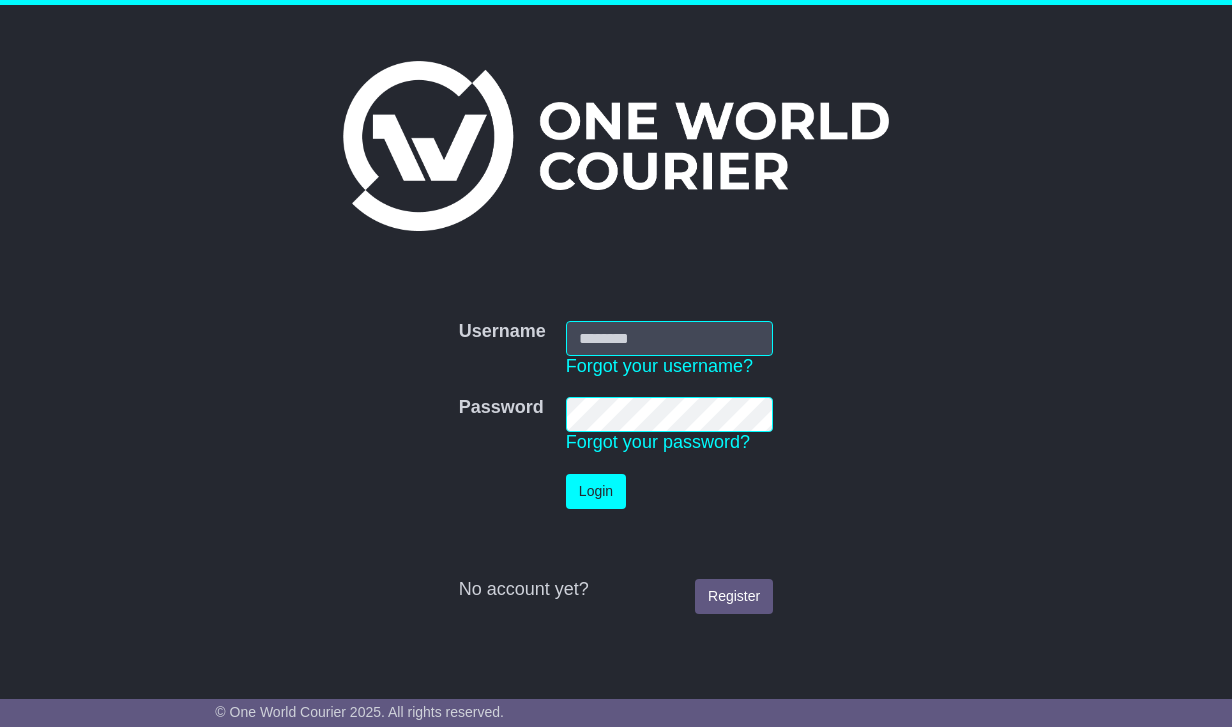 scroll, scrollTop: 0, scrollLeft: 0, axis: both 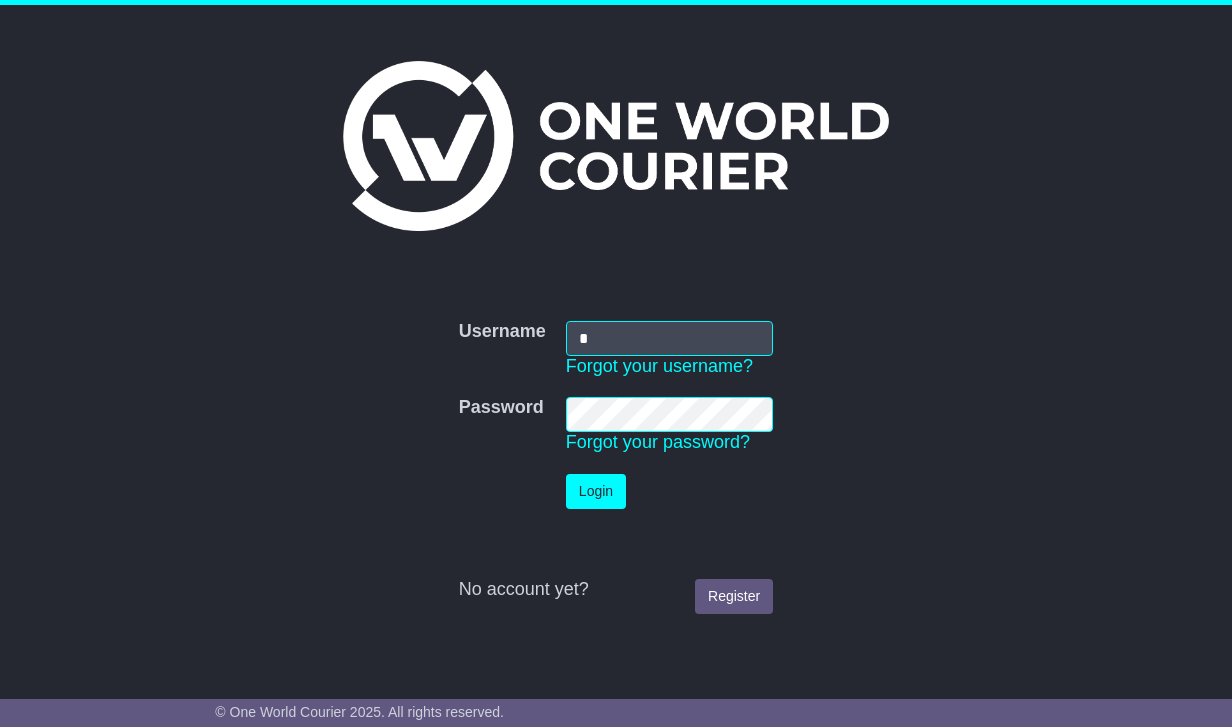 type on "**********" 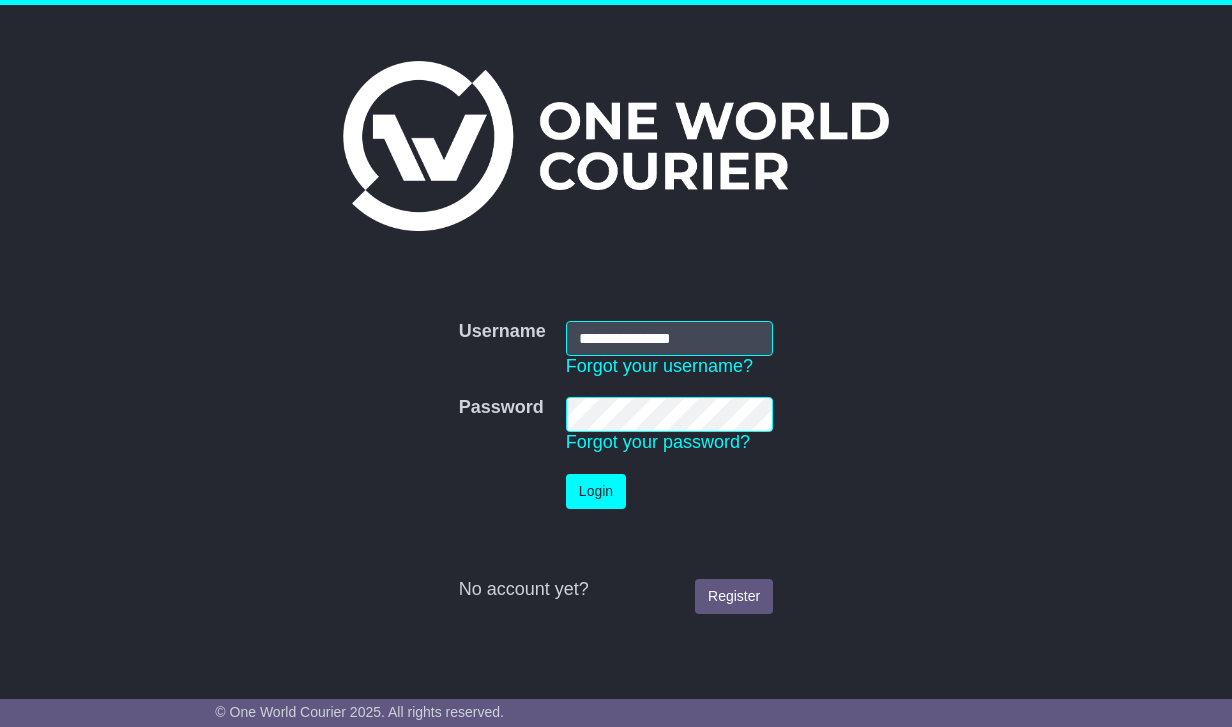 click on "Login" at bounding box center (596, 491) 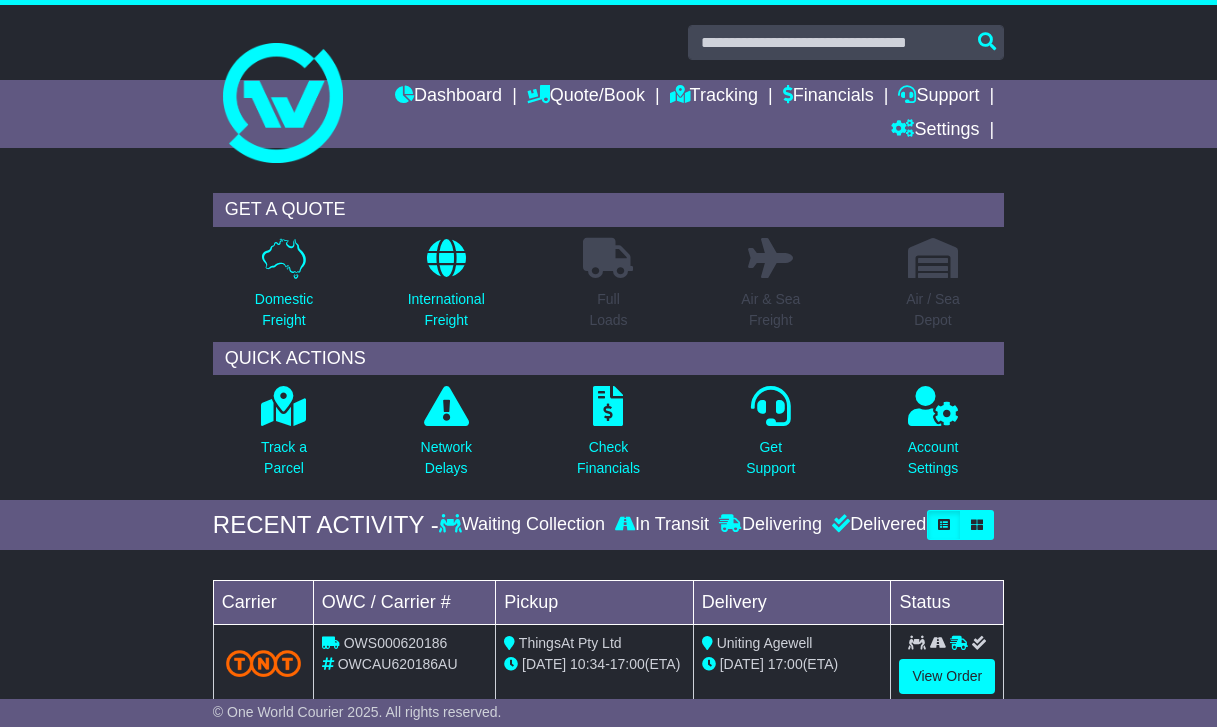 scroll, scrollTop: 0, scrollLeft: 0, axis: both 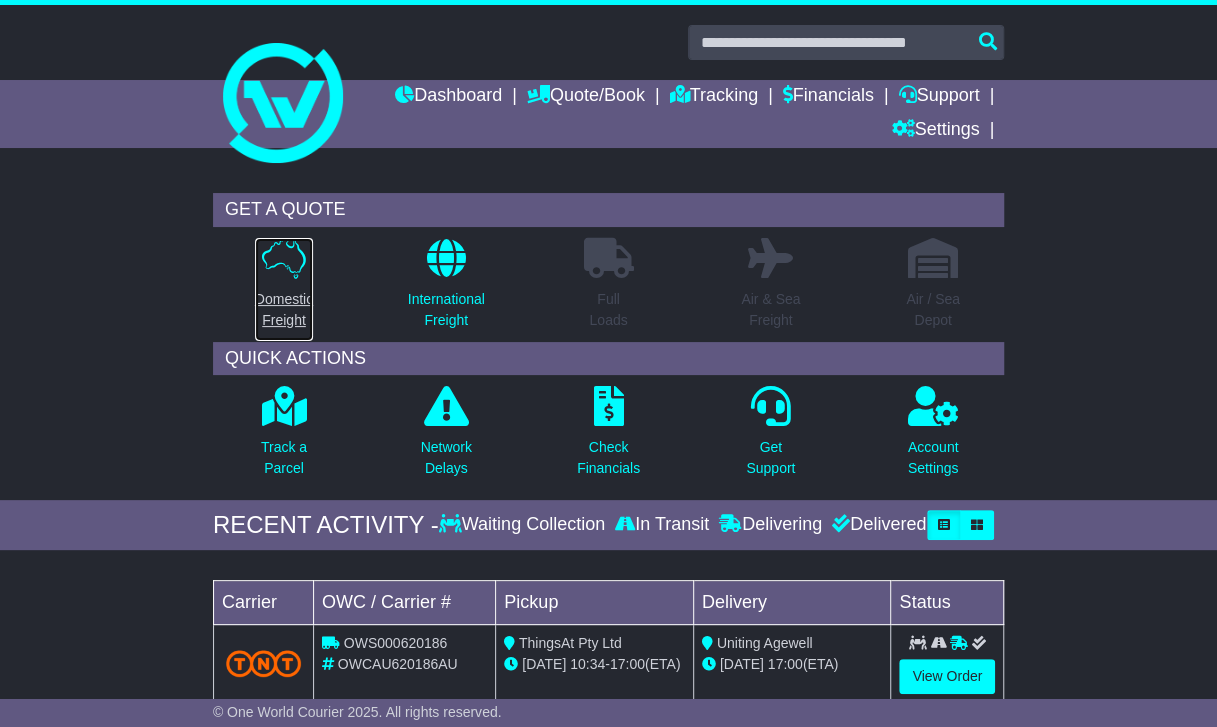 click on "Domestic Freight" at bounding box center (284, 289) 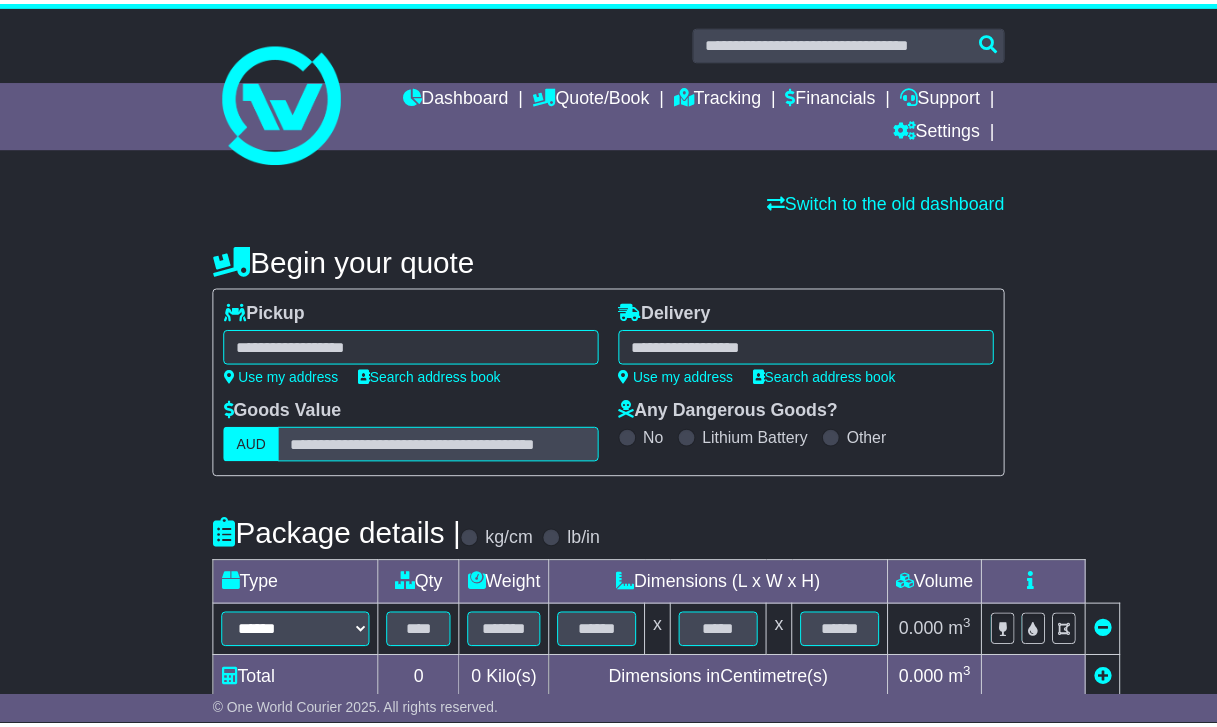 scroll, scrollTop: 0, scrollLeft: 0, axis: both 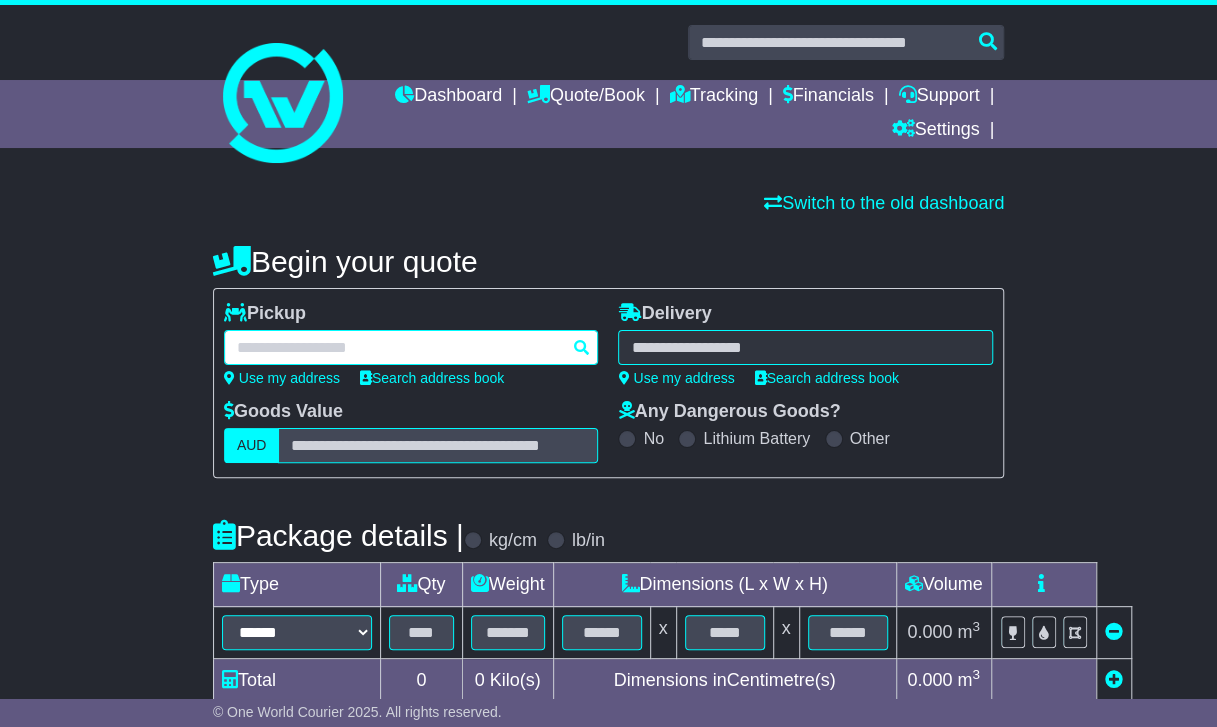 click at bounding box center (411, 347) 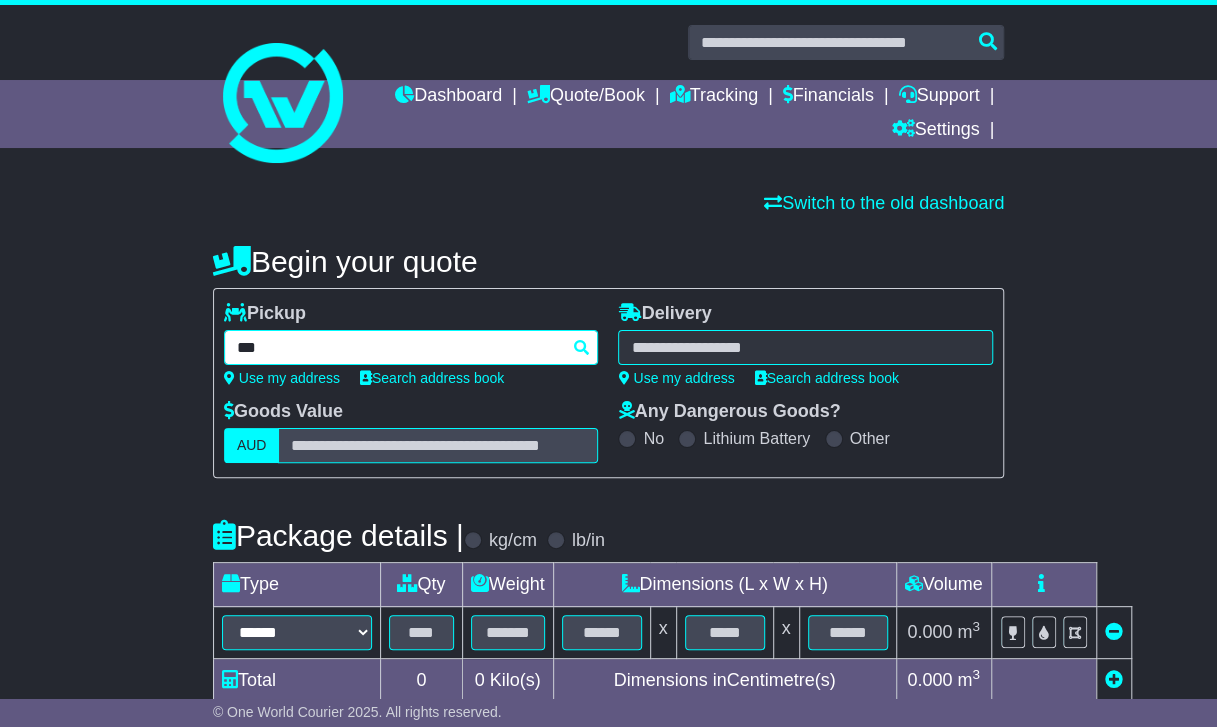 type on "****" 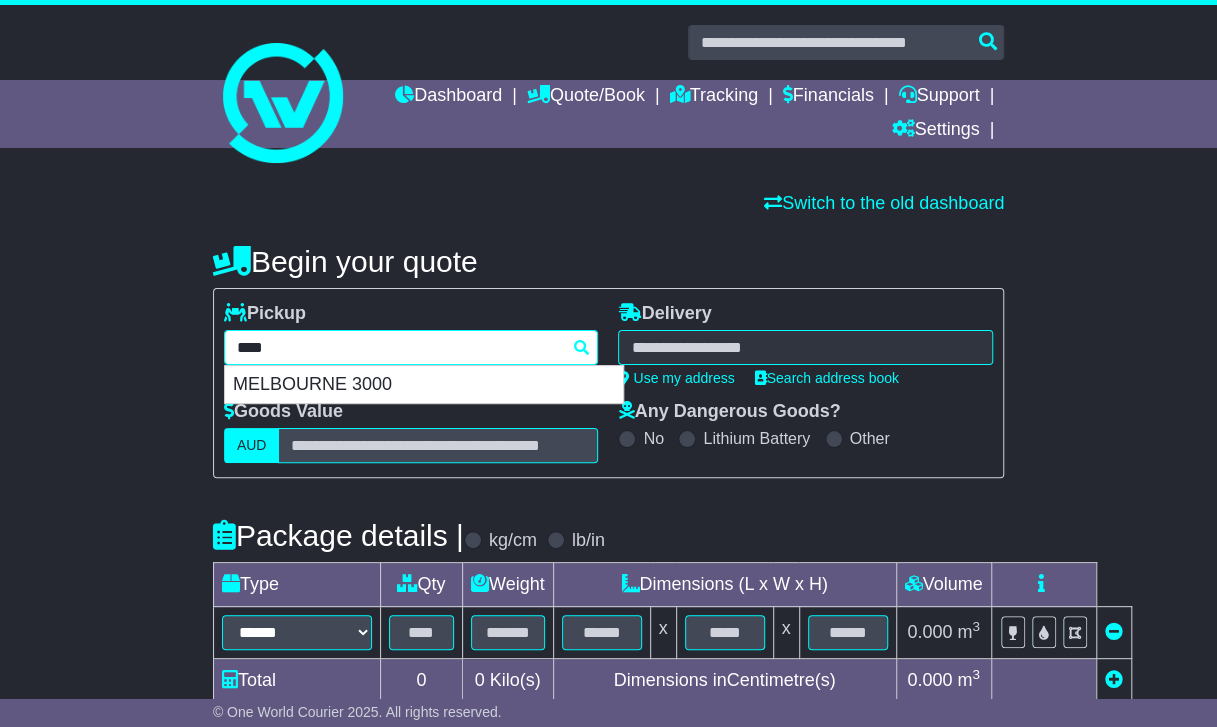 click on "MELBOURNE 3000" at bounding box center (424, 385) 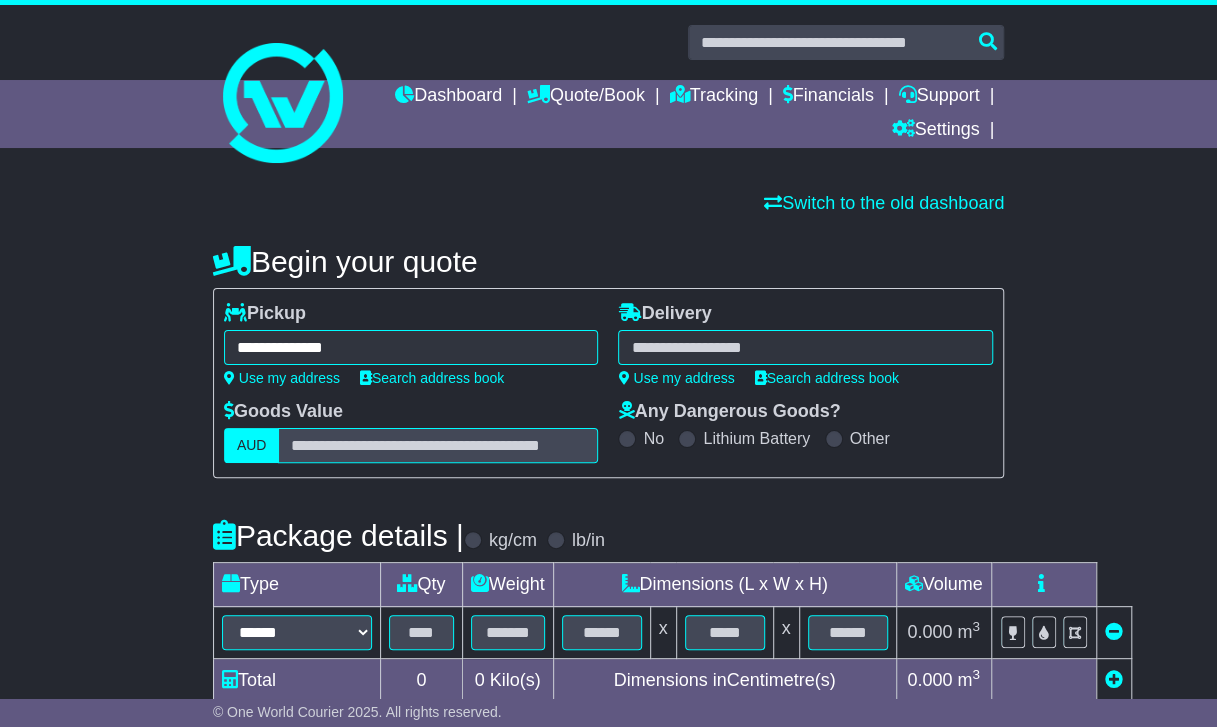 type on "**********" 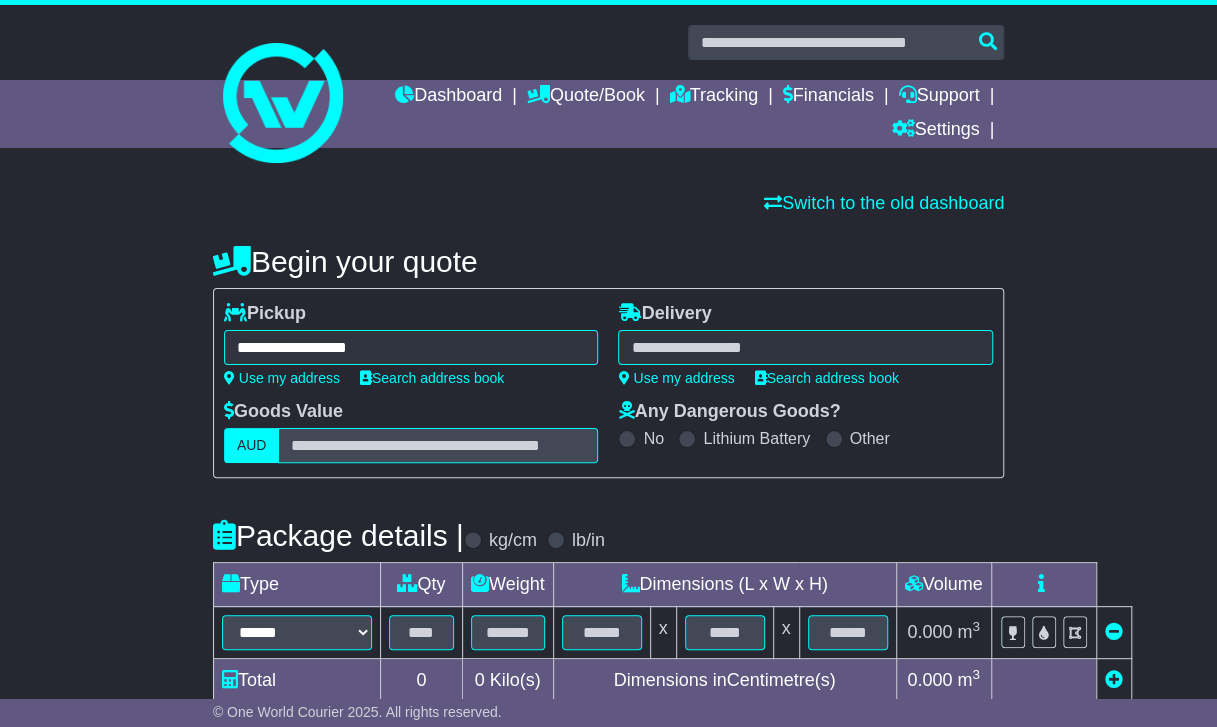 click at bounding box center (805, 347) 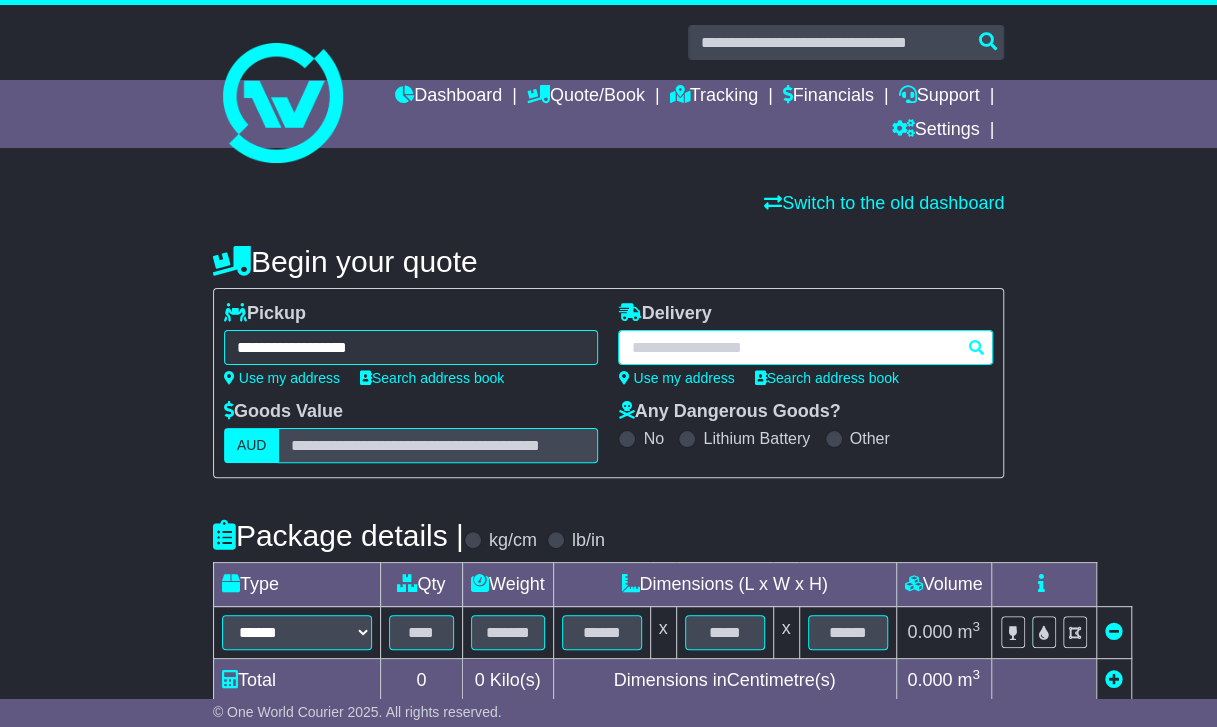 click at bounding box center [805, 347] 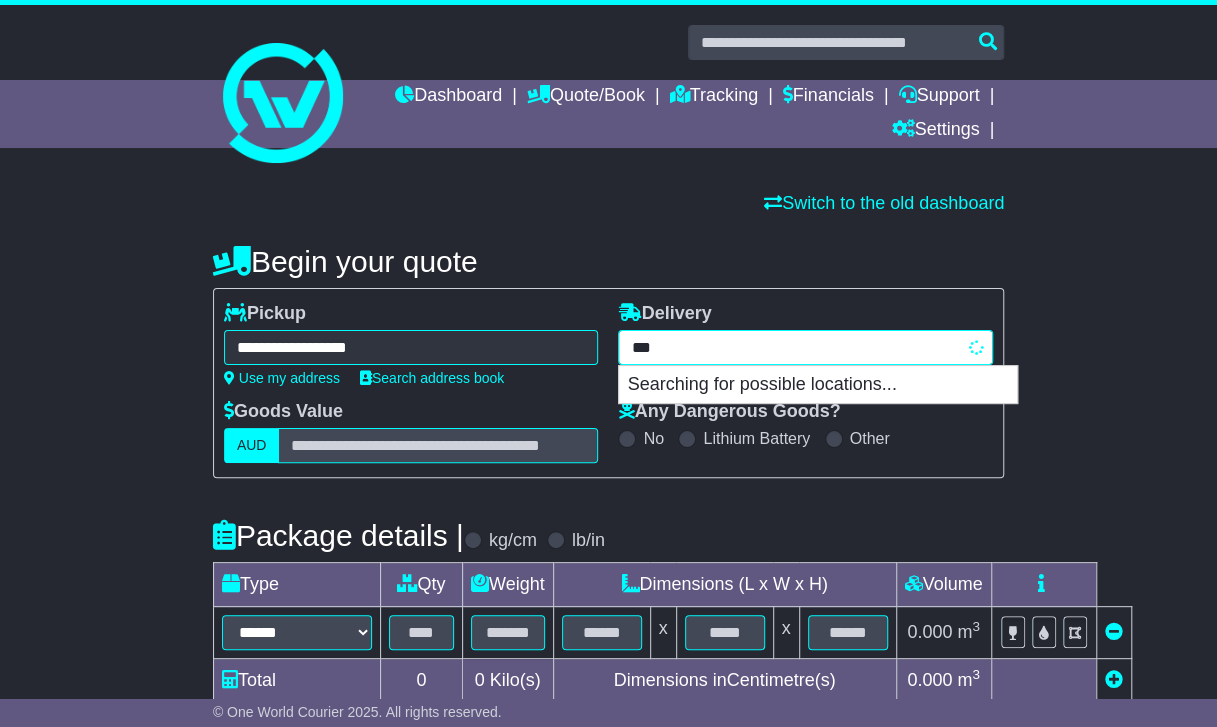 type on "****" 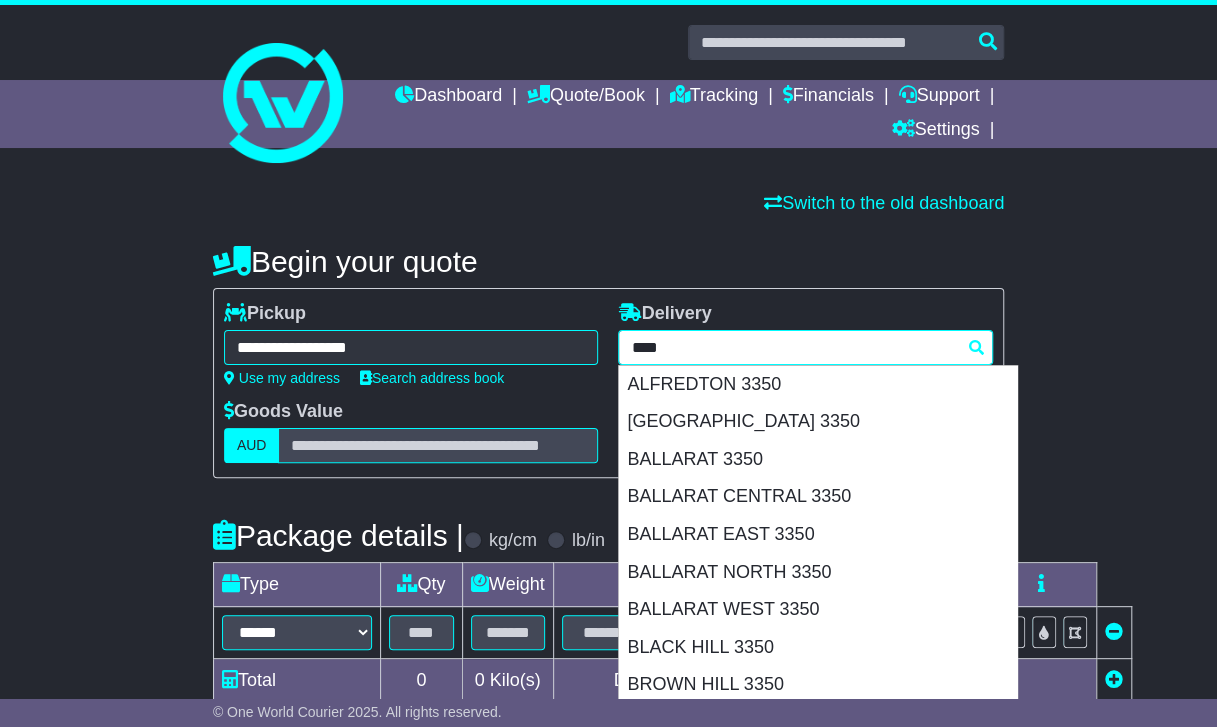 click on "BALLARAT CENTRAL 3350" at bounding box center [818, 497] 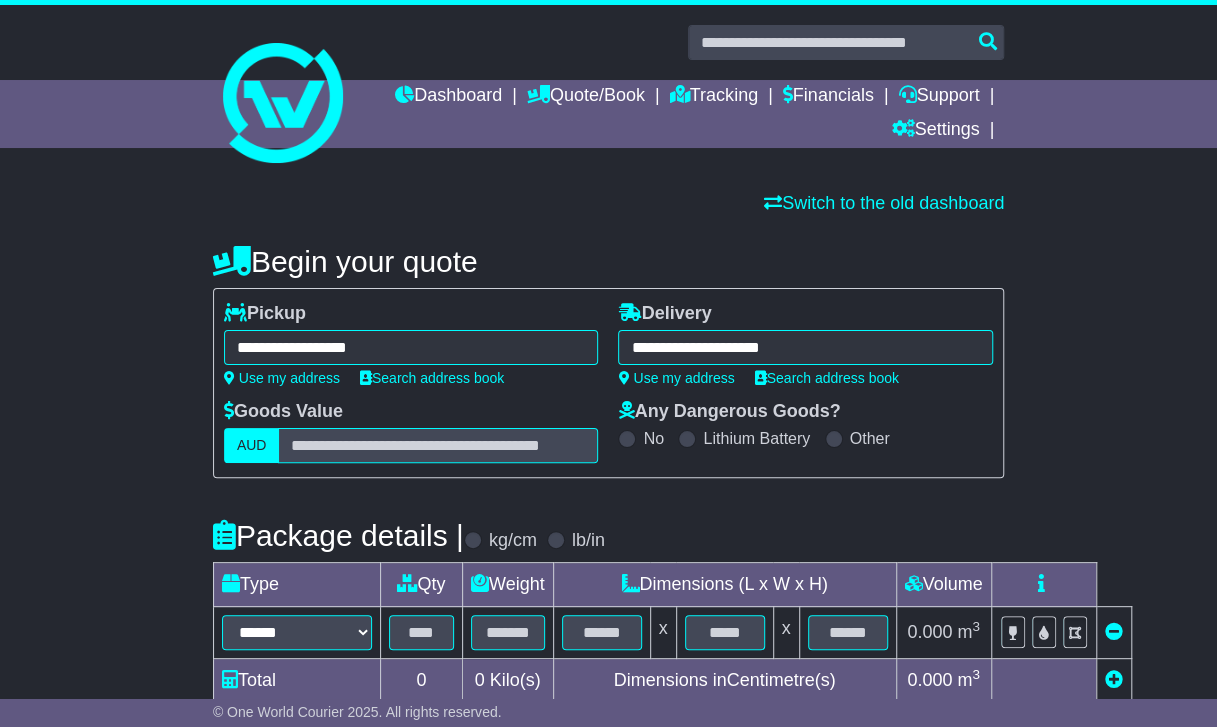type on "**********" 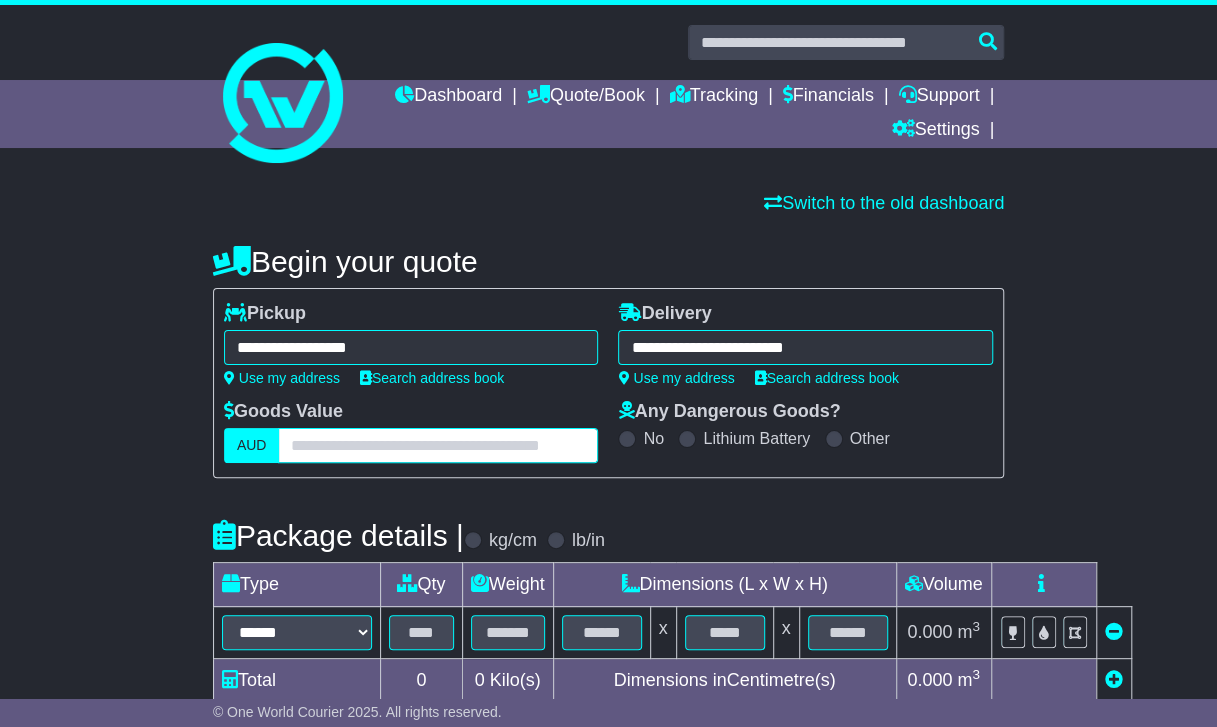 click at bounding box center [438, 445] 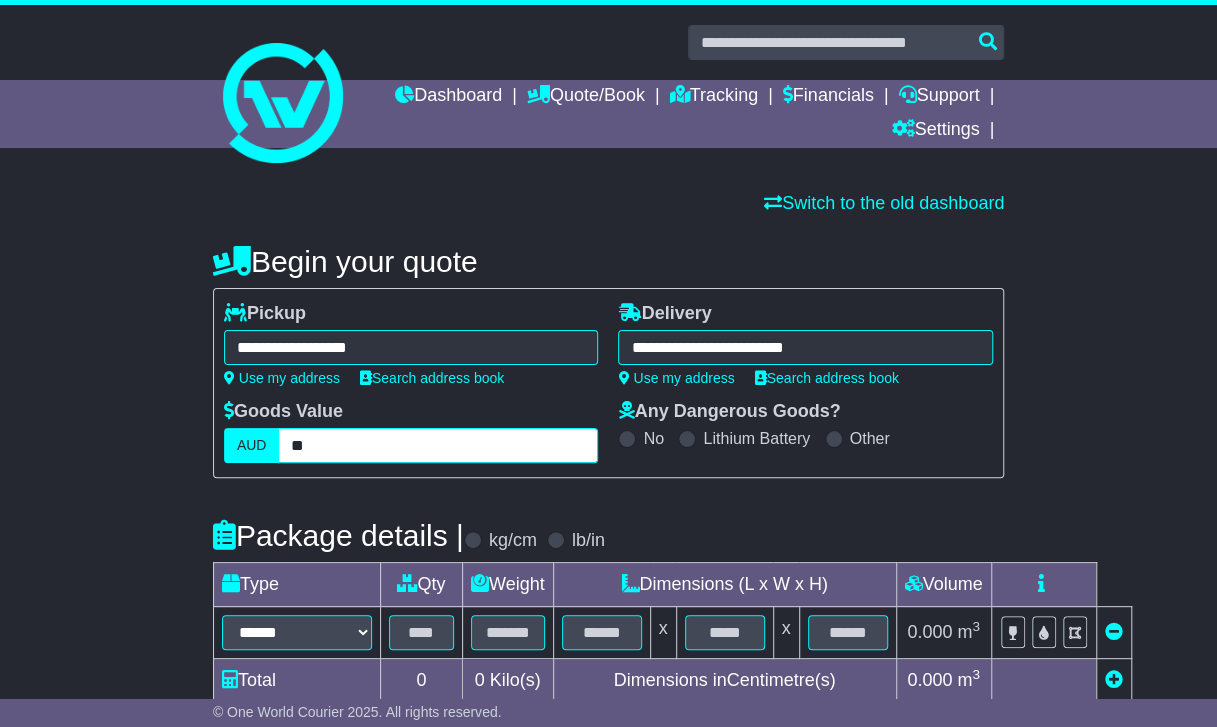 type on "**" 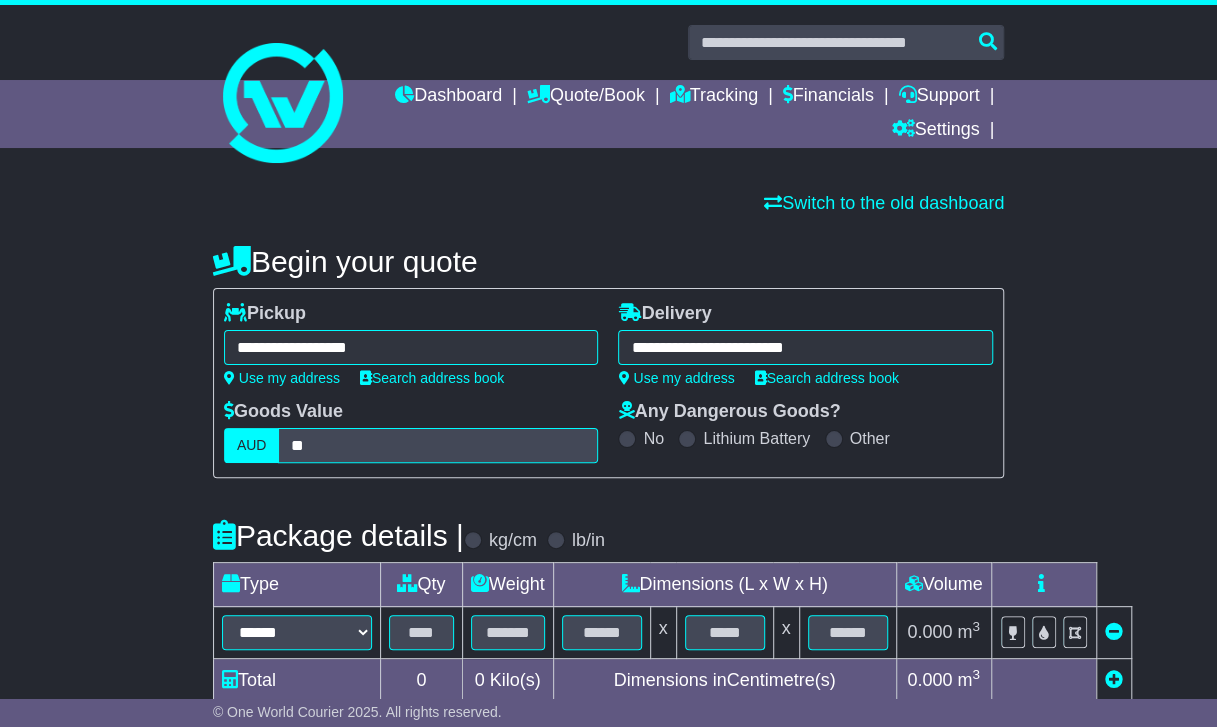 click on "**********" at bounding box center [608, 654] 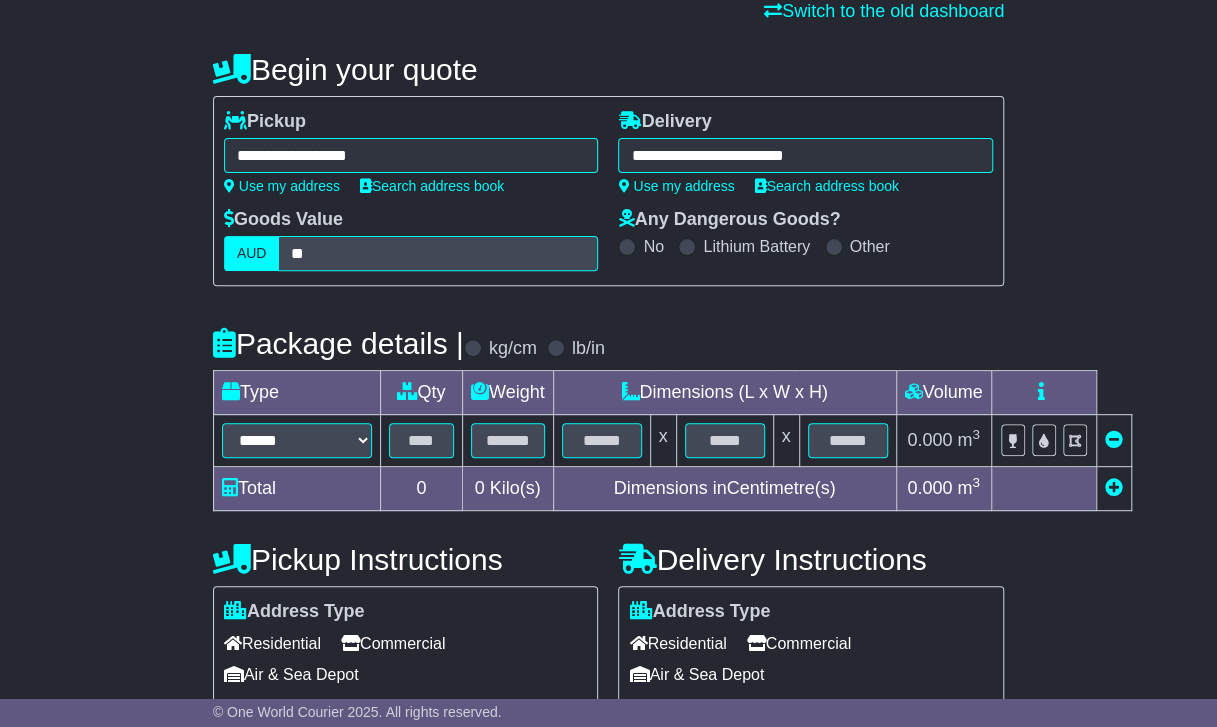 scroll, scrollTop: 200, scrollLeft: 0, axis: vertical 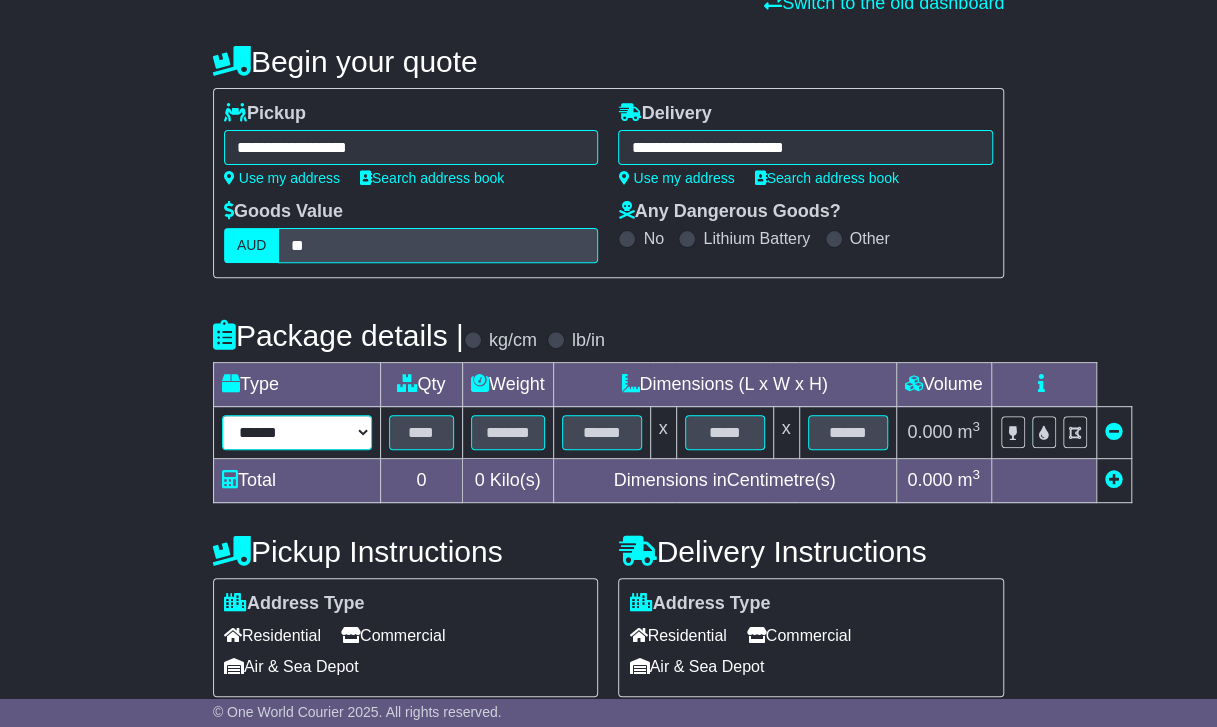 click on "****** ****** *** ******** ***** **** **** ****** *** *******" at bounding box center (297, 432) 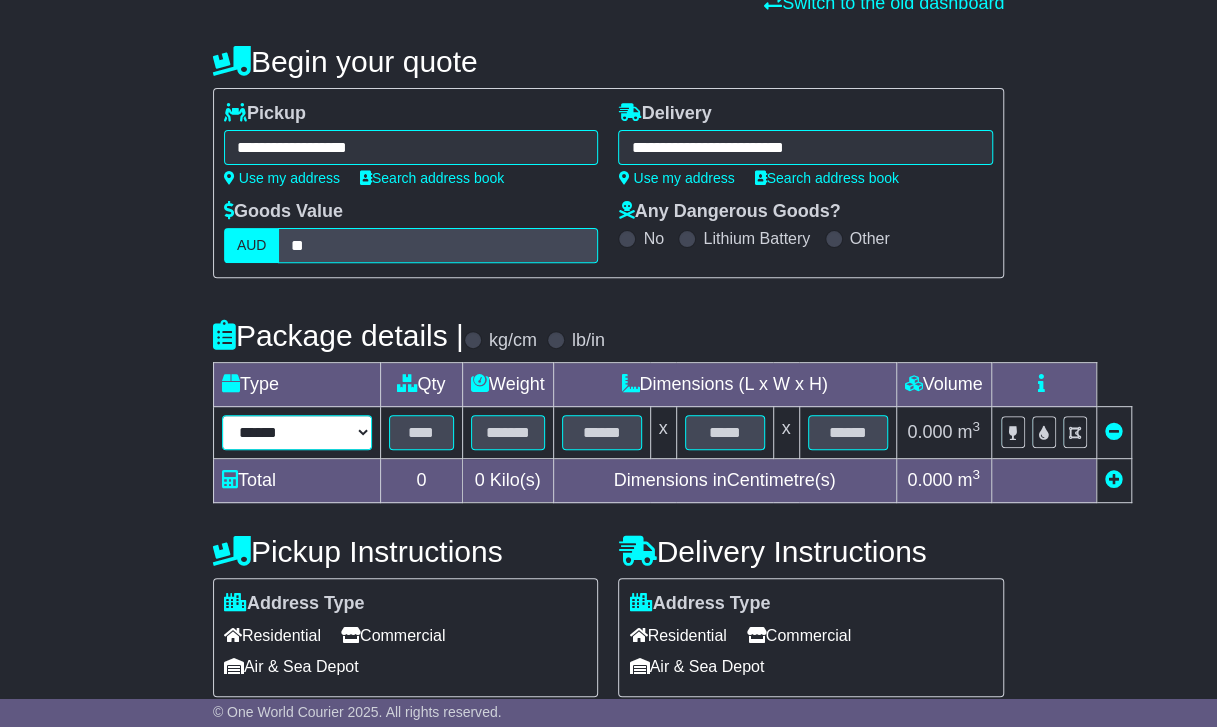 select on "*****" 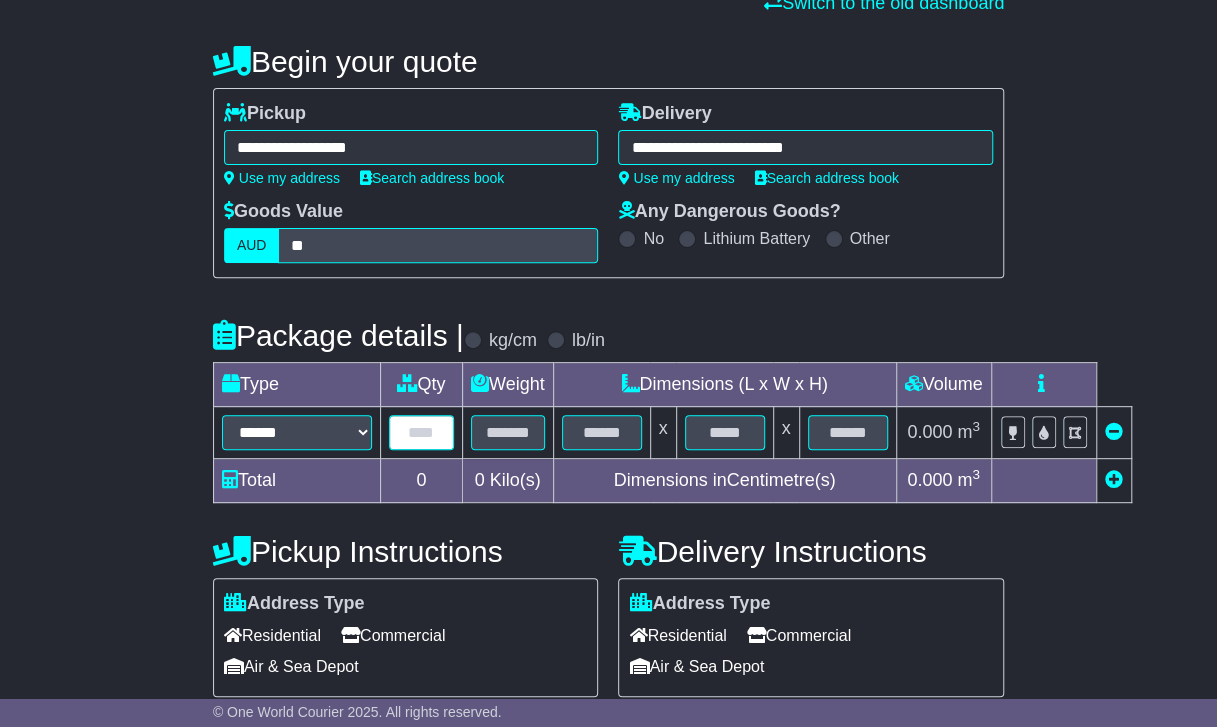click at bounding box center (421, 432) 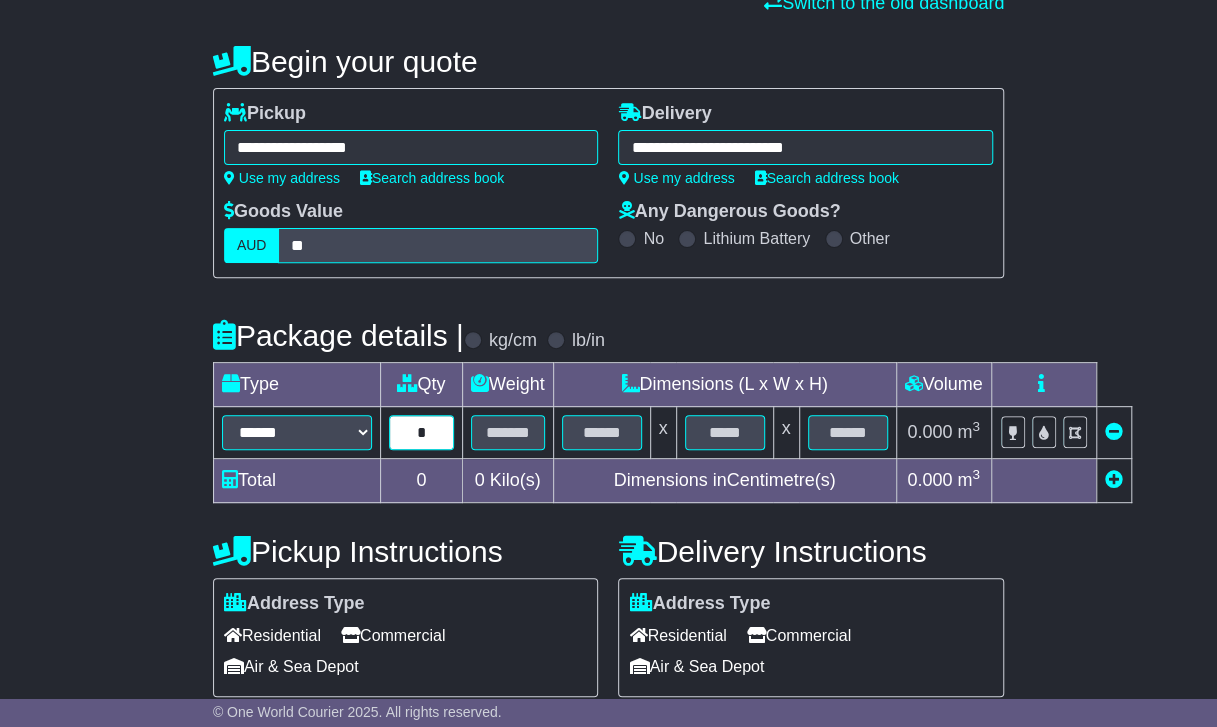 type on "*" 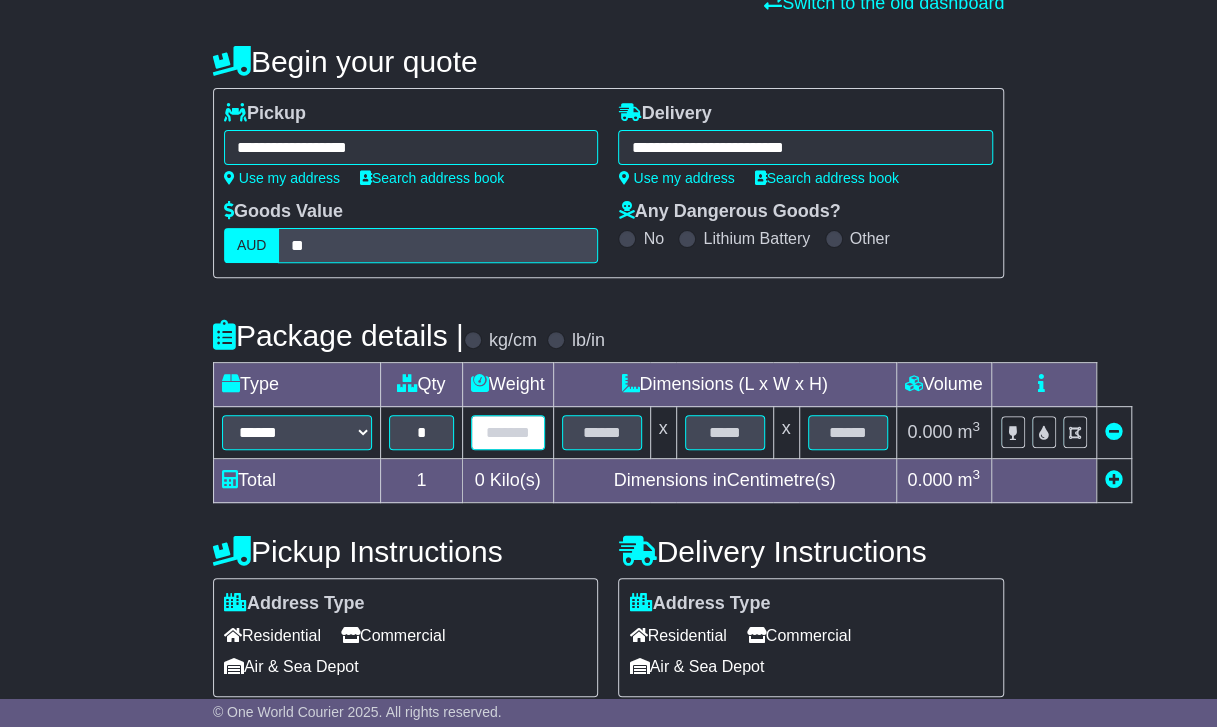 click at bounding box center [508, 432] 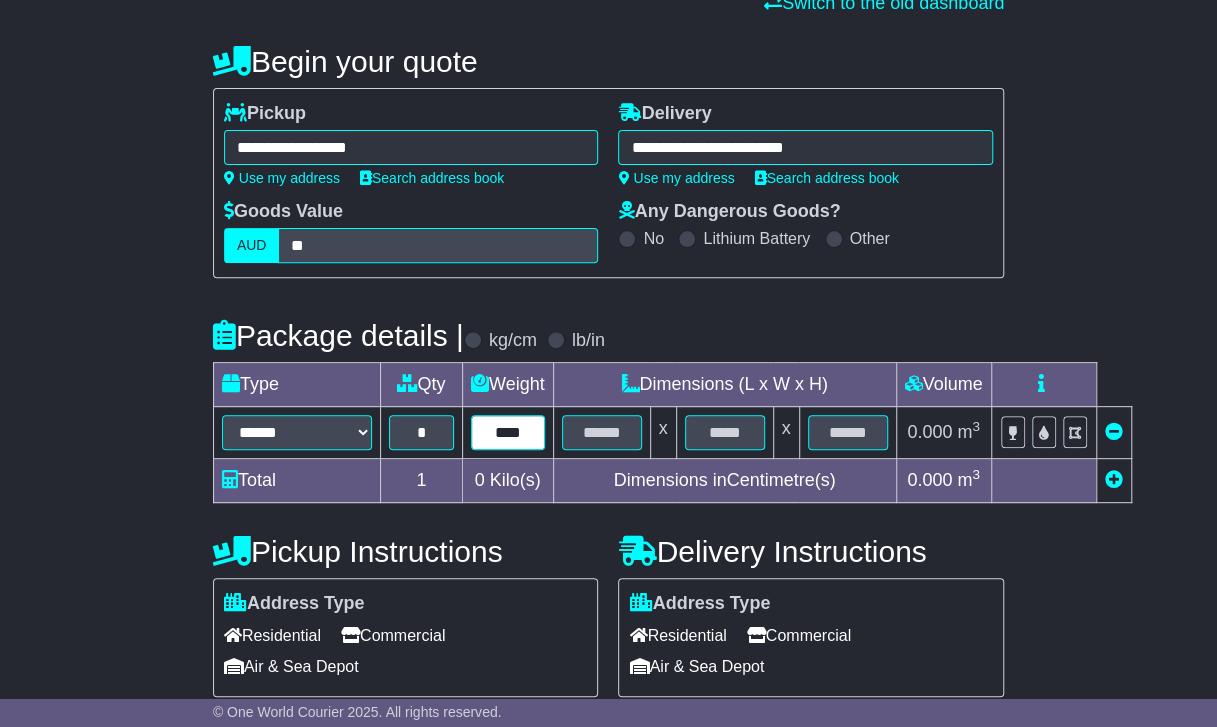 type on "****" 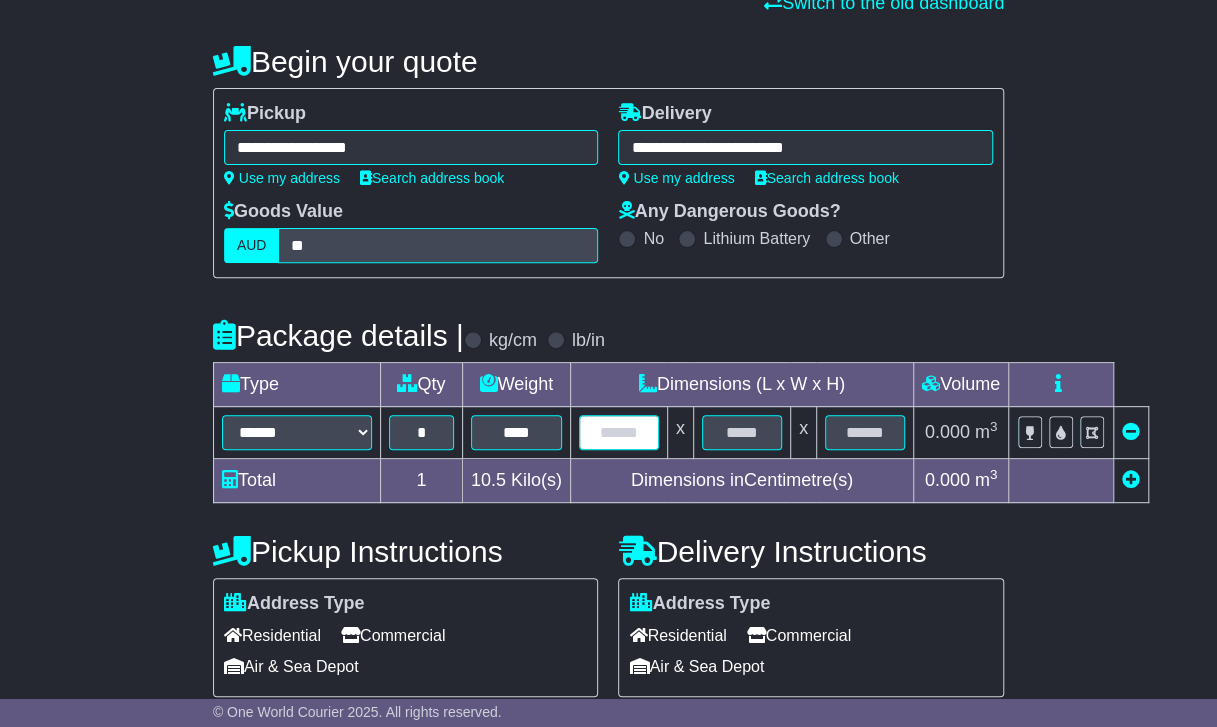 click at bounding box center [619, 432] 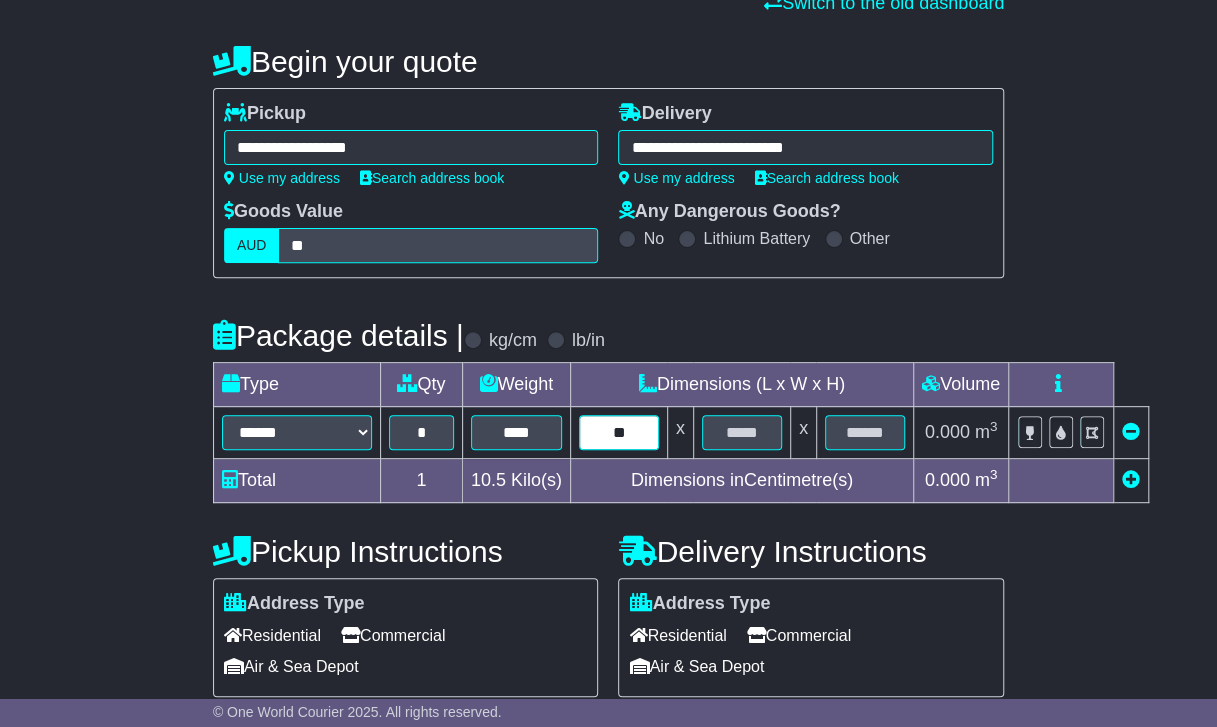 type on "**" 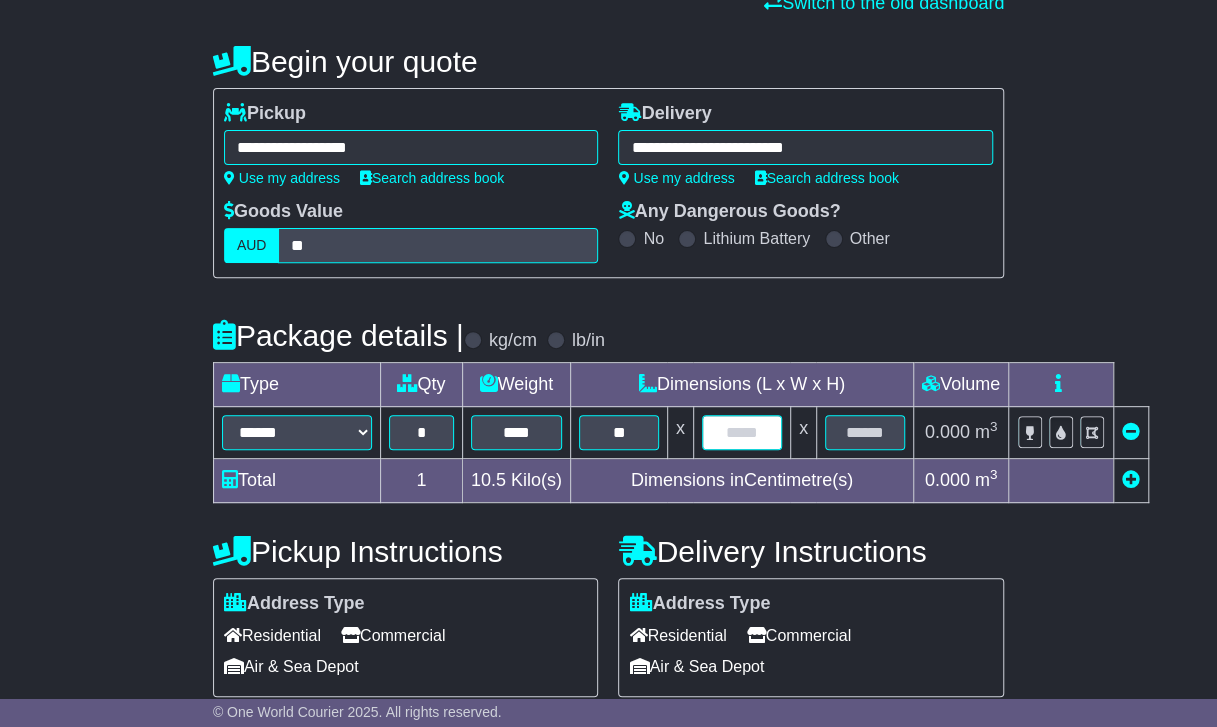 click at bounding box center (742, 432) 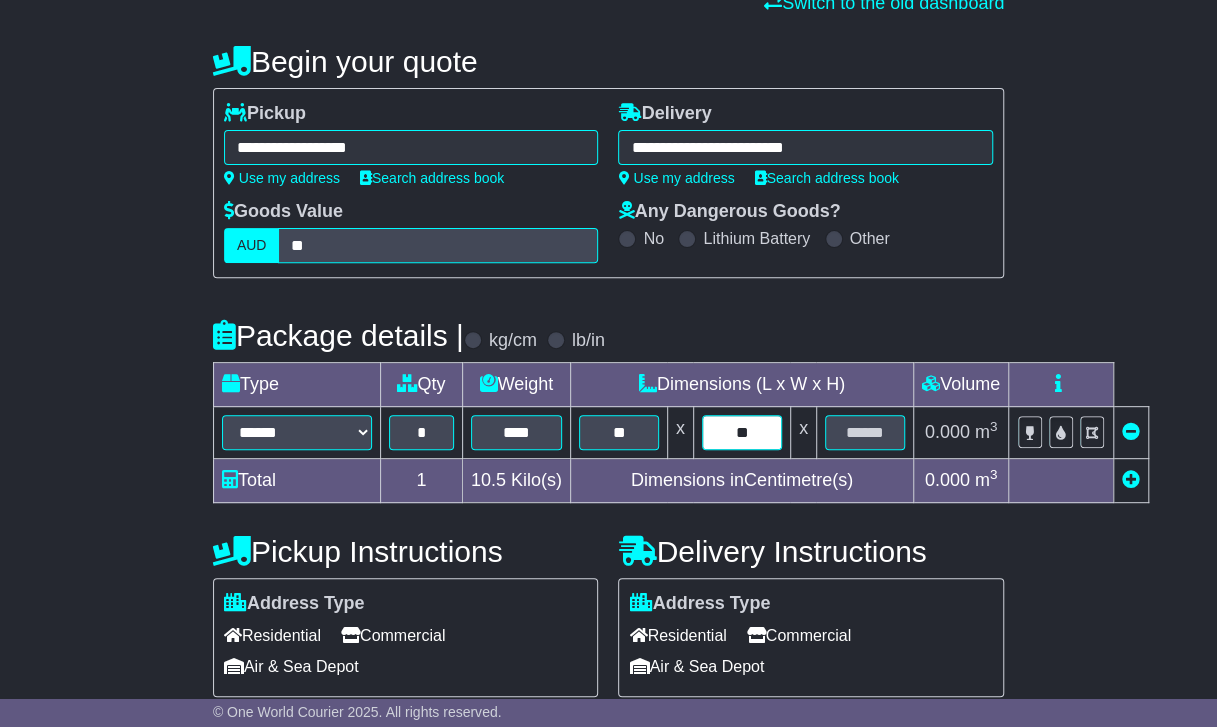 type on "**" 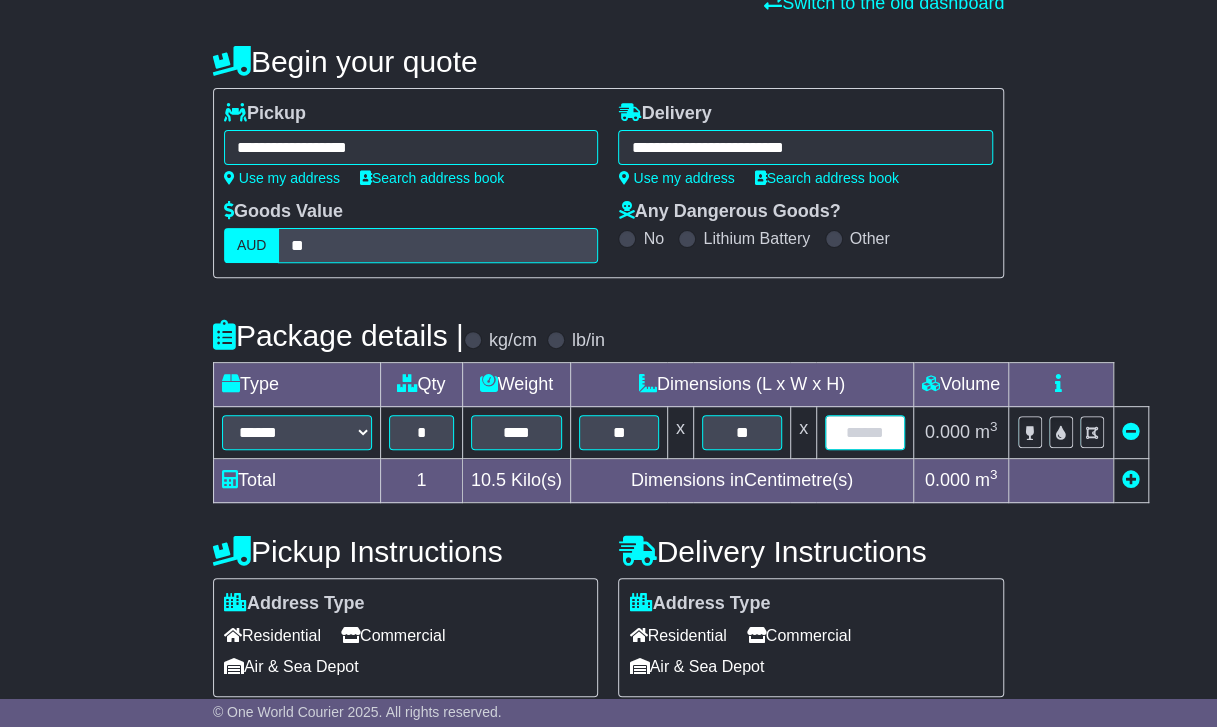click at bounding box center [865, 432] 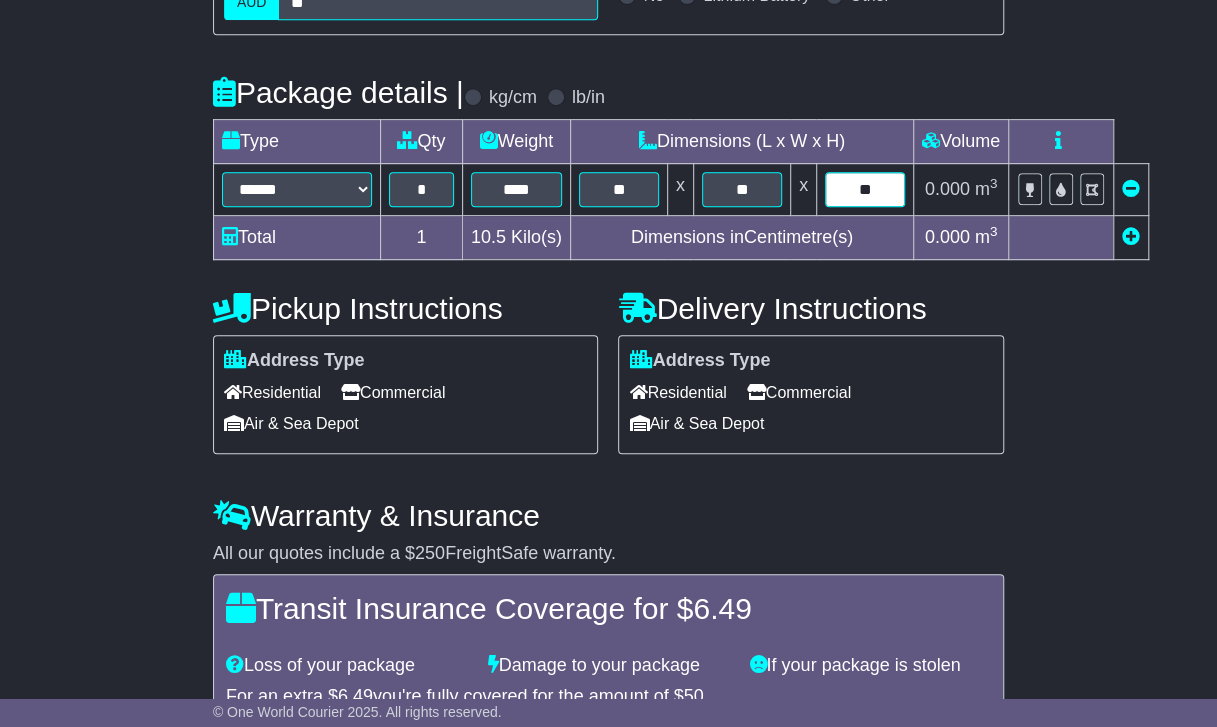scroll, scrollTop: 489, scrollLeft: 0, axis: vertical 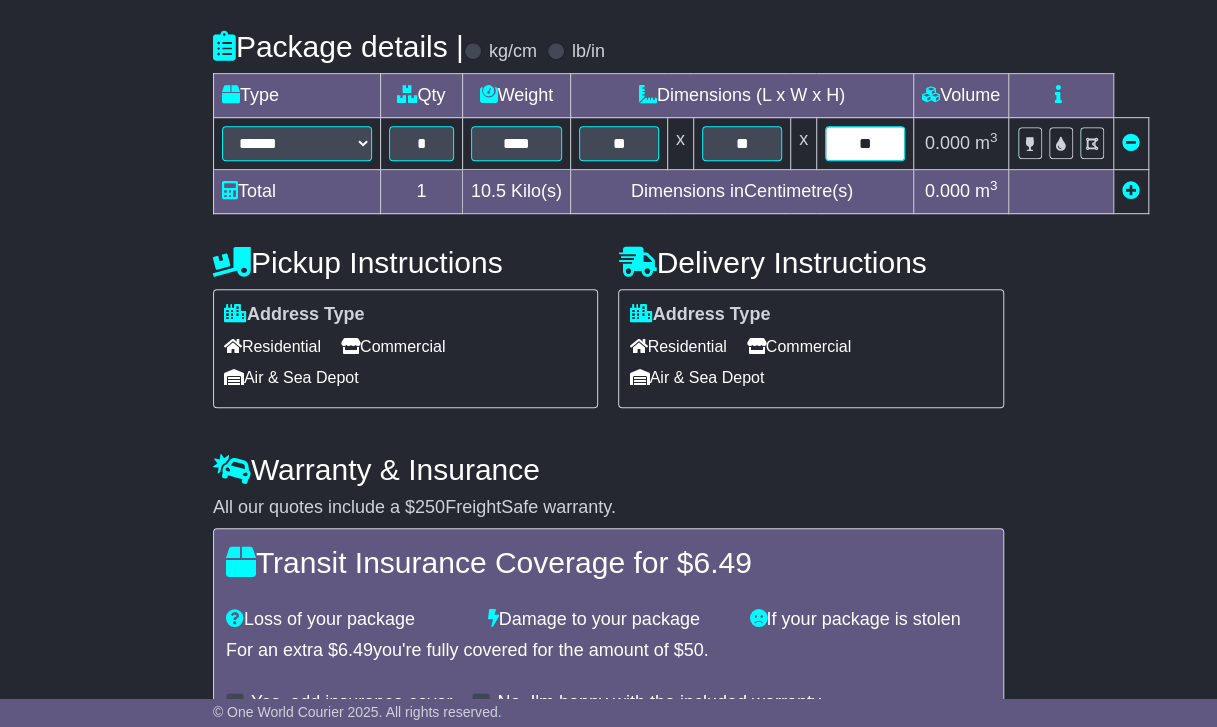 type on "**" 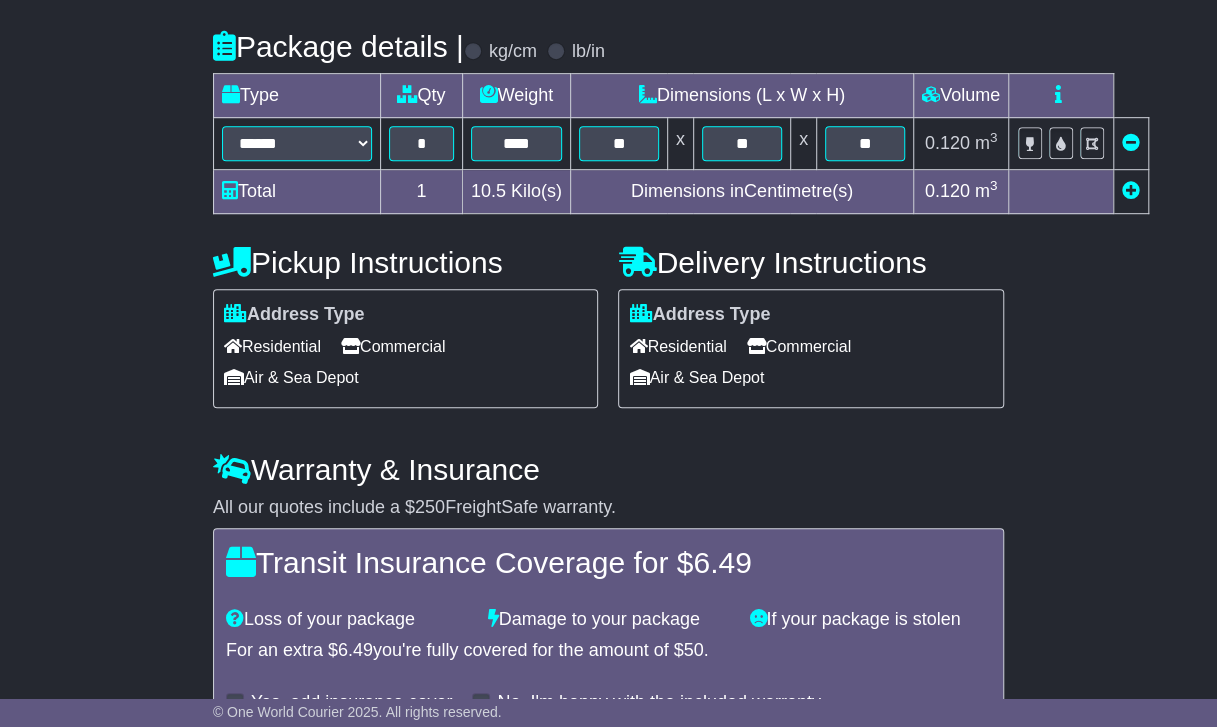 click on "Commercial" at bounding box center [393, 346] 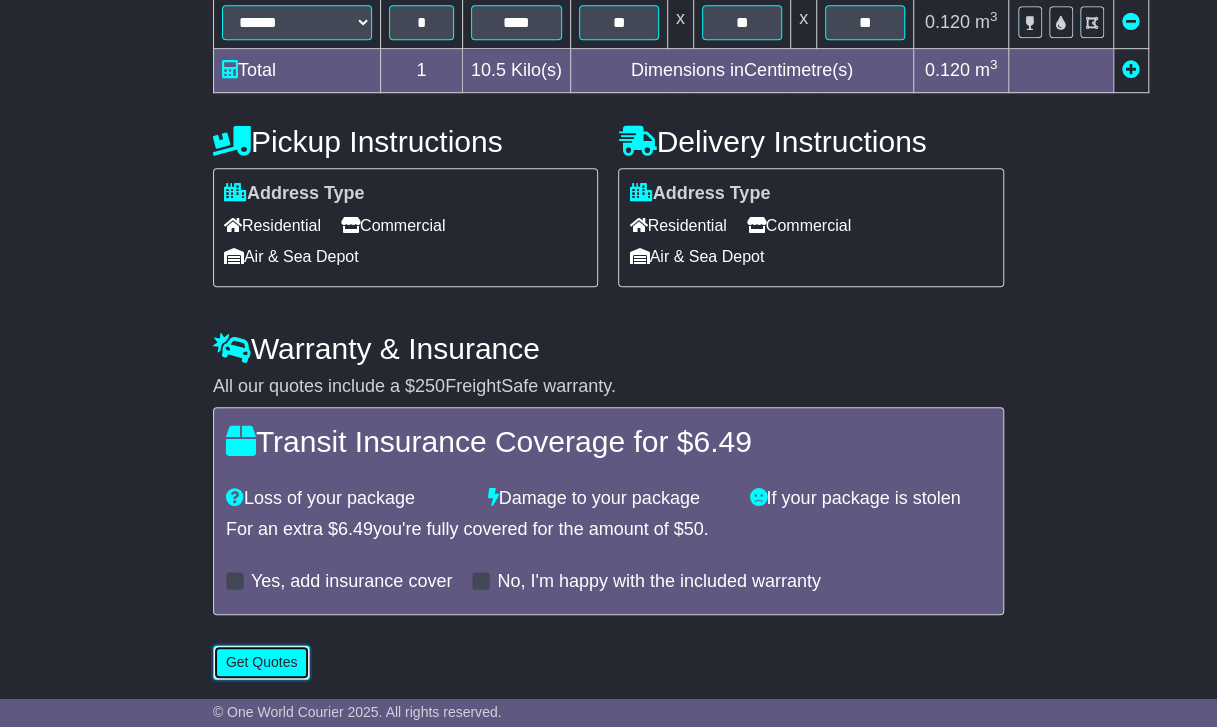 click on "Get Quotes" at bounding box center (262, 662) 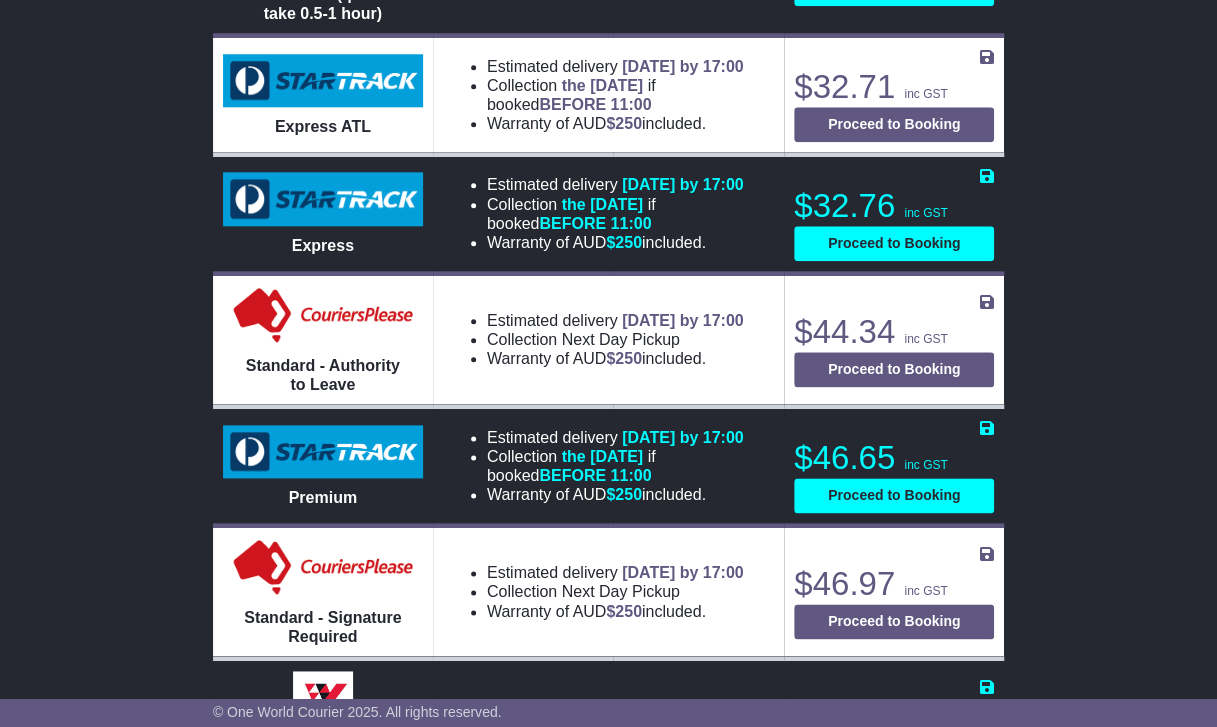 scroll, scrollTop: 996, scrollLeft: 0, axis: vertical 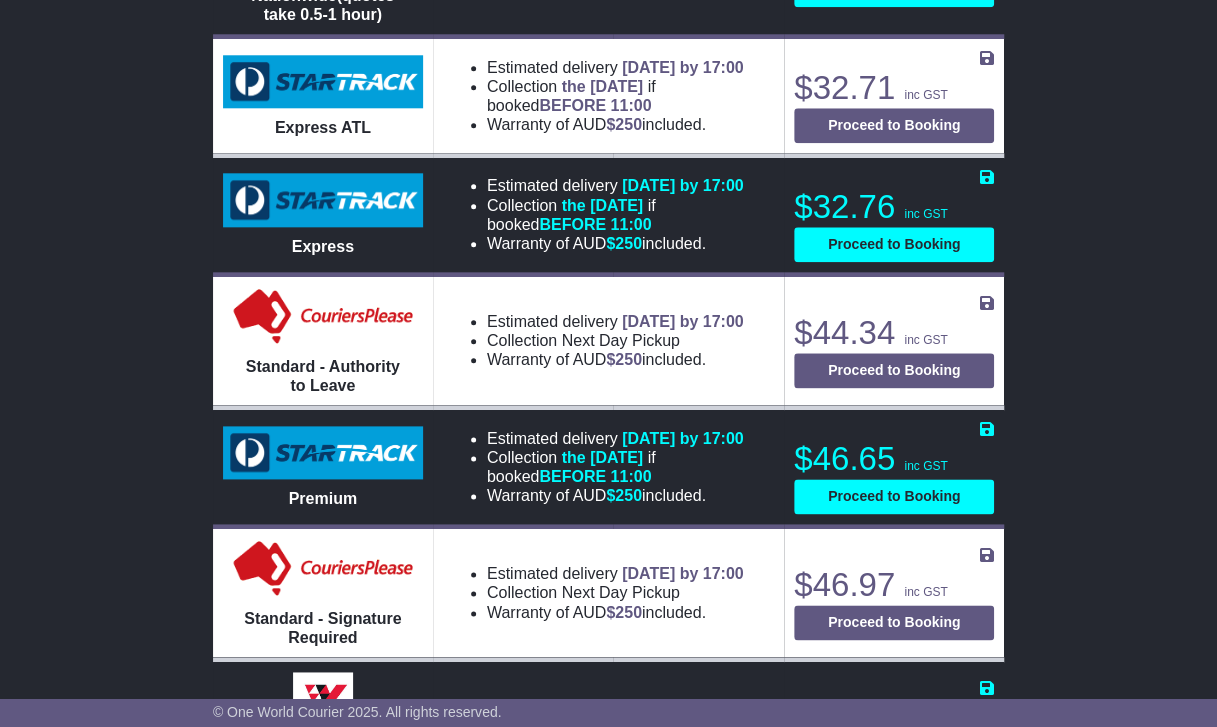 click on "the [DATE]" at bounding box center (602, 205) 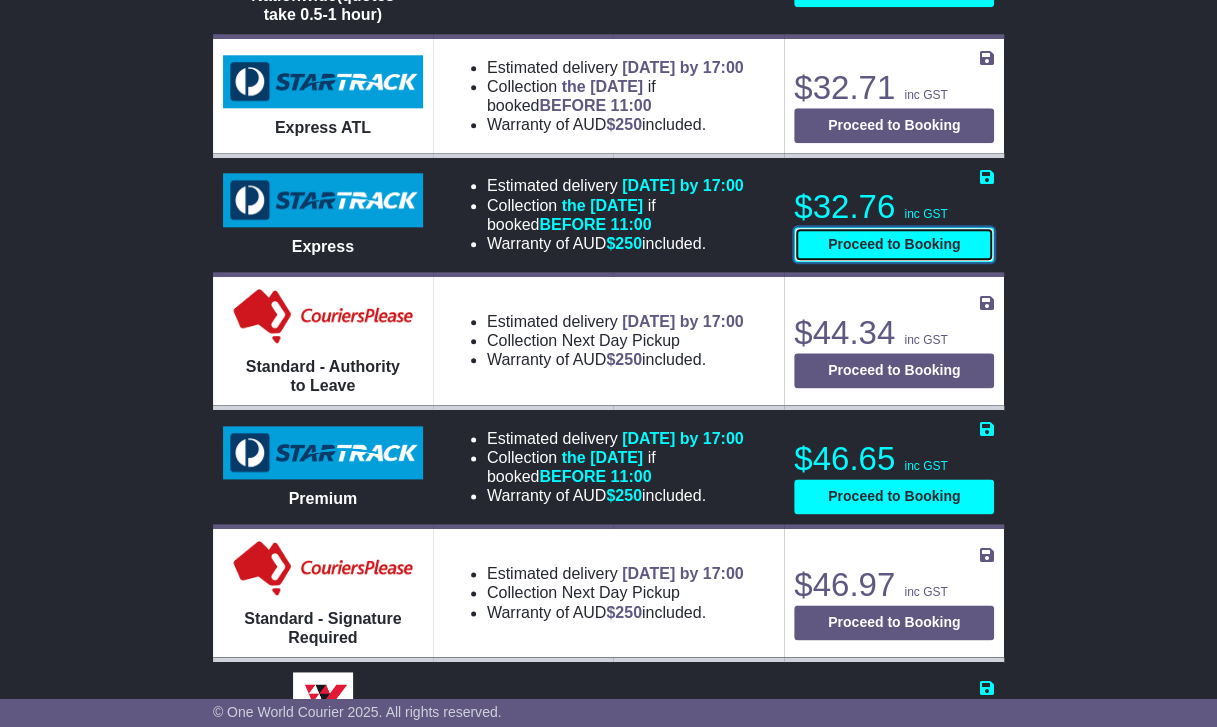 click on "Proceed to Booking" at bounding box center (894, 244) 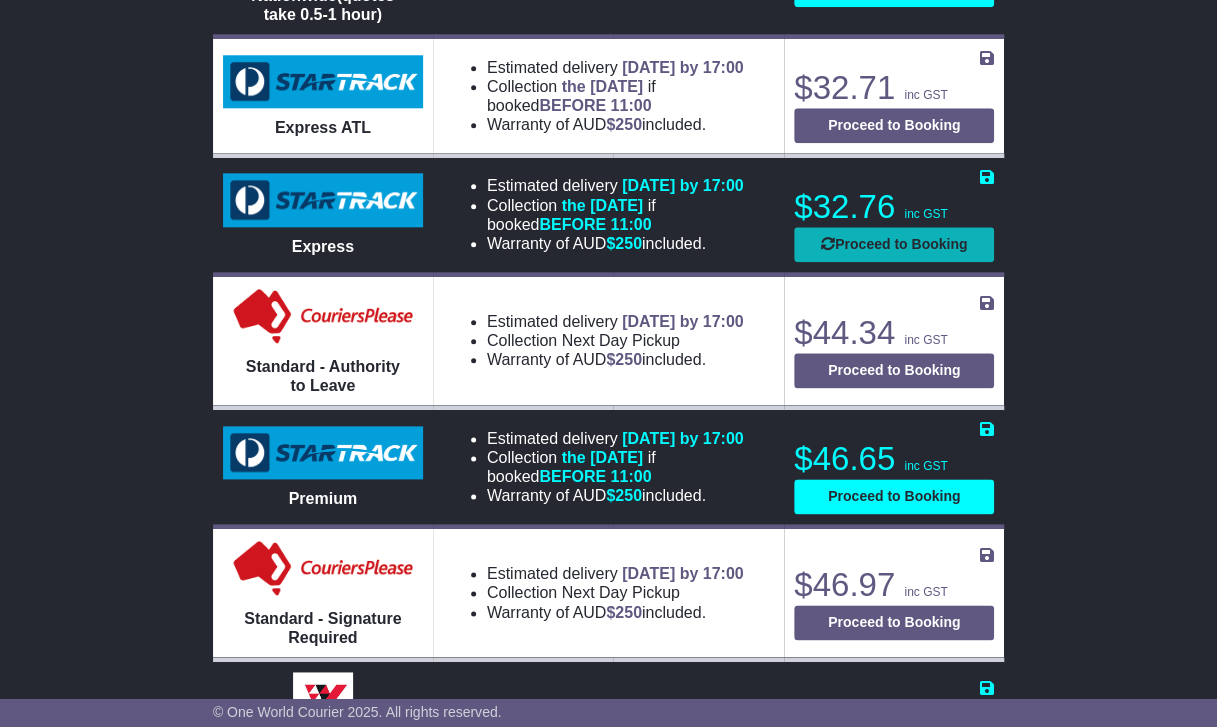 select on "*****" 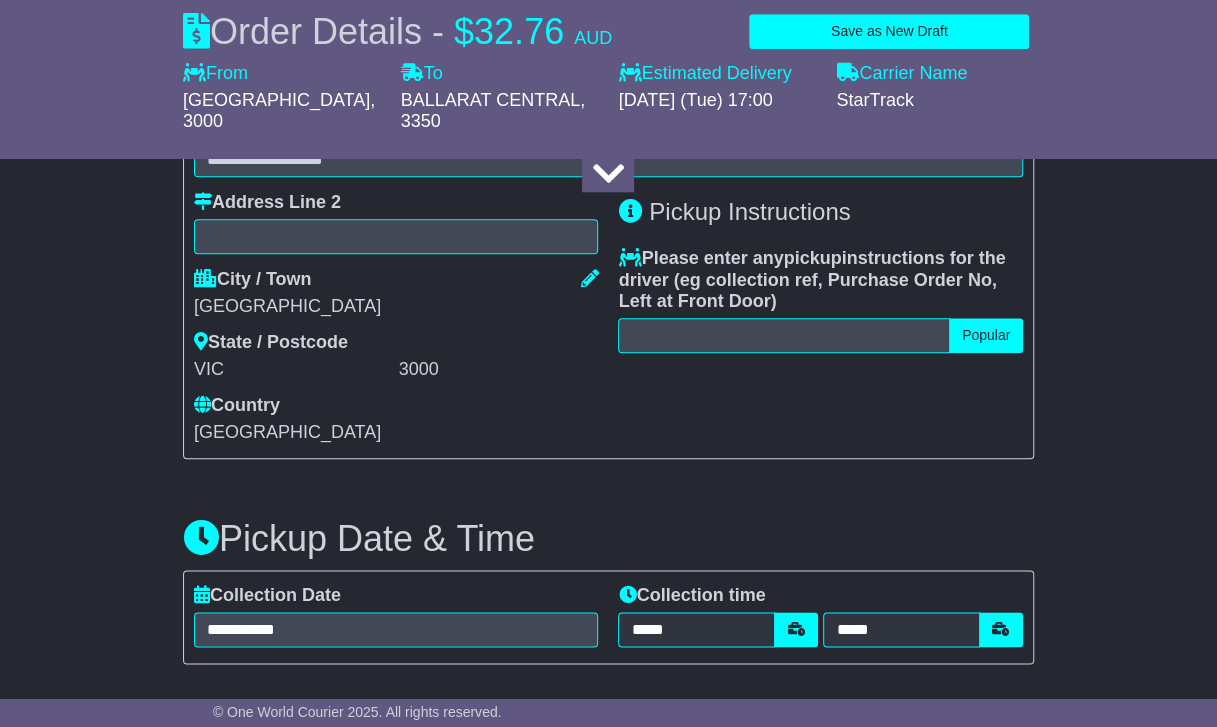 scroll, scrollTop: 878, scrollLeft: 0, axis: vertical 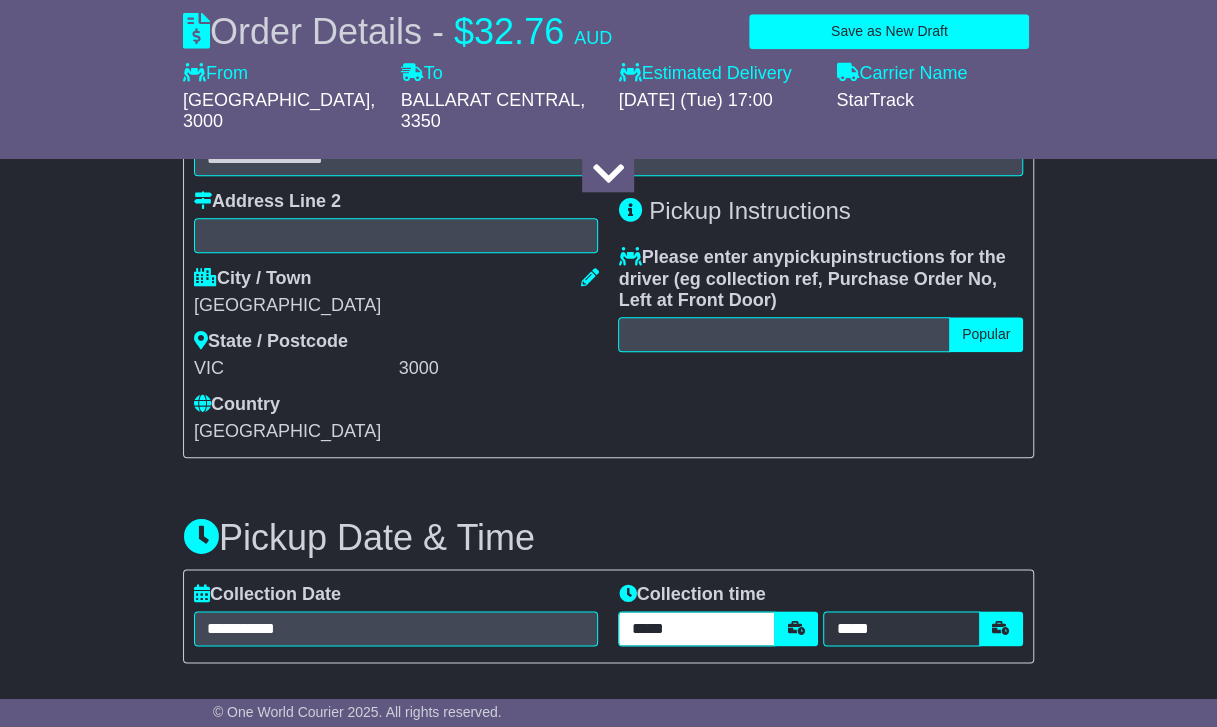 click on "*****" at bounding box center (696, 628) 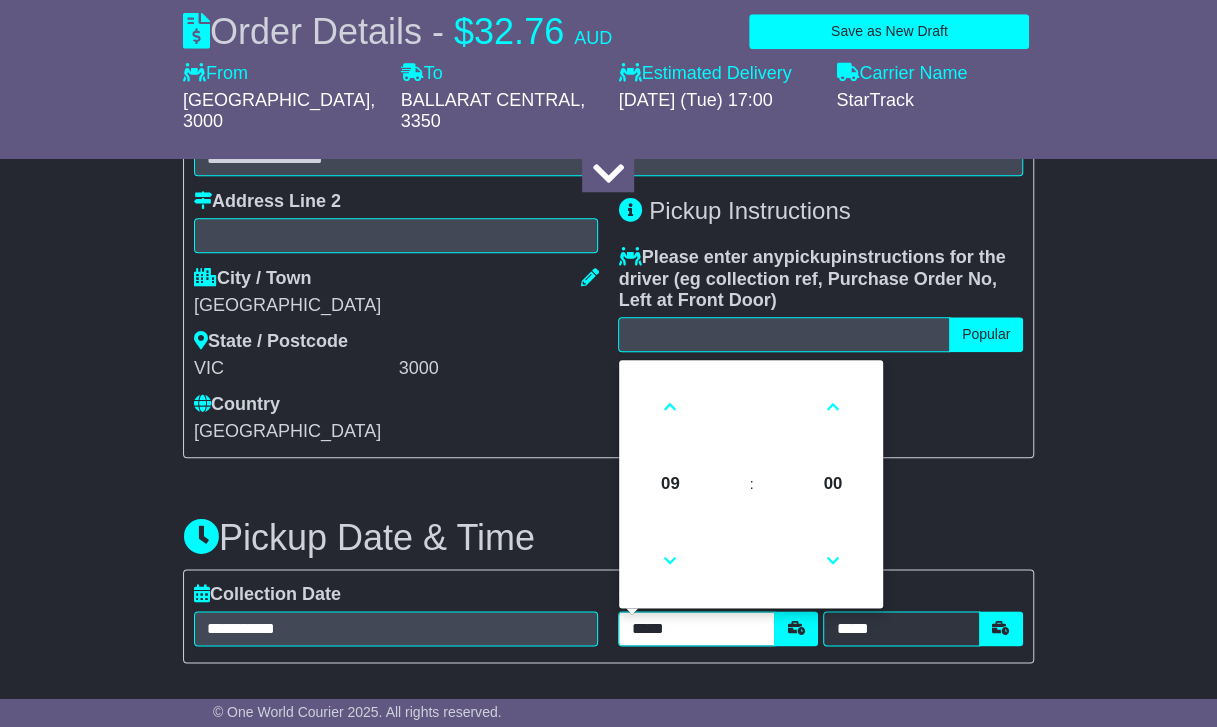 click at bounding box center (670, 407) 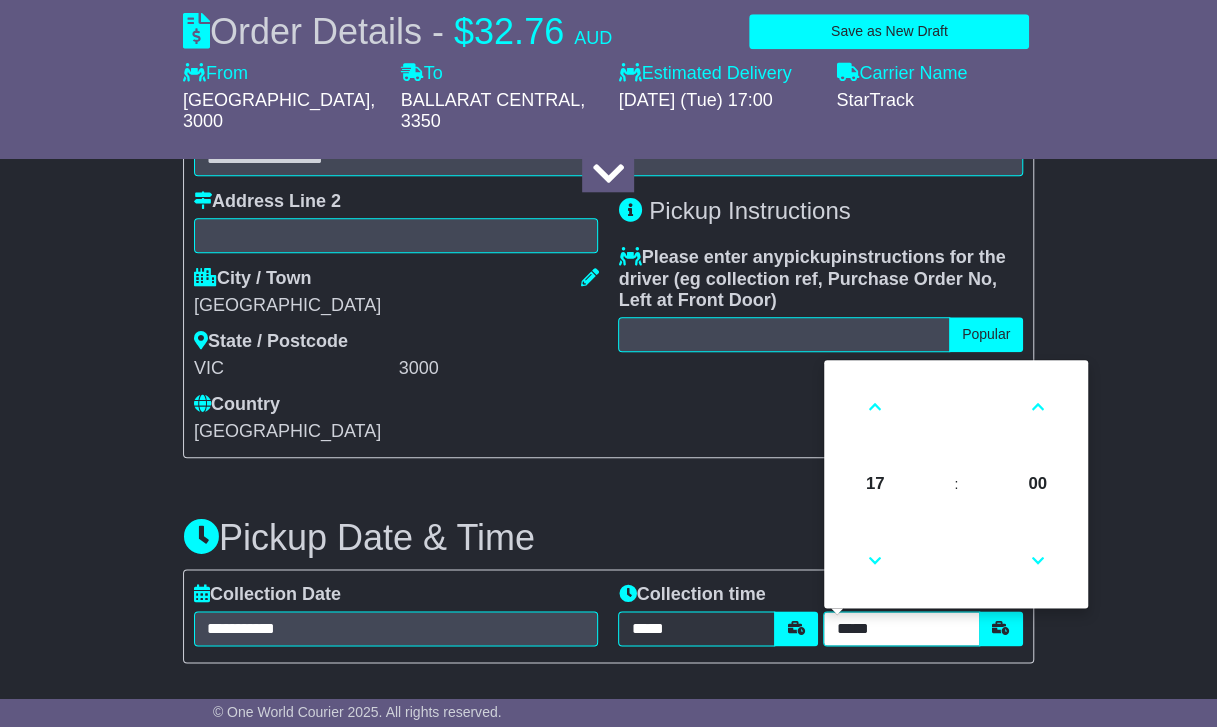 click on "*****" at bounding box center [901, 628] 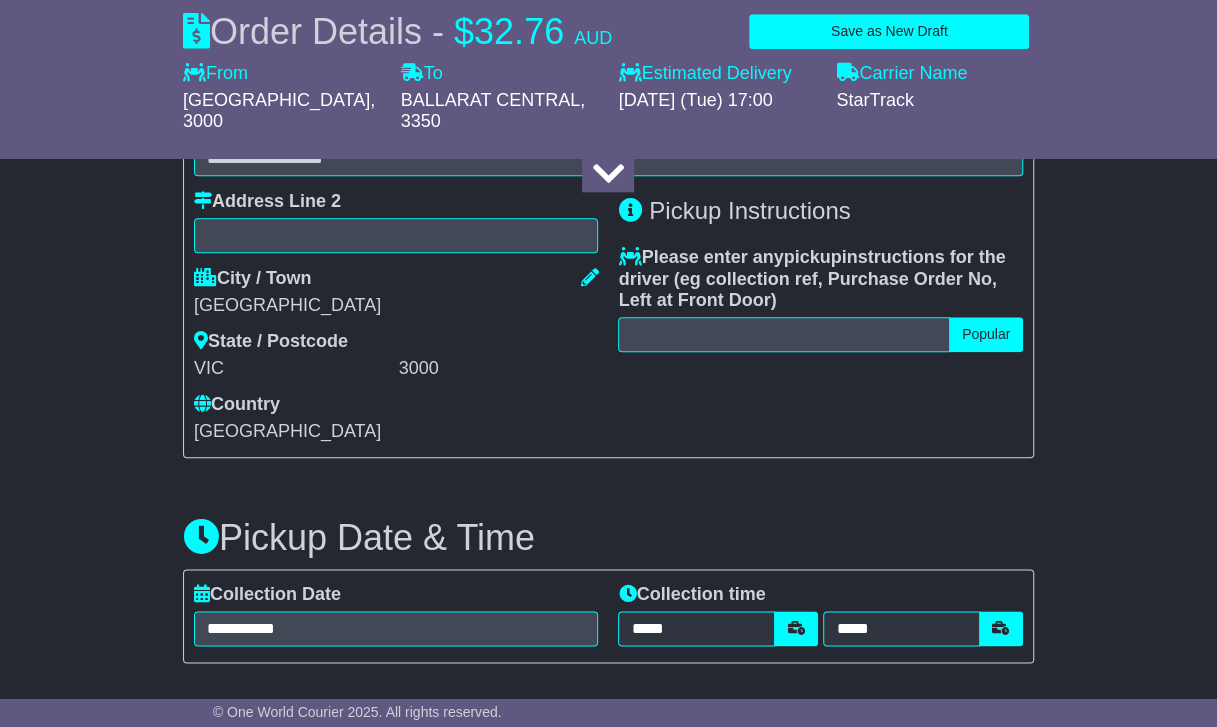 click on "About your package
What is your Package
Documents
Non-Documents
What are the Incoterms?
***
***
***
***
***
***
Description of Goods
Attention: dangerous goods are not allowed by service.
Your Internal Reference (required)
Any Dangerous Goods?
No" at bounding box center [608, 925] 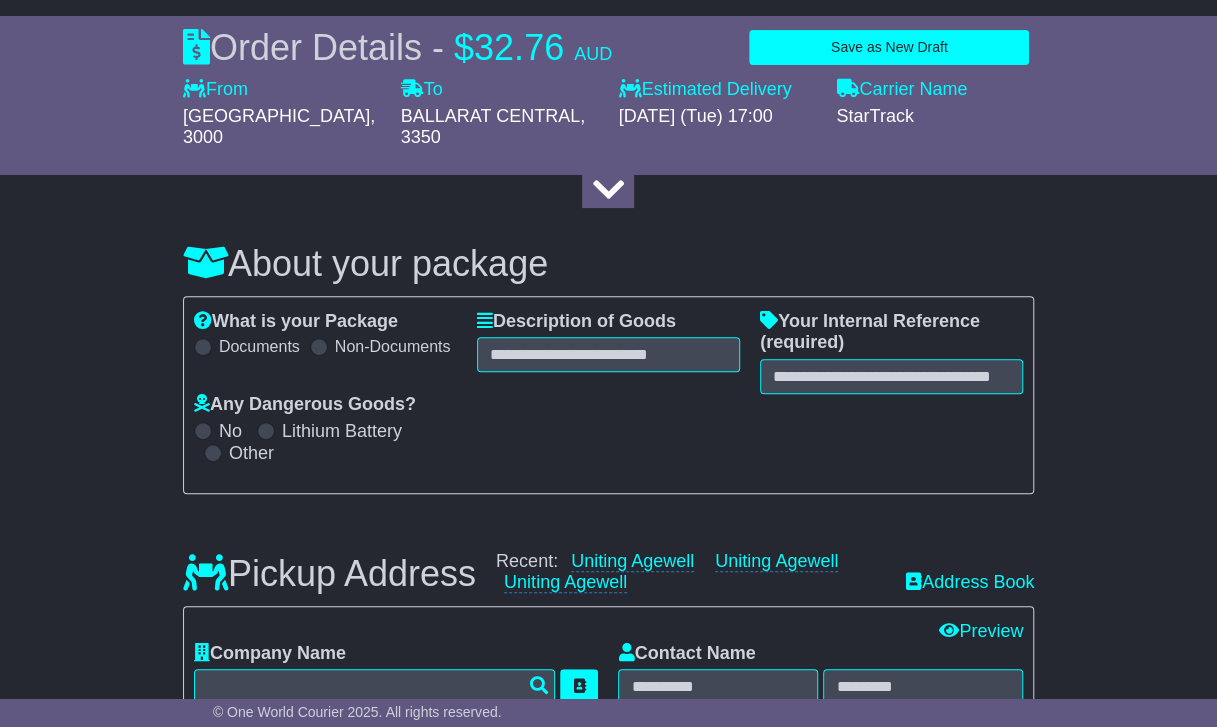 scroll, scrollTop: 203, scrollLeft: 0, axis: vertical 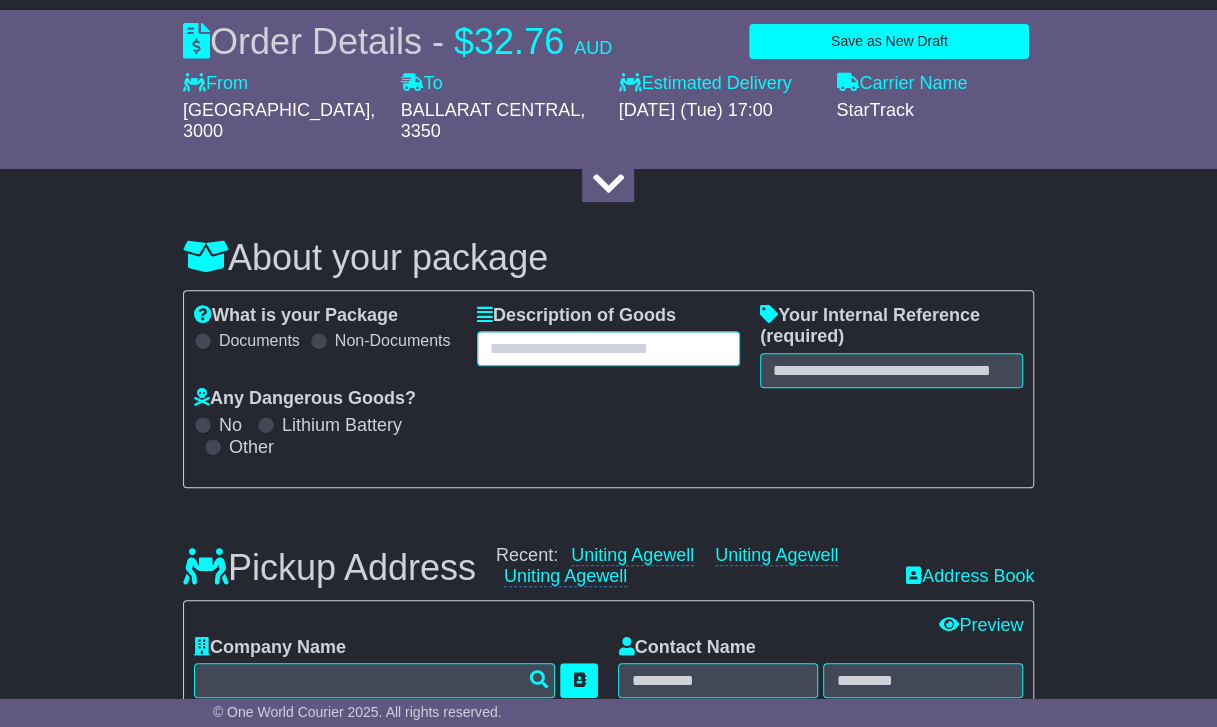 click at bounding box center (608, 348) 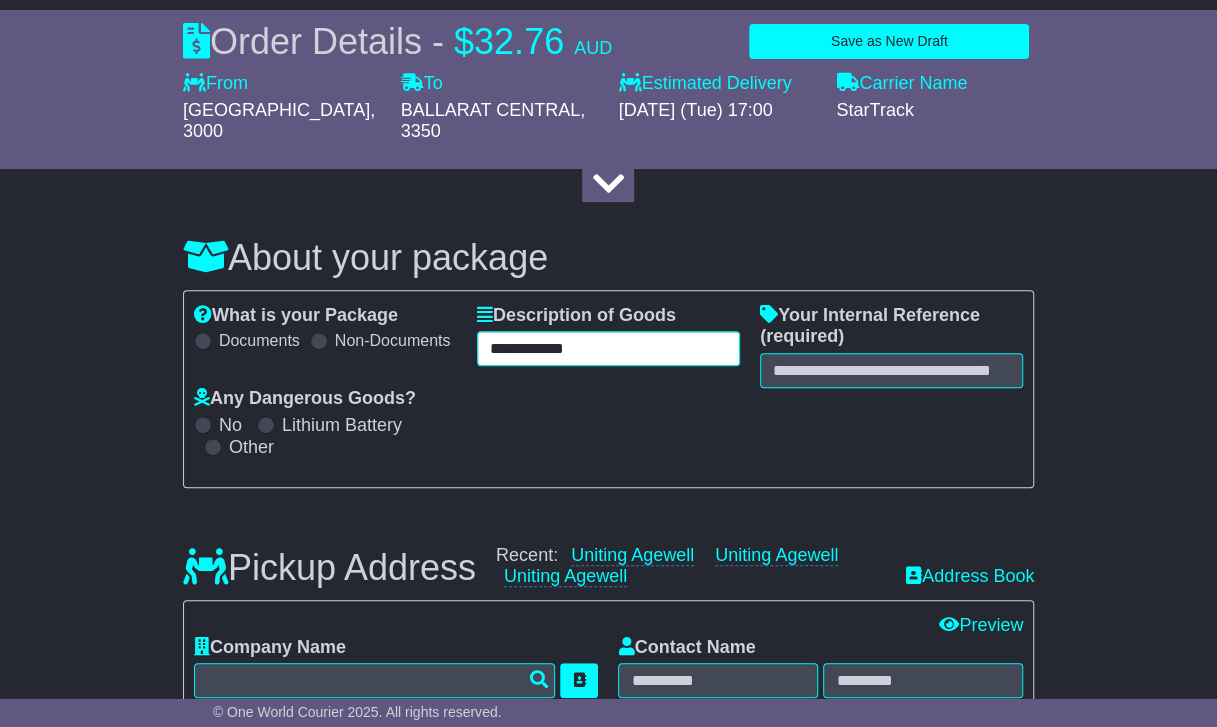 type on "**********" 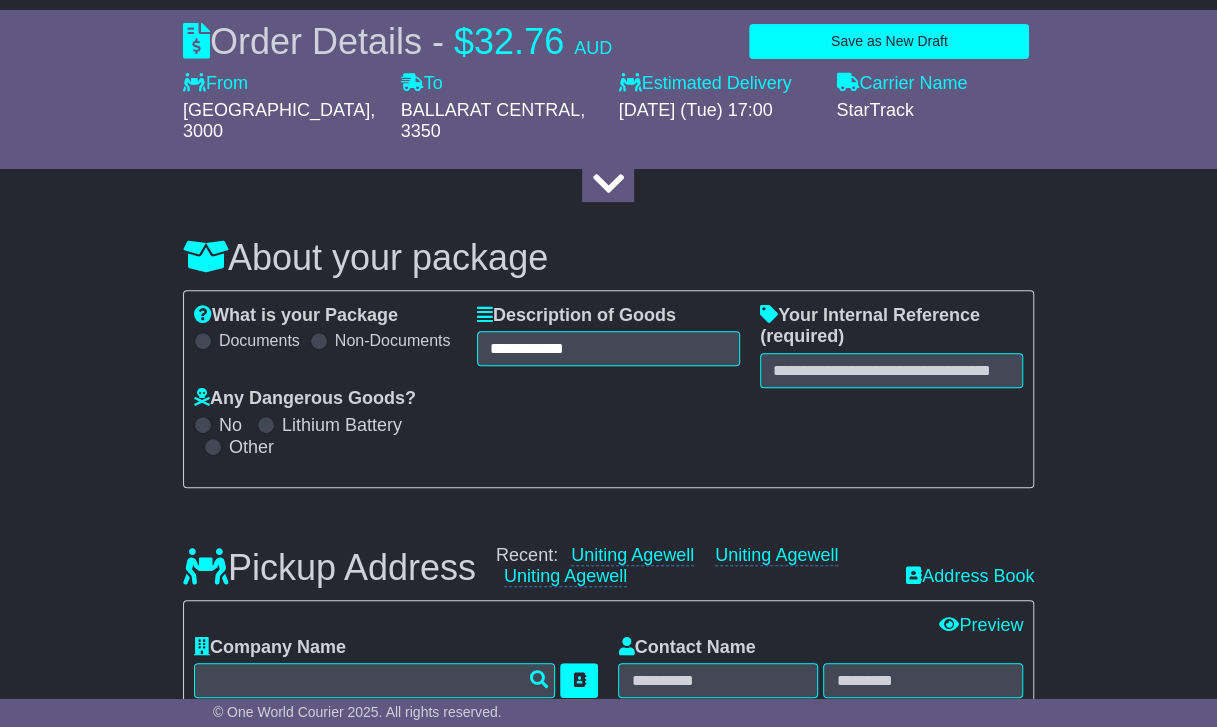 click on "**********" at bounding box center (608, 389) 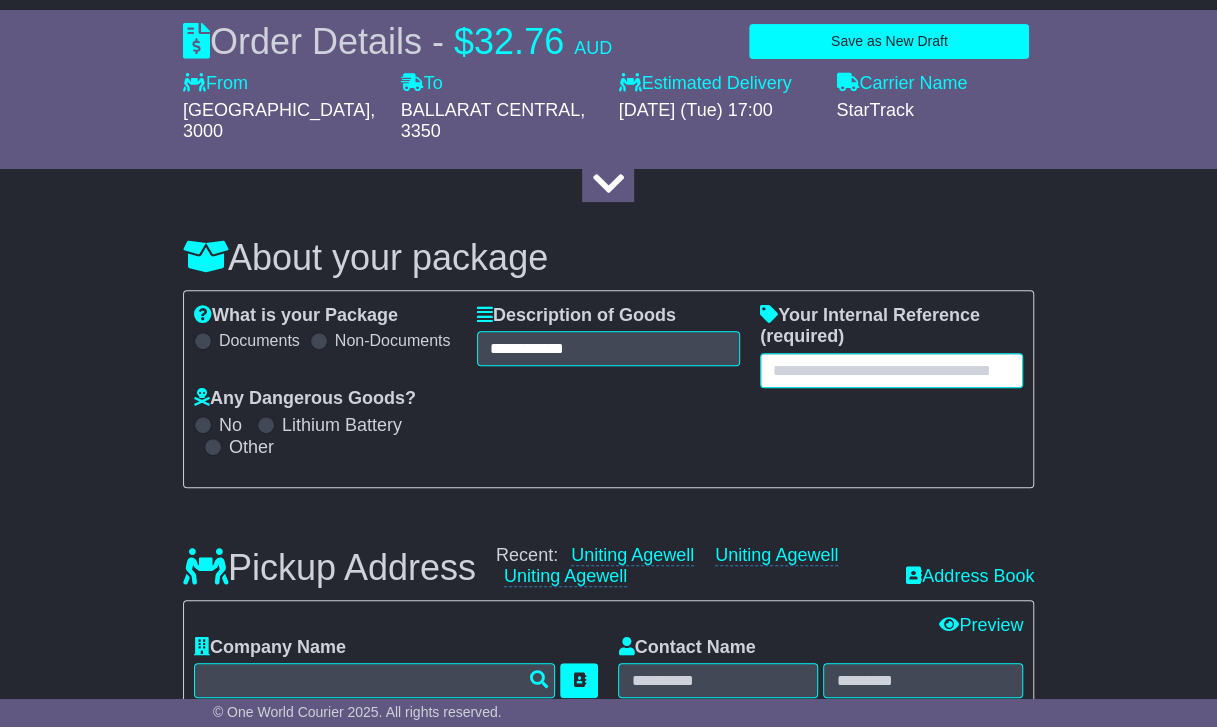 click at bounding box center (891, 370) 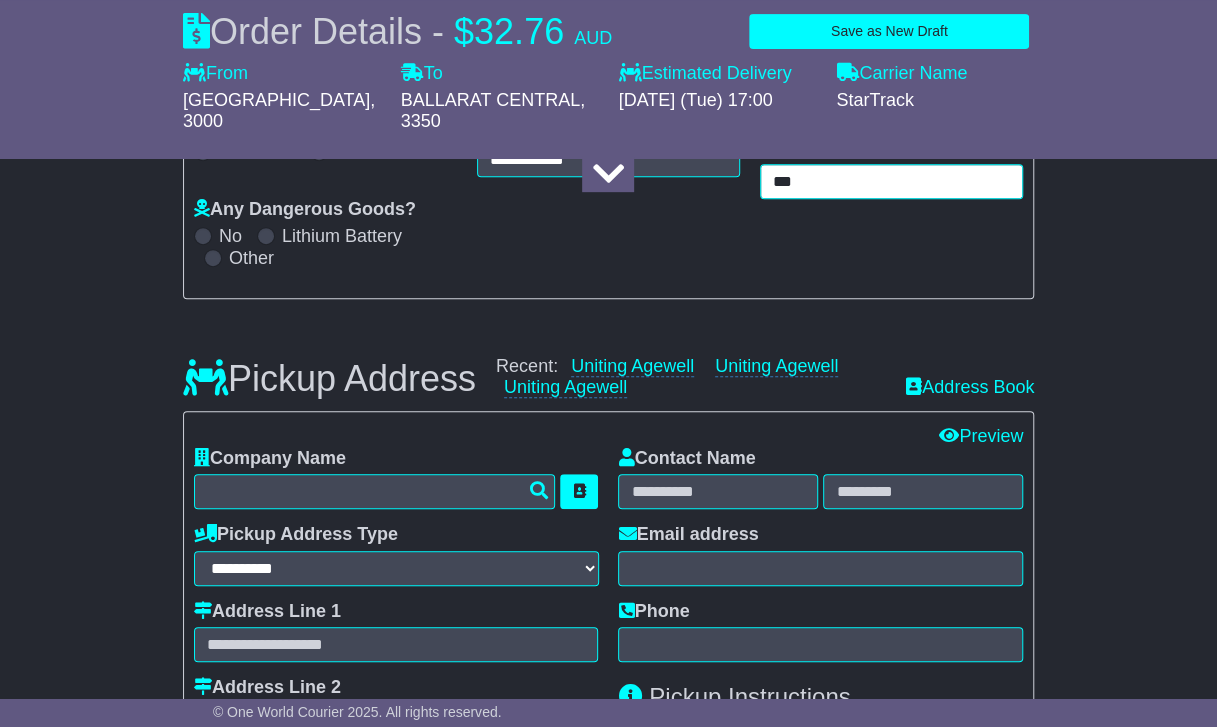 scroll, scrollTop: 393, scrollLeft: 0, axis: vertical 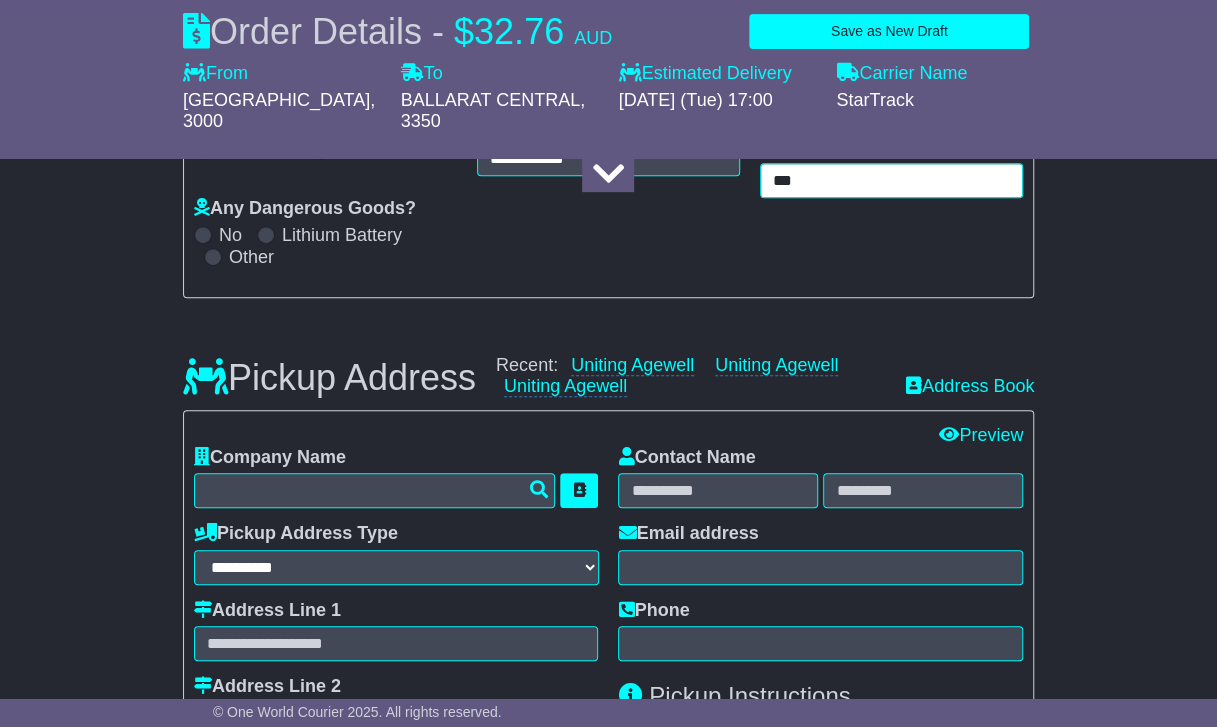 type on "***" 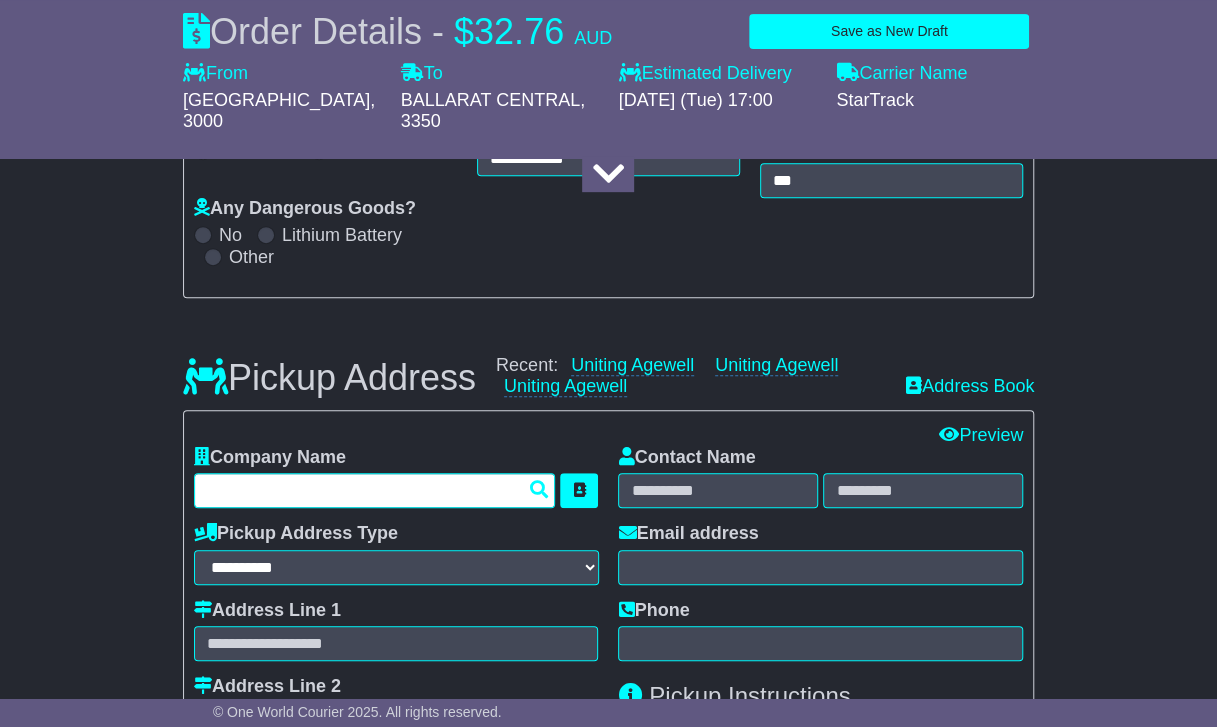 click at bounding box center [375, 490] 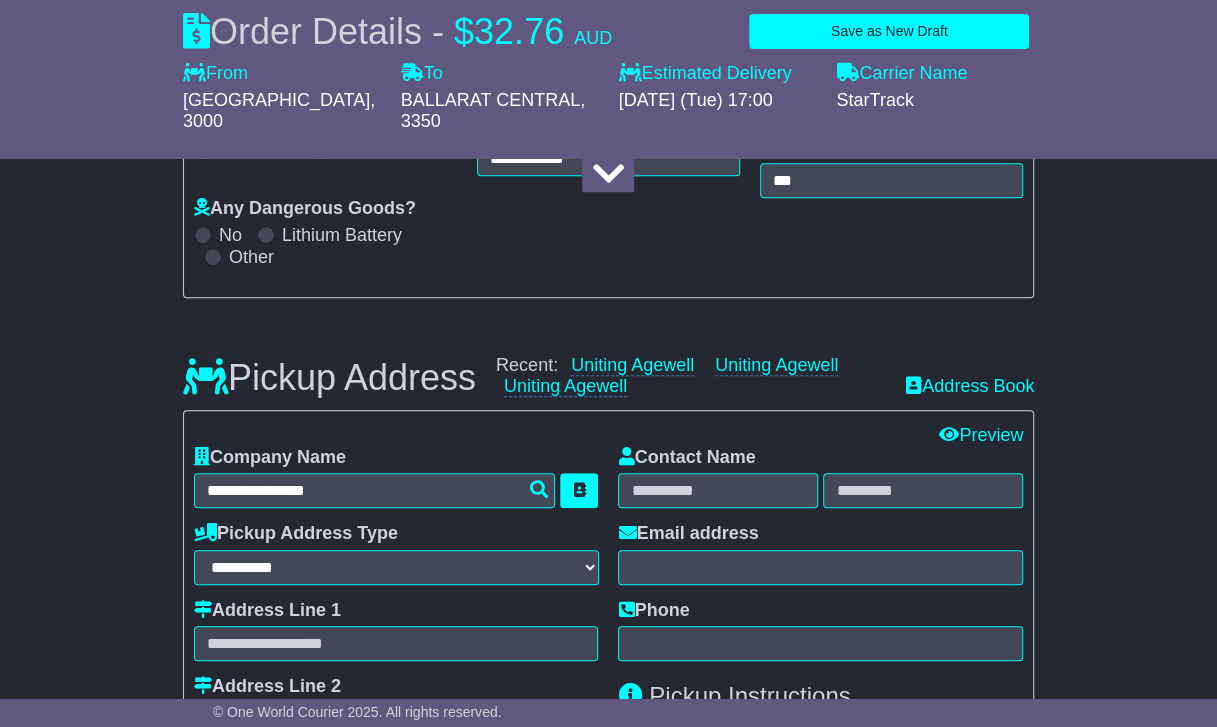 type on "**********" 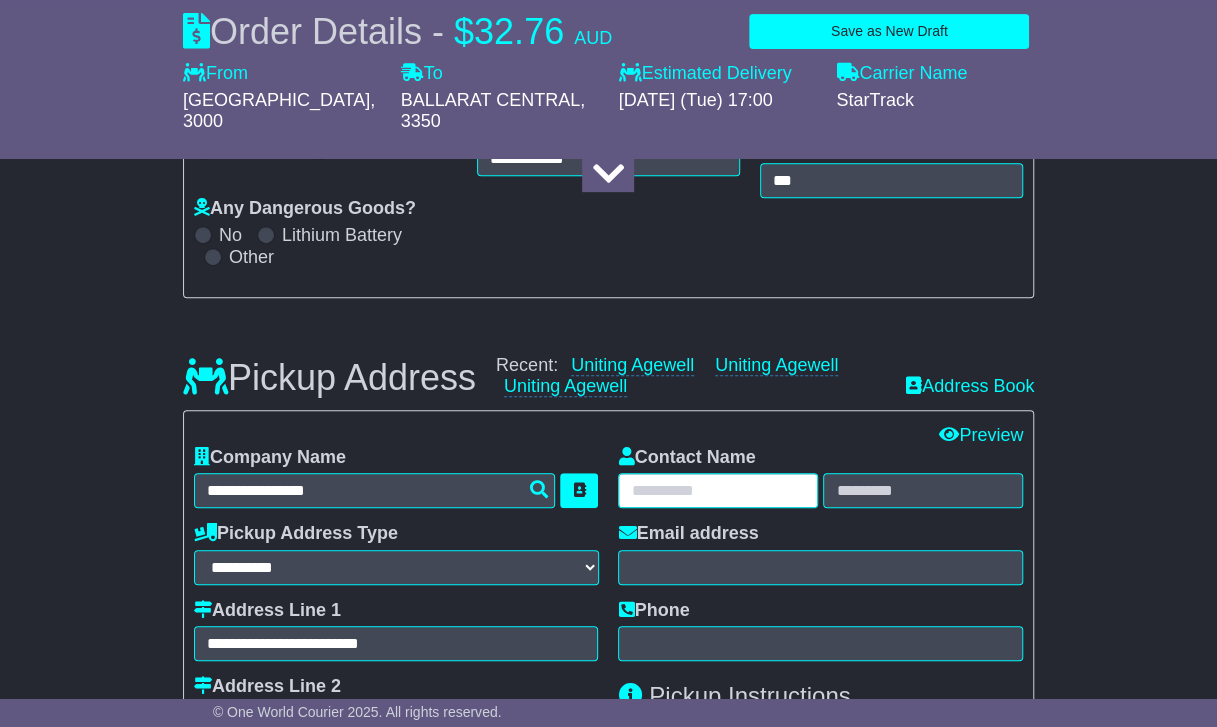 type on "***" 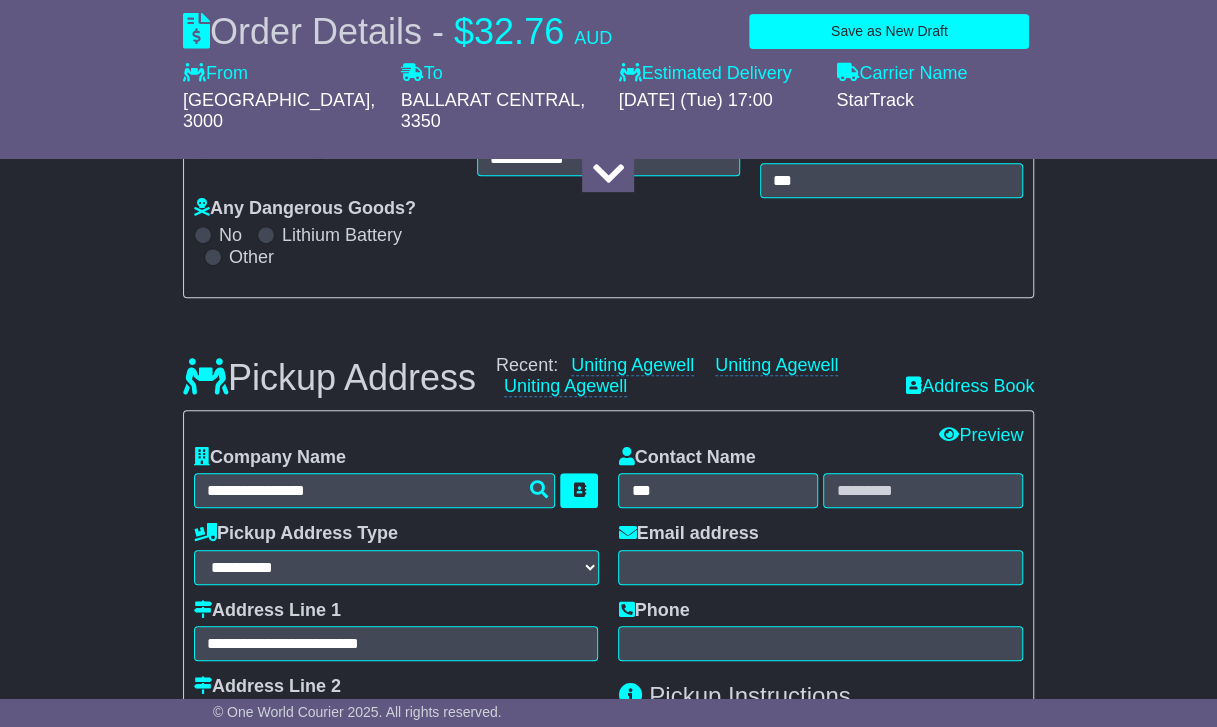 type on "**********" 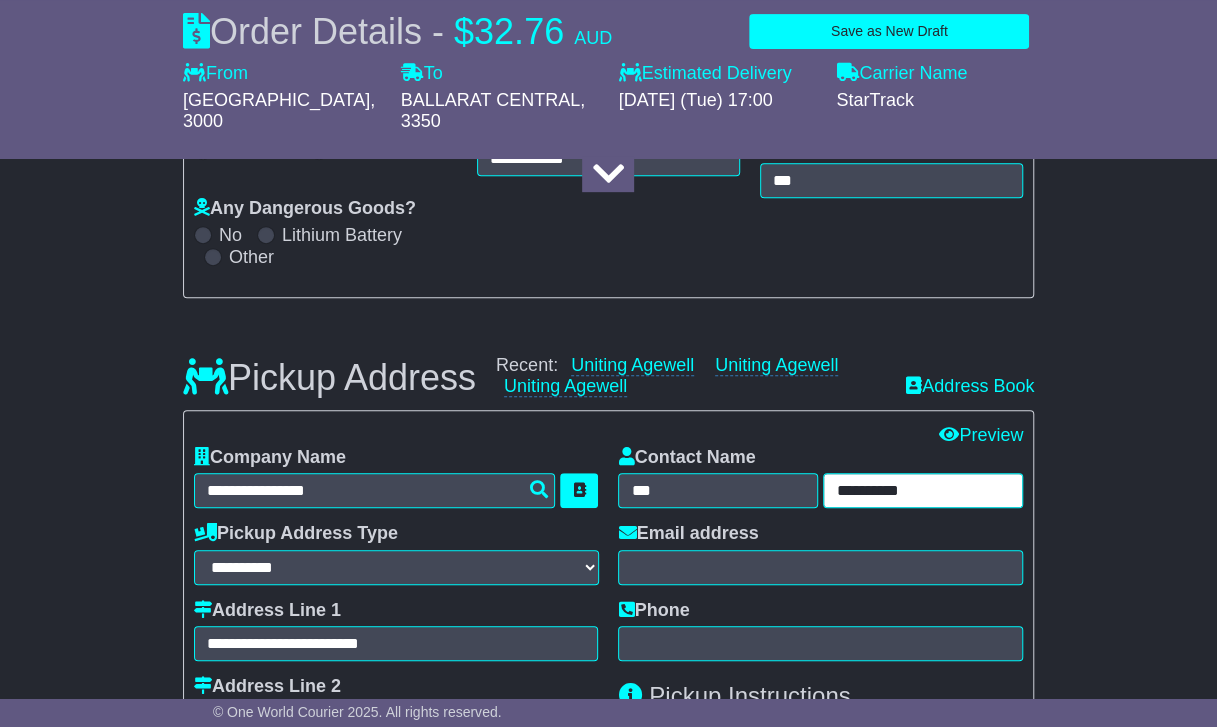type on "**********" 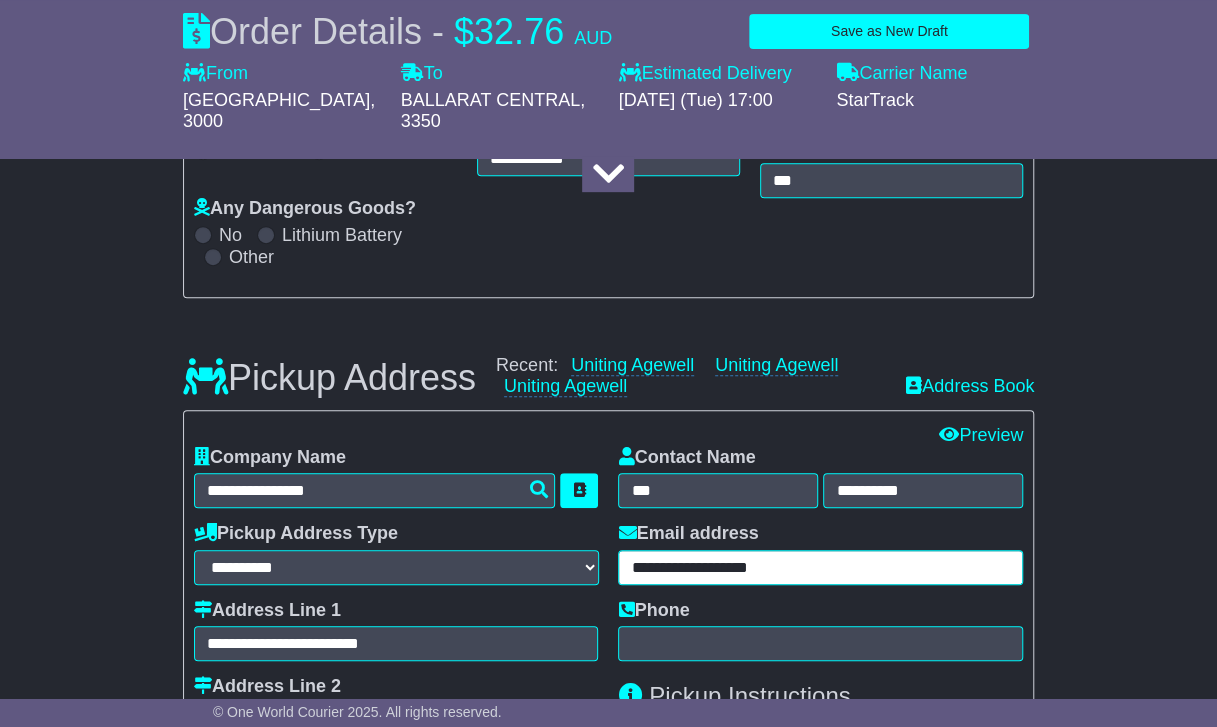 type on "**********" 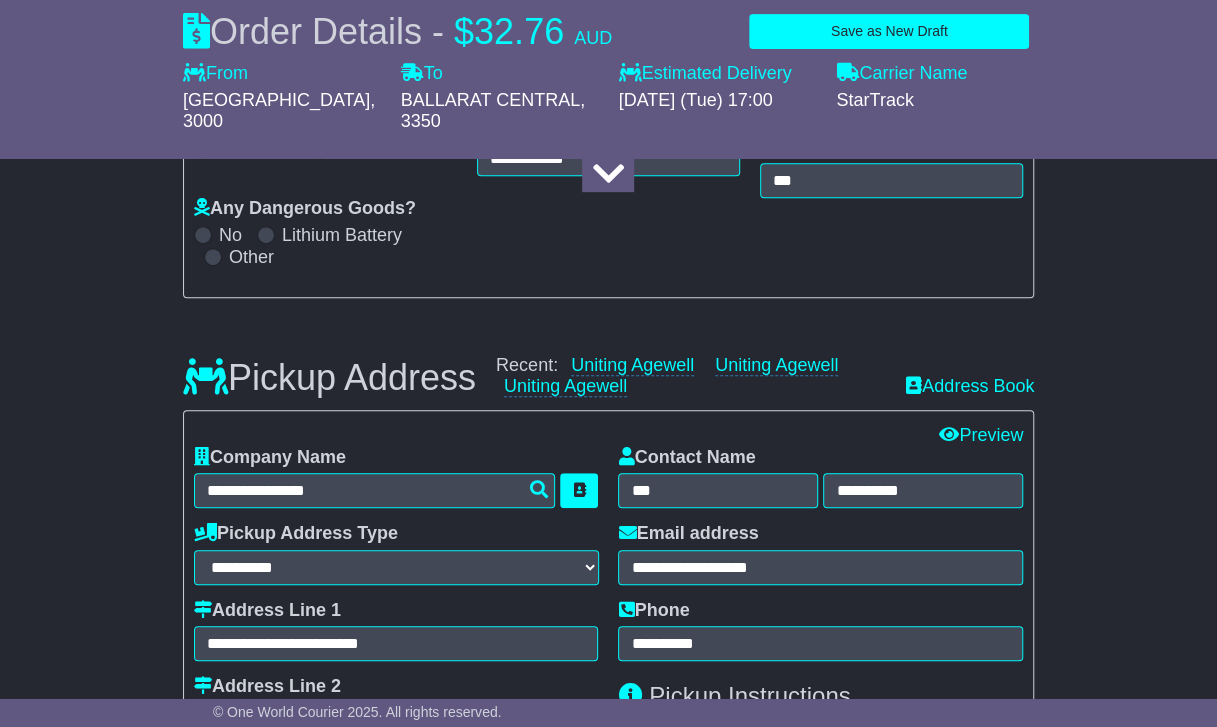 type on "**********" 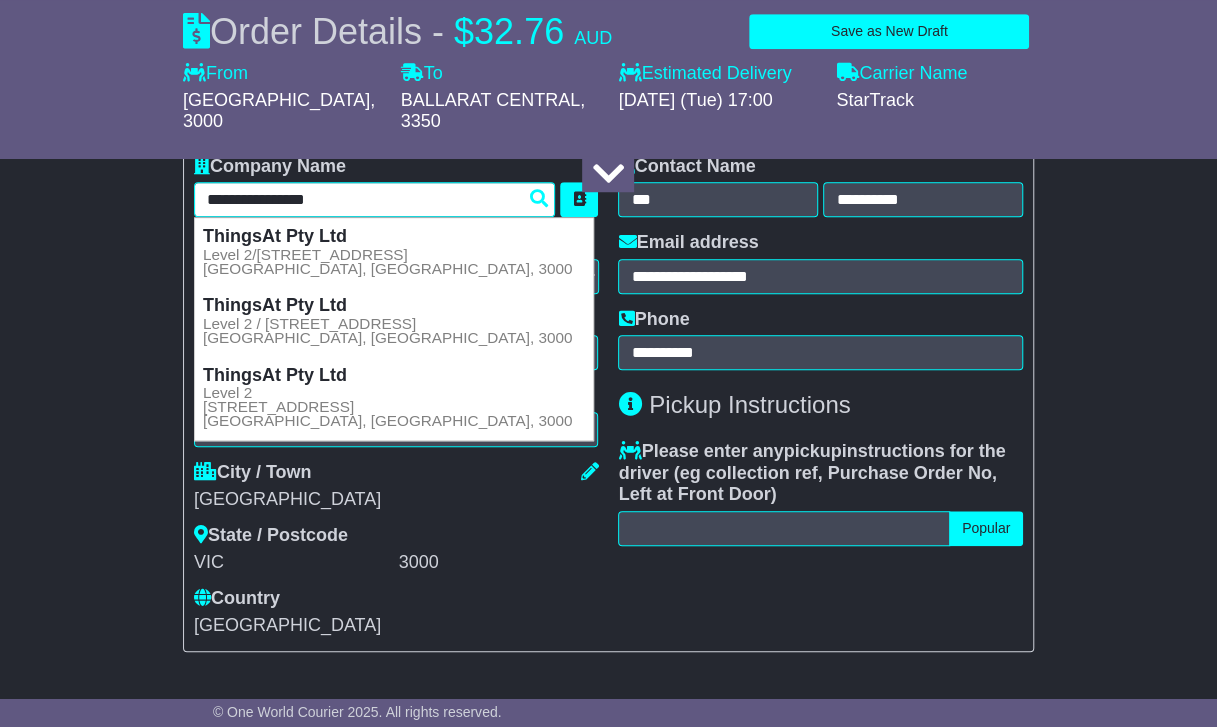 scroll, scrollTop: 692, scrollLeft: 0, axis: vertical 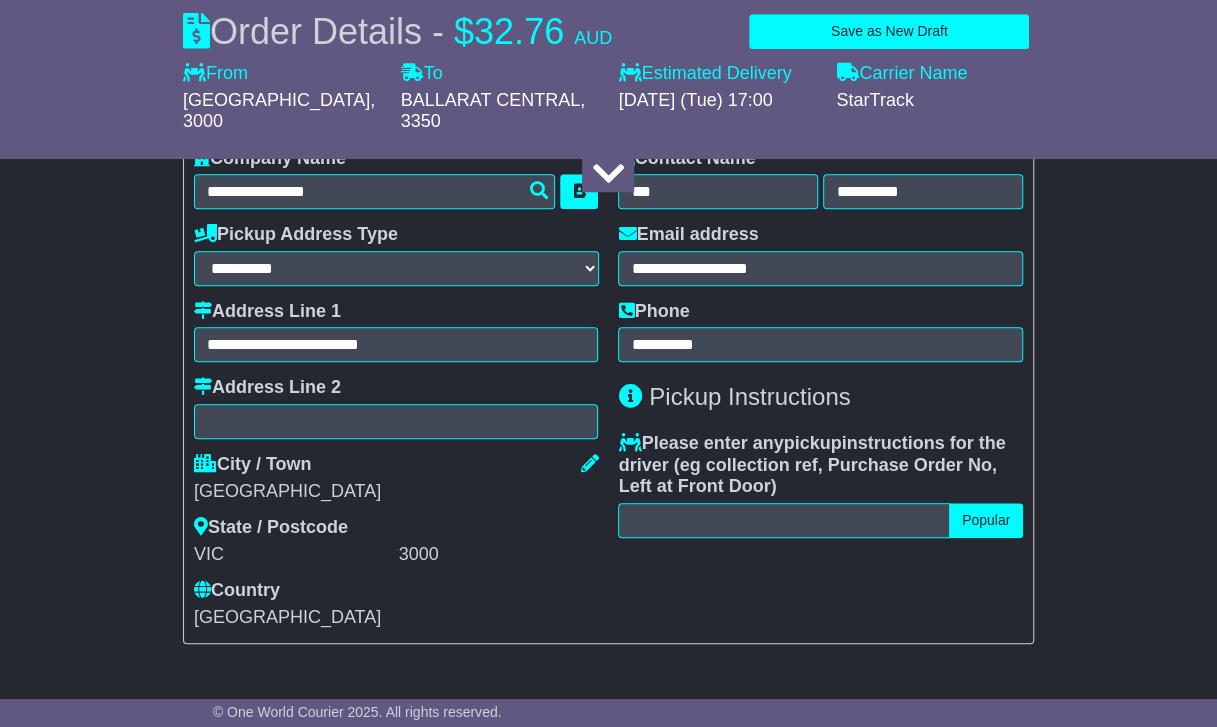 click on "State / Postcode
VIC
3000" at bounding box center [396, 541] 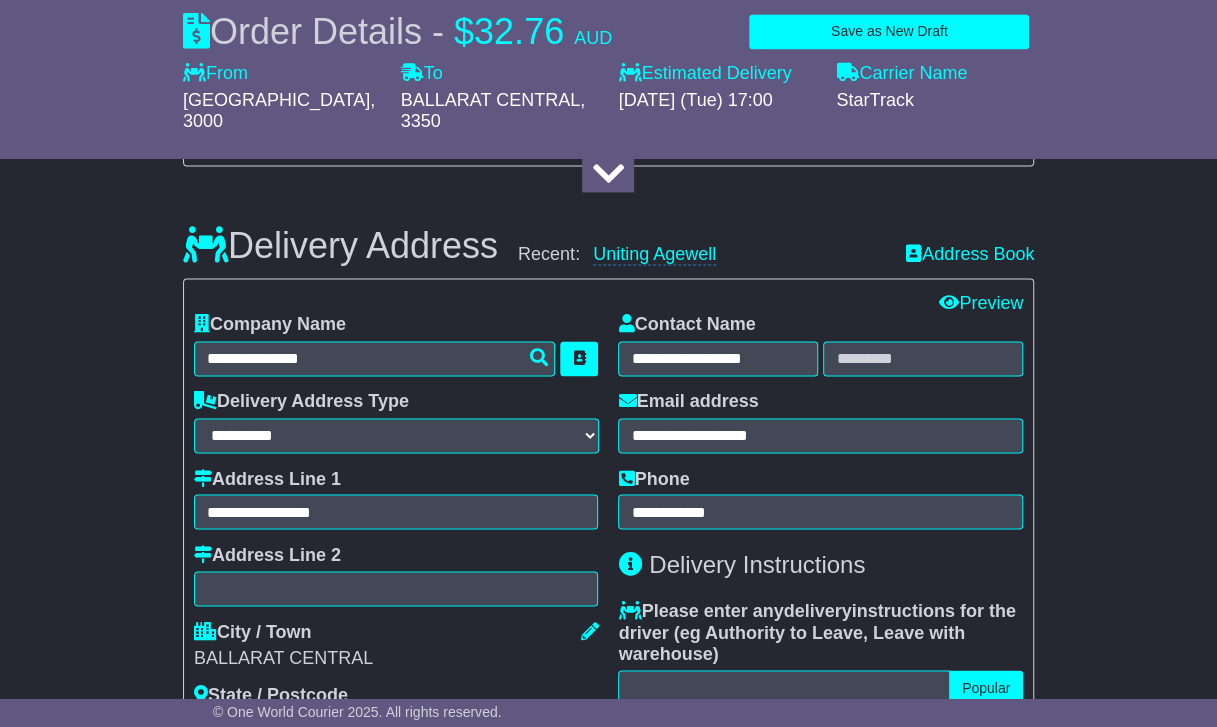 scroll, scrollTop: 1376, scrollLeft: 0, axis: vertical 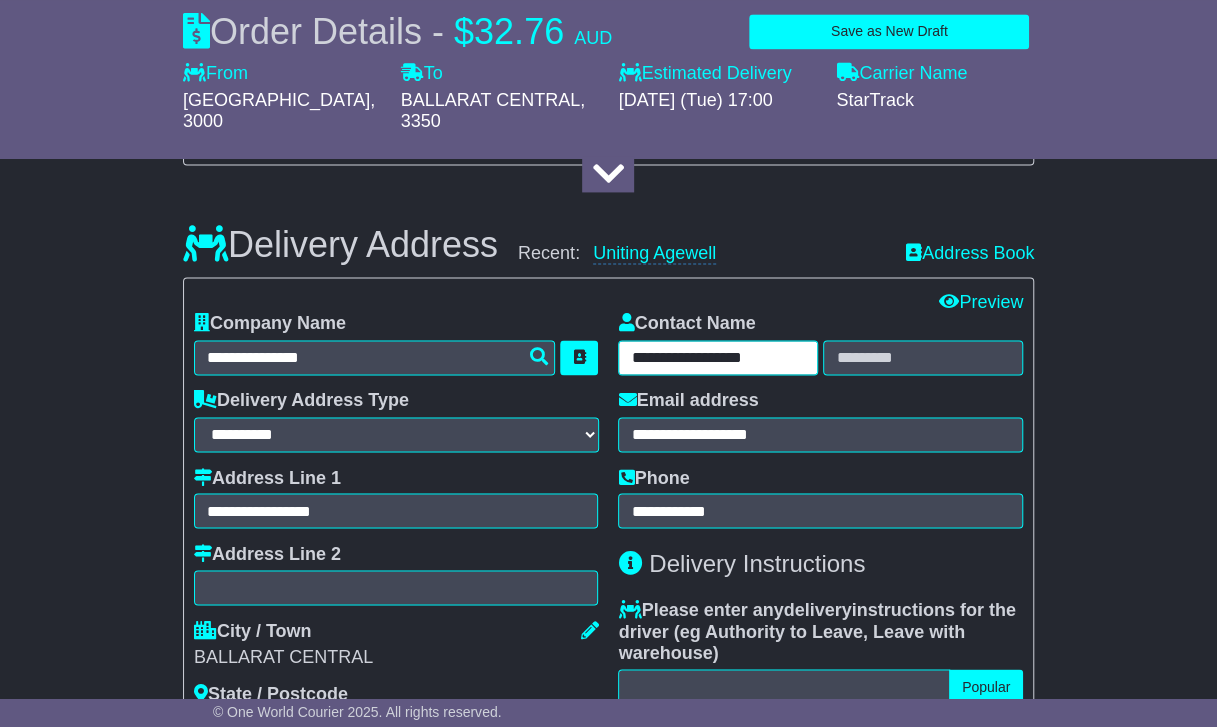 drag, startPoint x: 792, startPoint y: 349, endPoint x: 632, endPoint y: 365, distance: 160.798 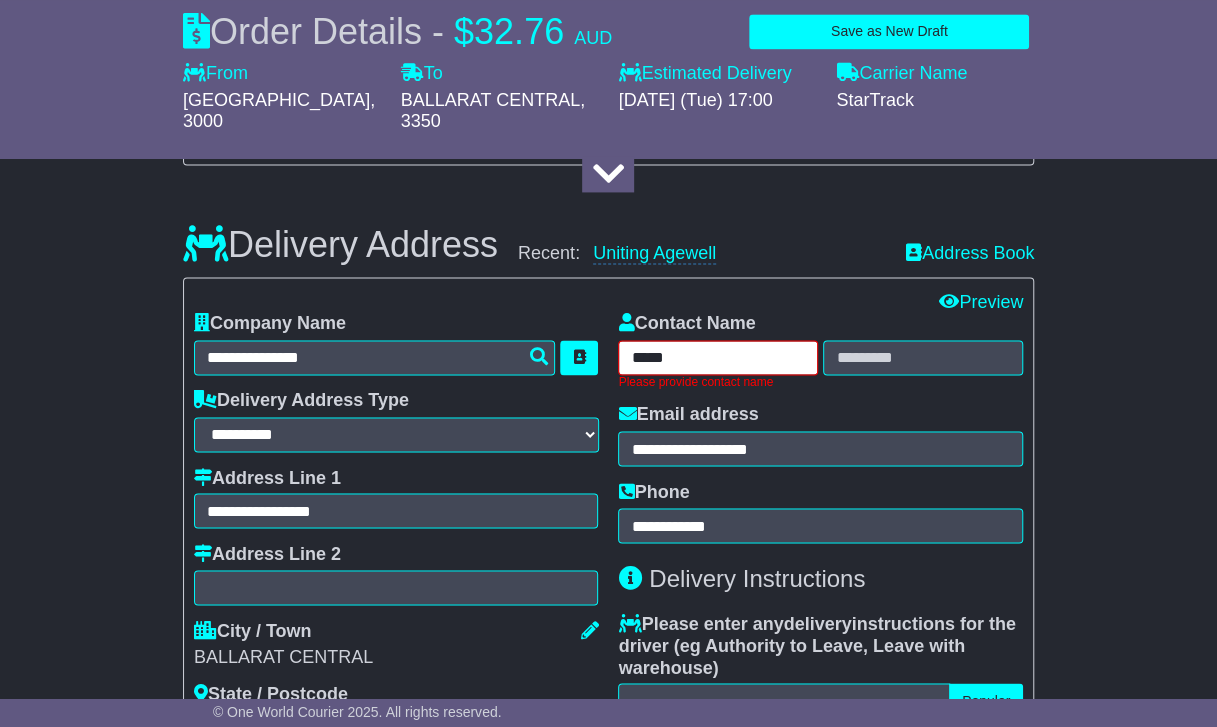 type on "*****" 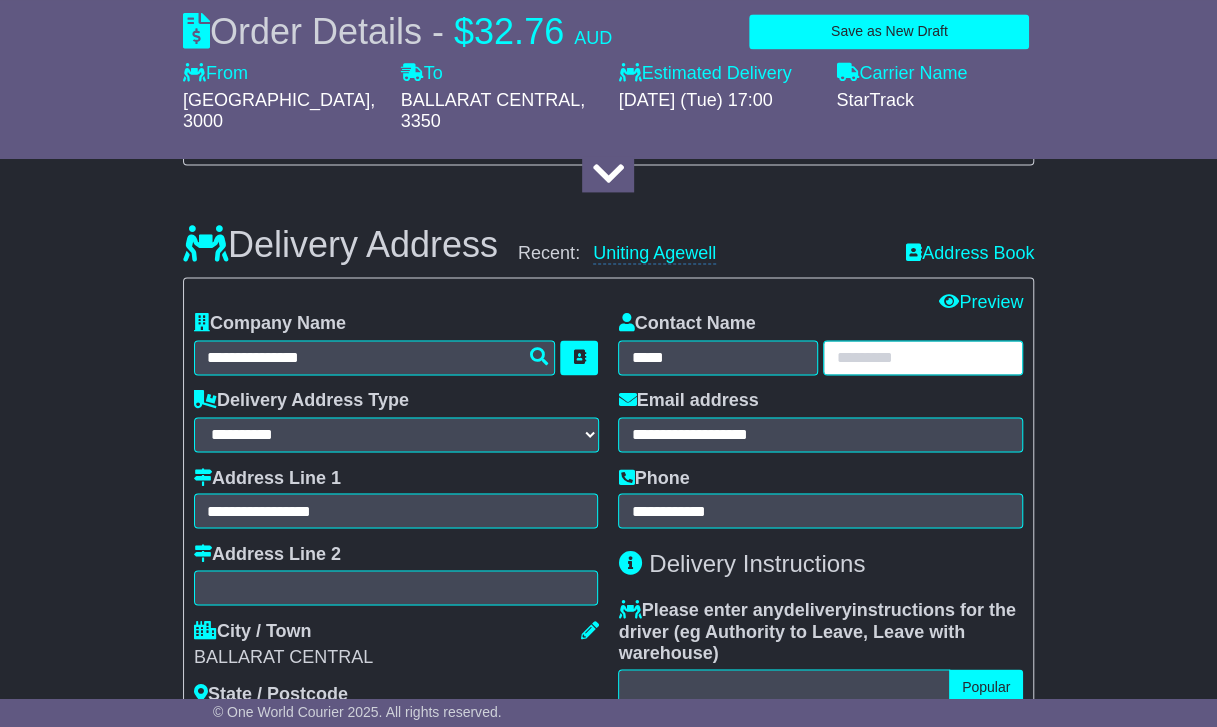click at bounding box center (923, 357) 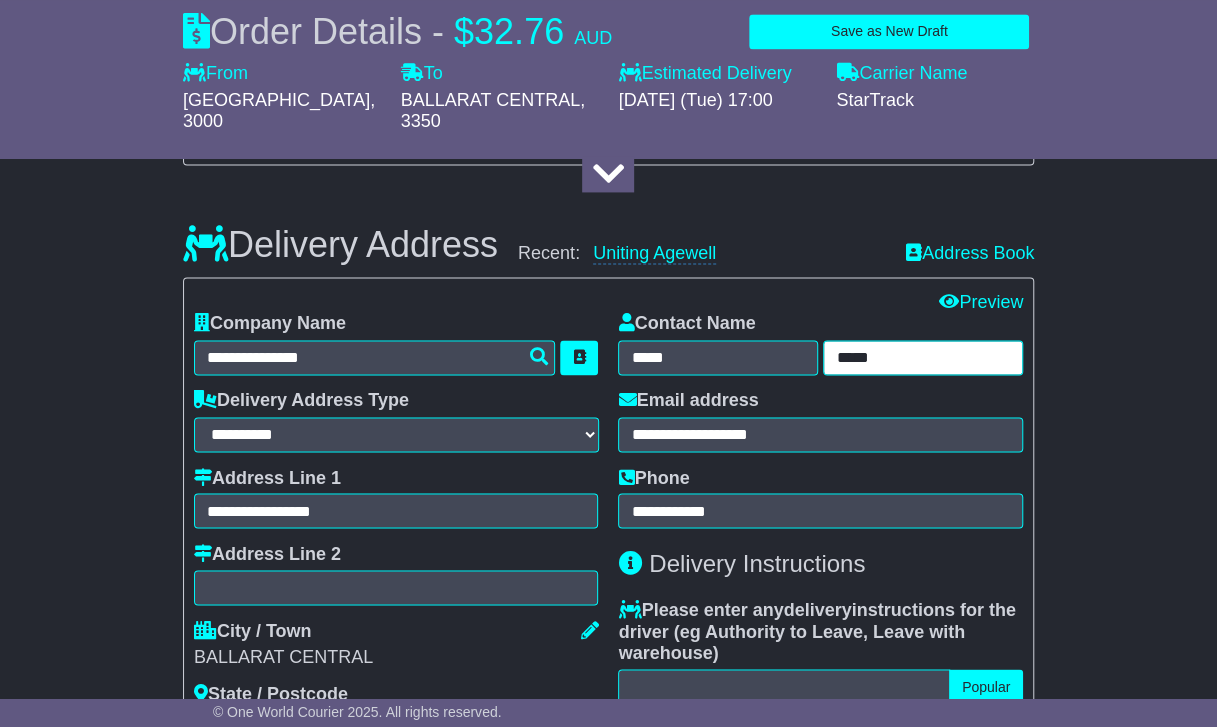 type on "*****" 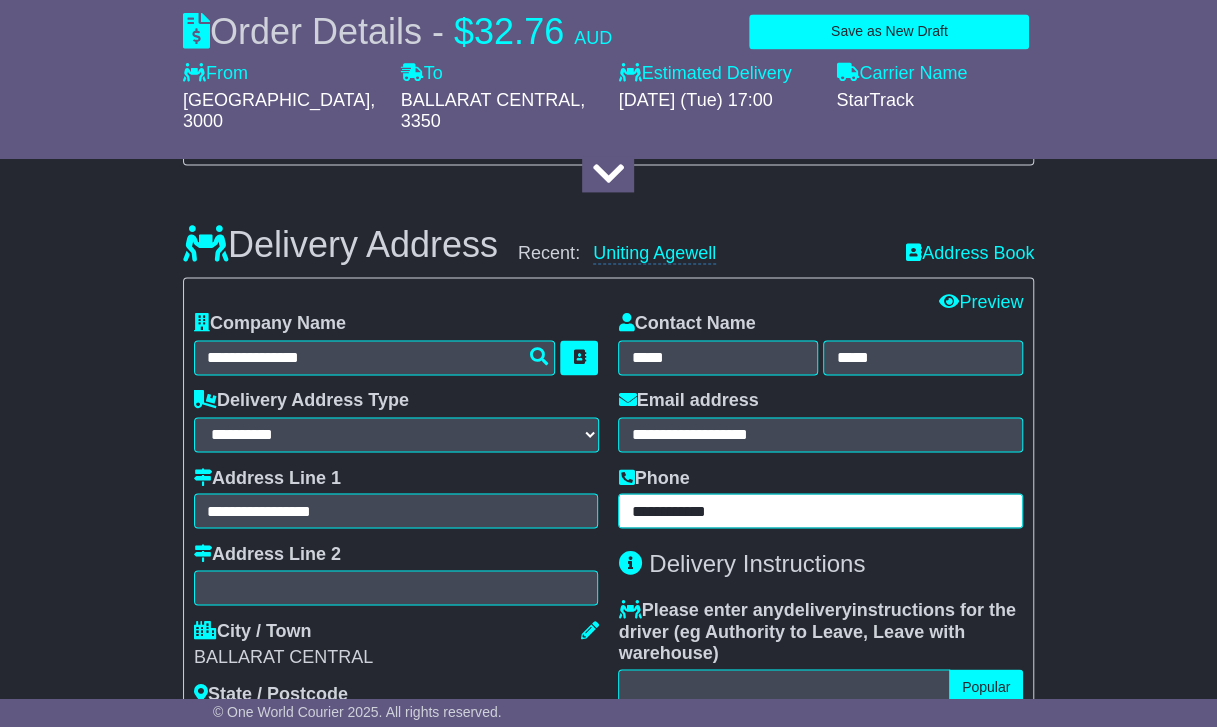 click on "**********" at bounding box center (820, 510) 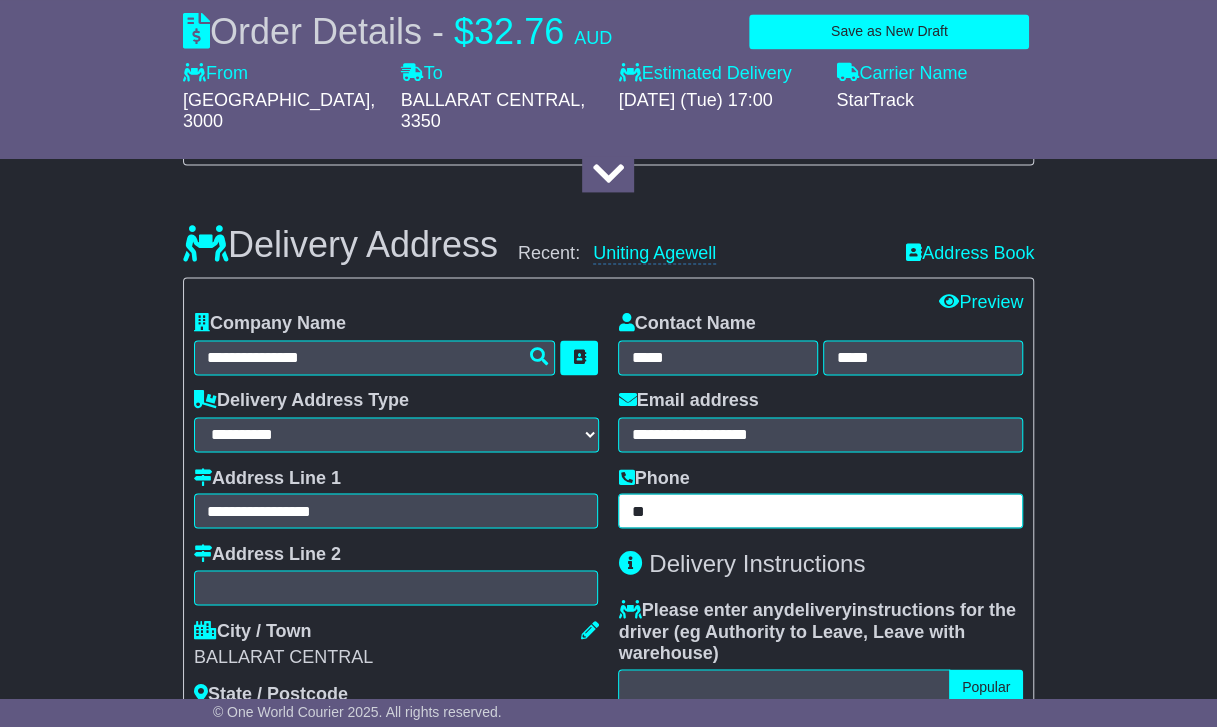 type on "*" 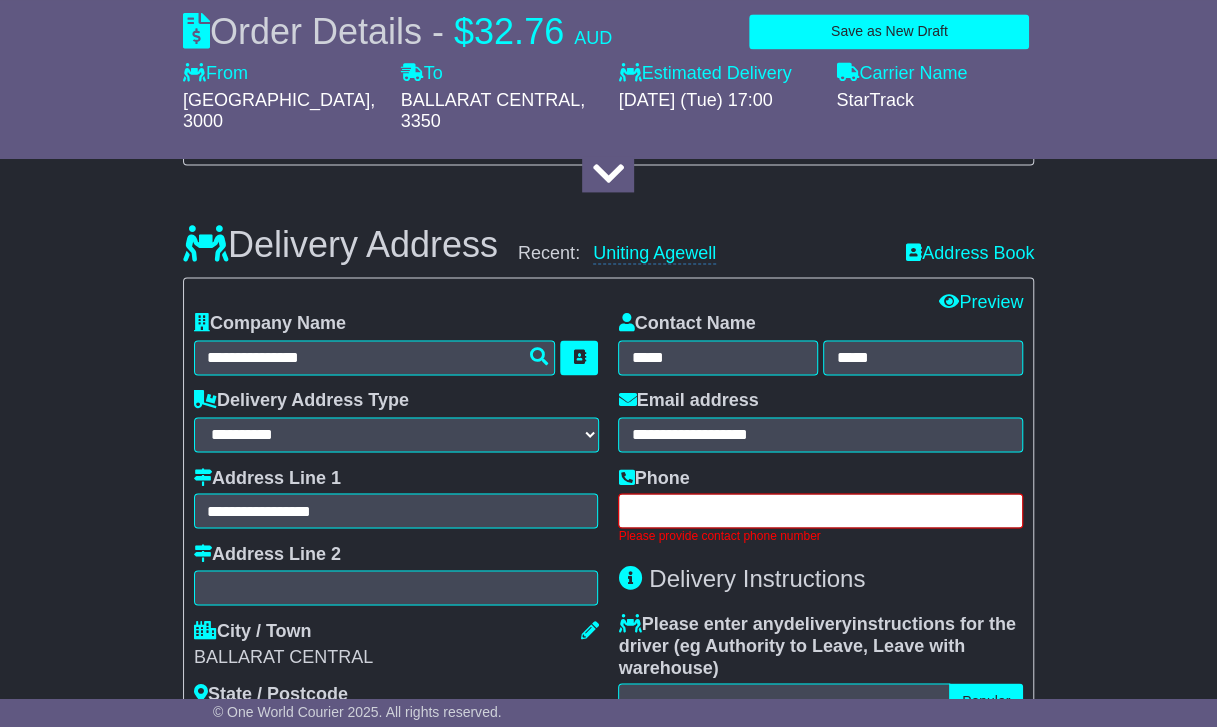 paste on "**********" 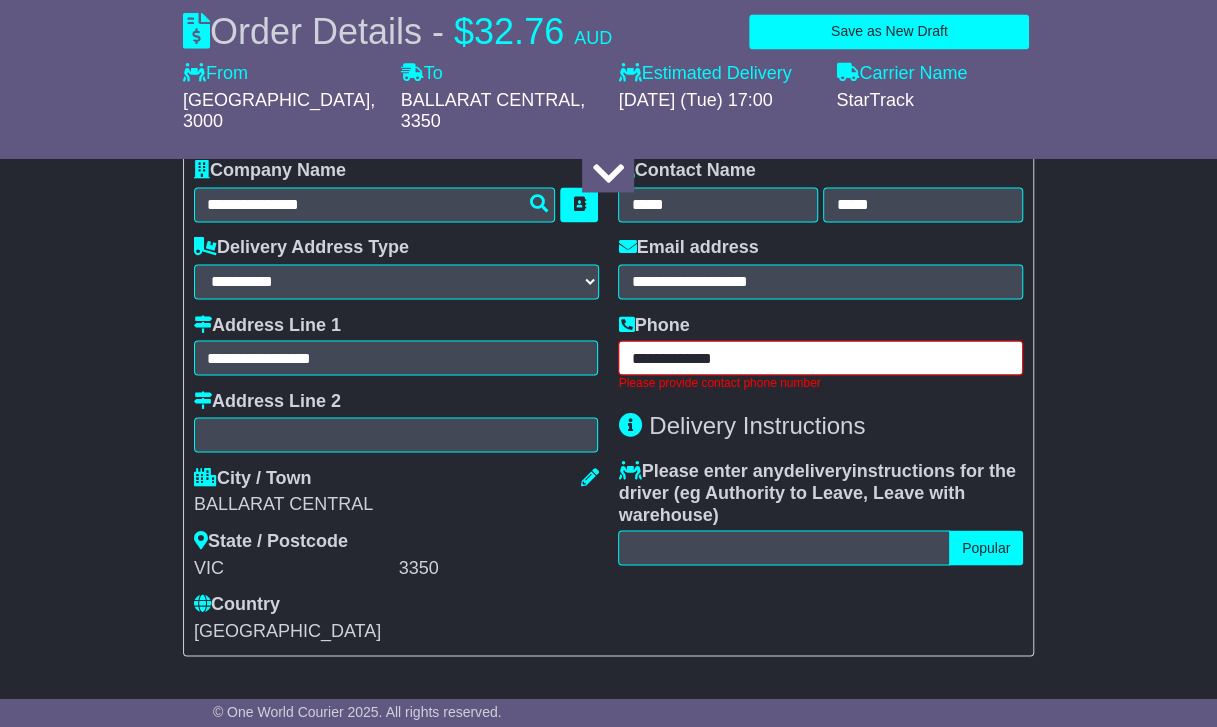 scroll, scrollTop: 1524, scrollLeft: 0, axis: vertical 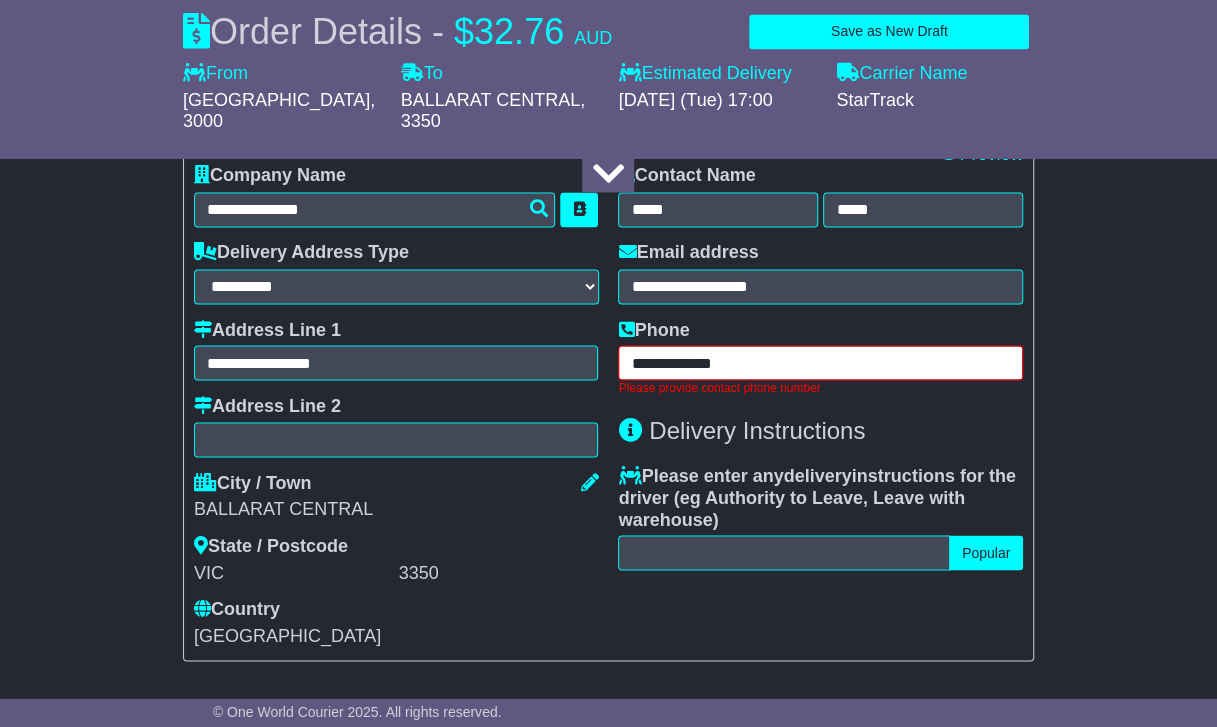 type on "**********" 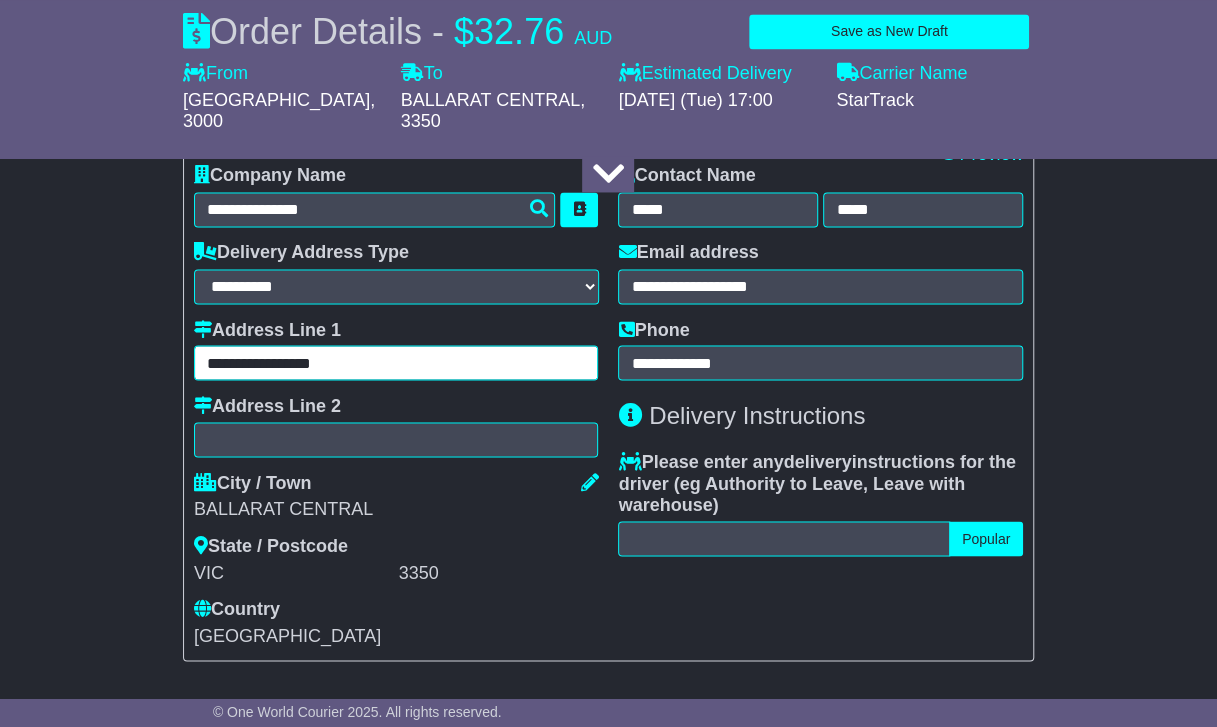 drag, startPoint x: 409, startPoint y: 372, endPoint x: 206, endPoint y: 374, distance: 203.00986 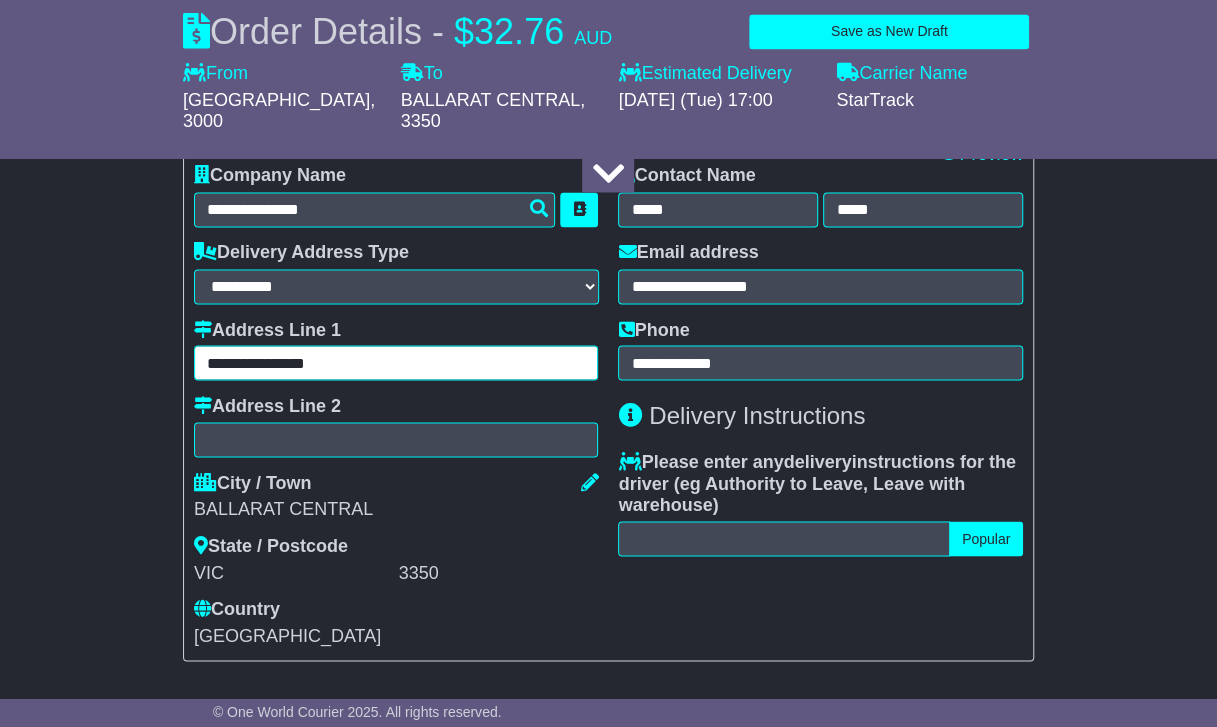 type on "**********" 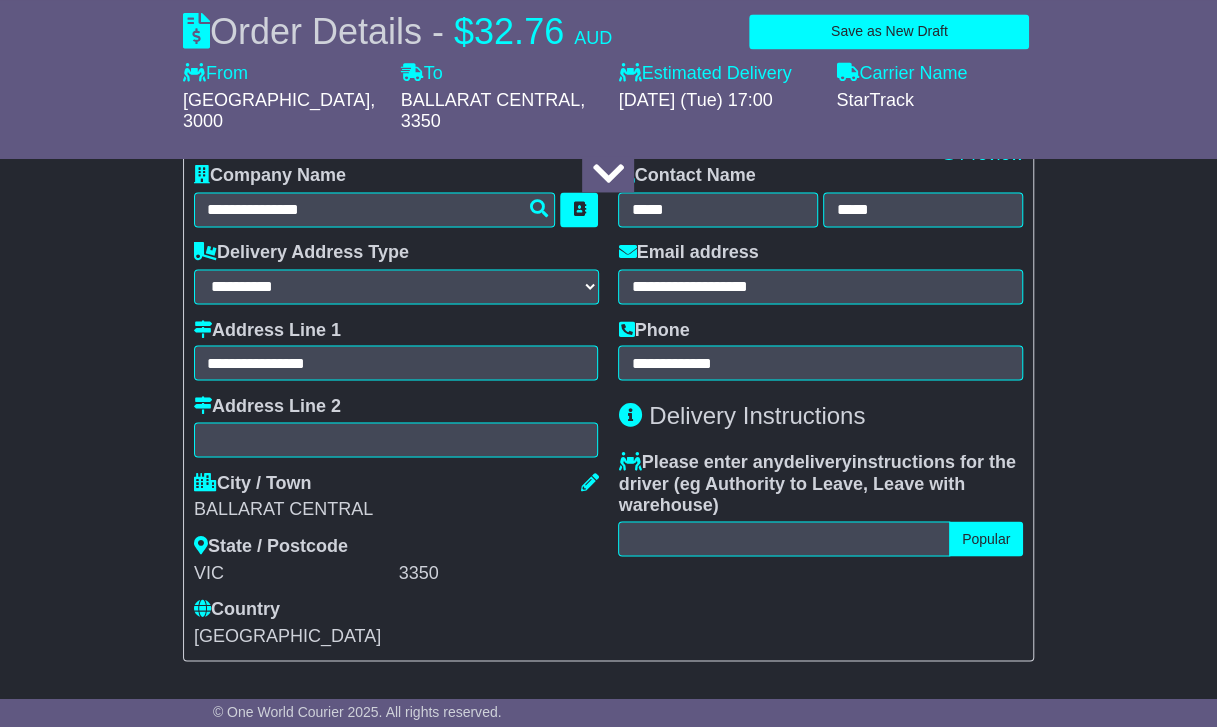 click on "3350" at bounding box center [499, 573] 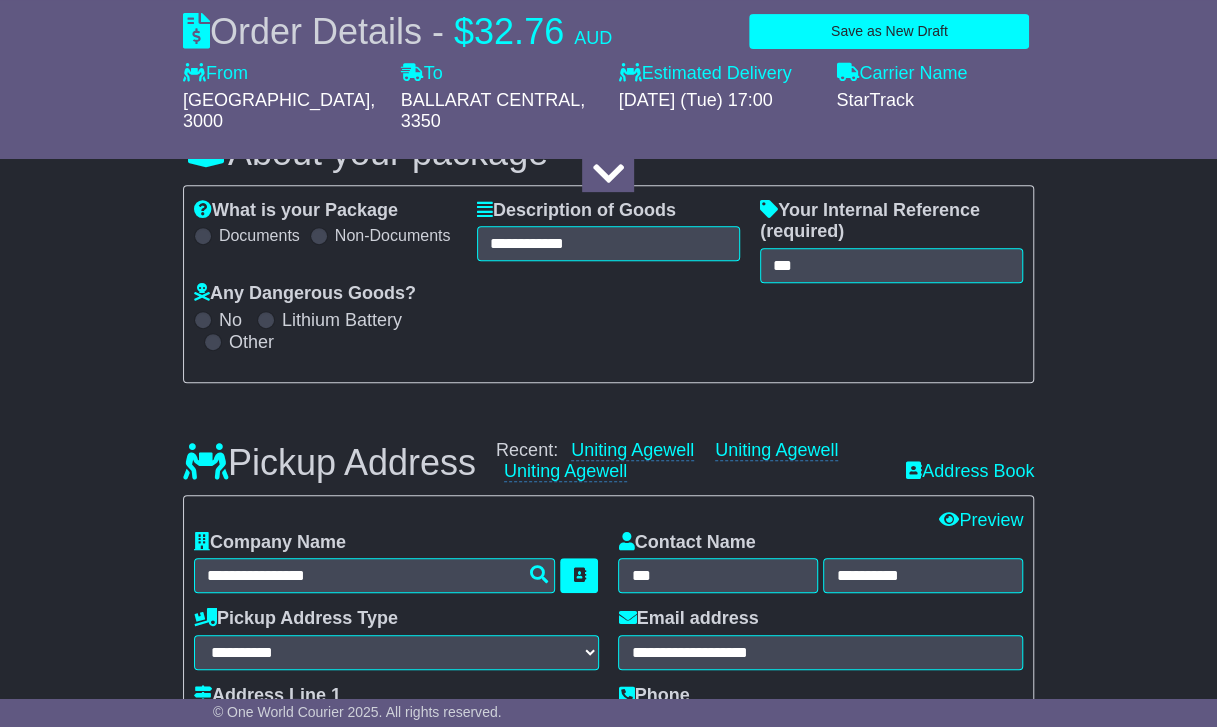scroll, scrollTop: 0, scrollLeft: 0, axis: both 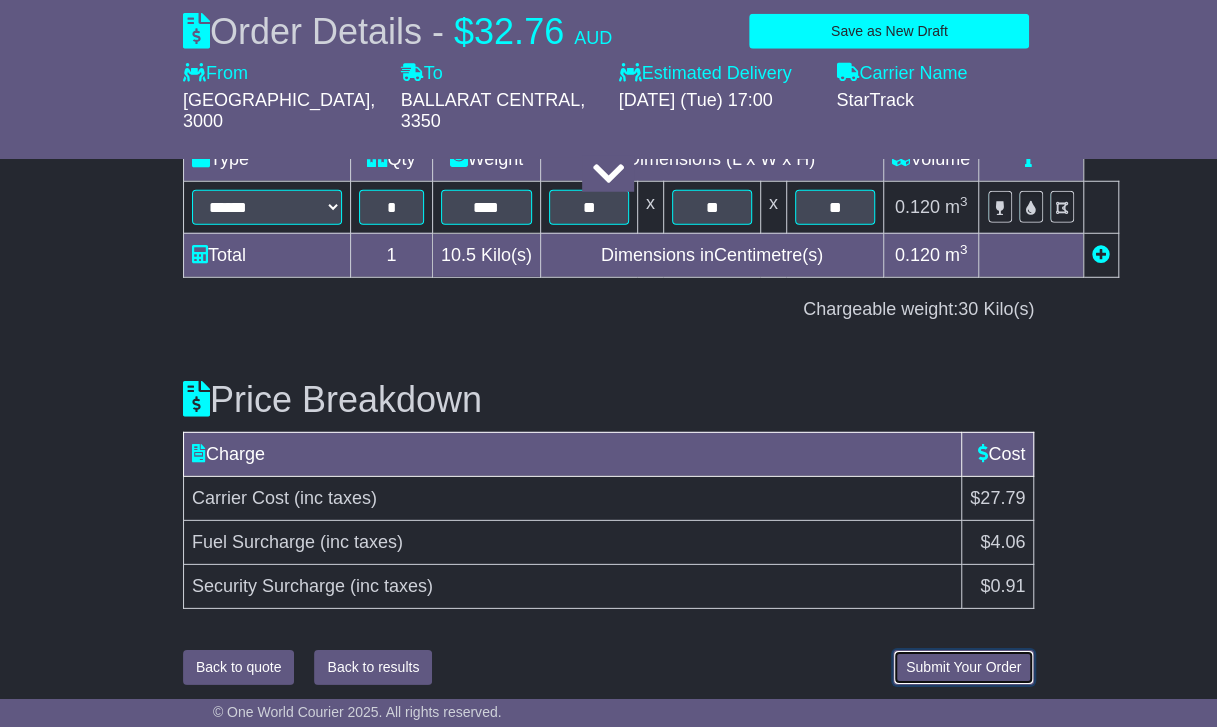 click on "Submit Your Order" at bounding box center [963, 667] 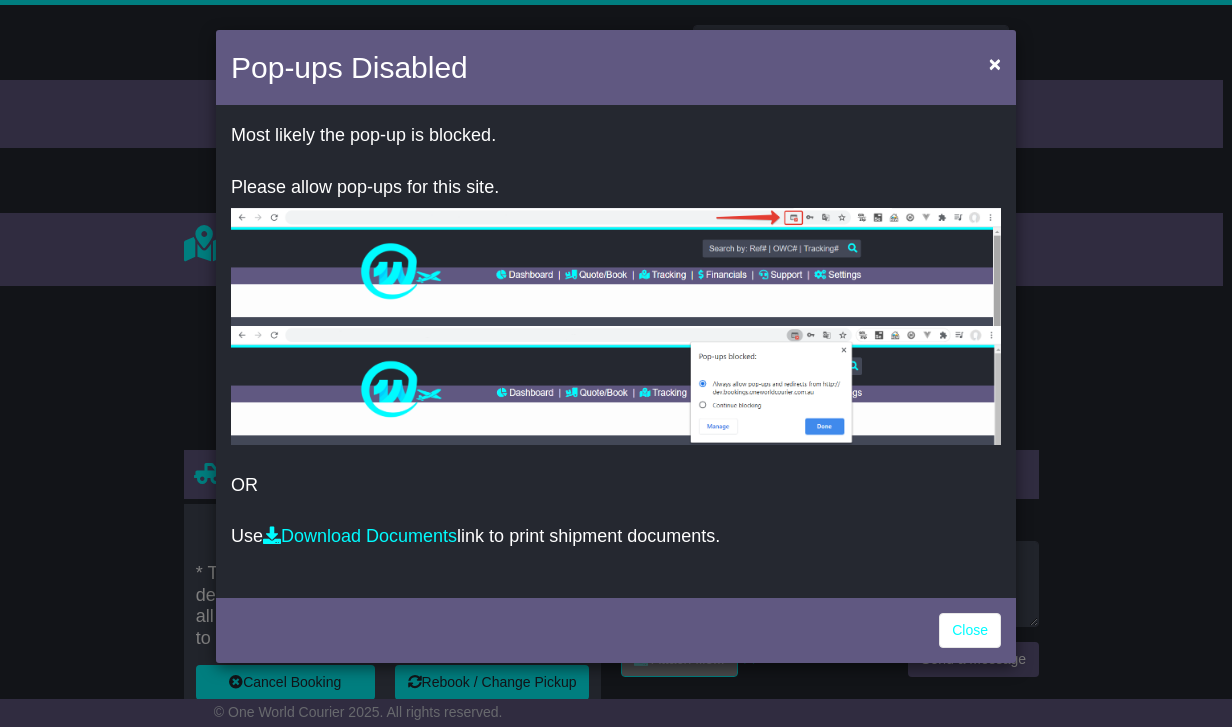 scroll, scrollTop: 0, scrollLeft: 0, axis: both 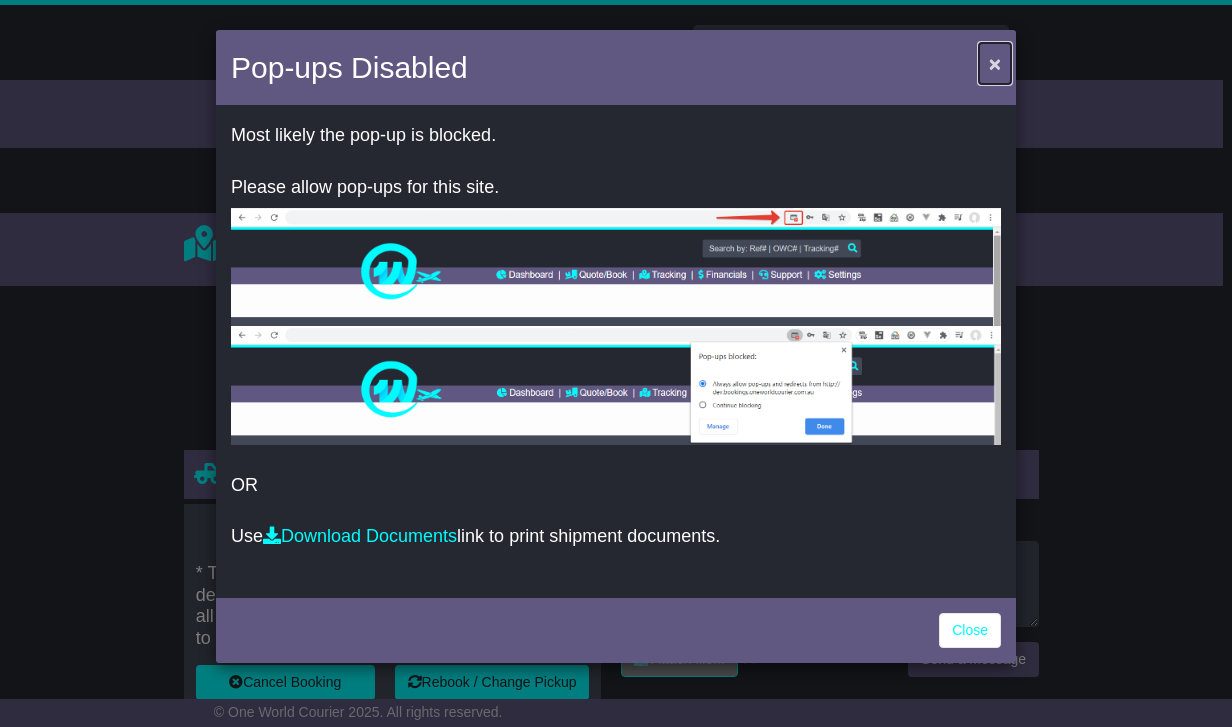 click on "×" at bounding box center (995, 63) 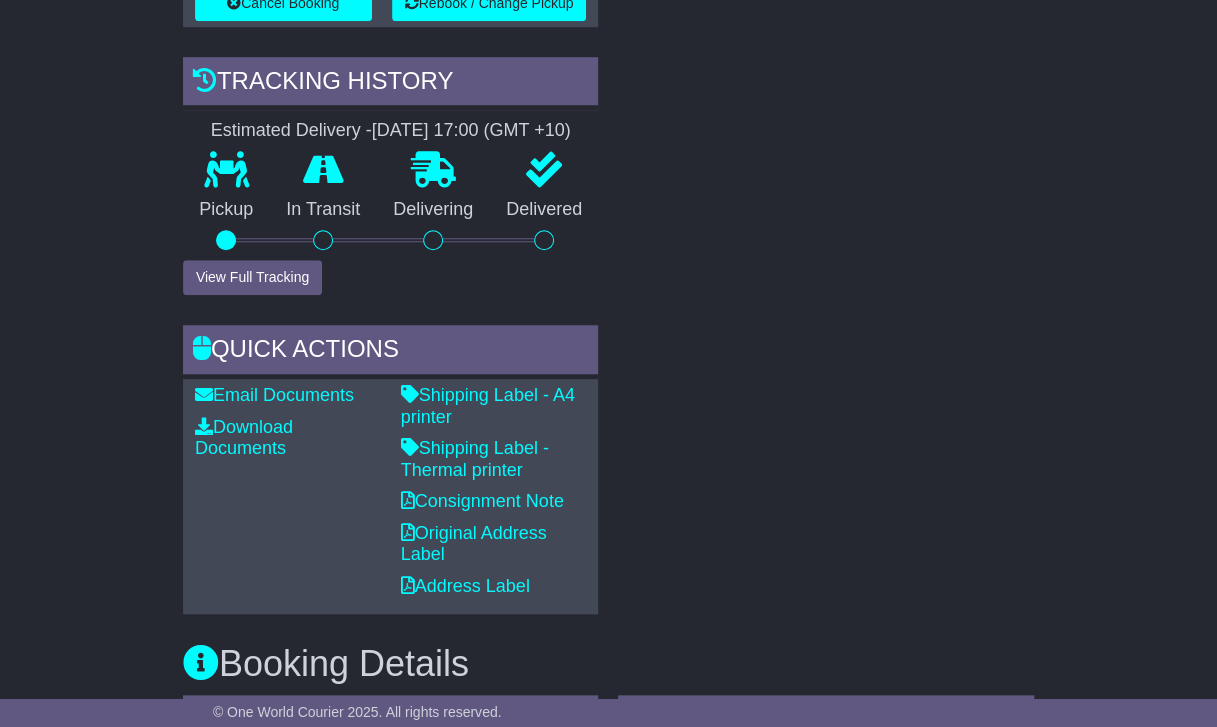 scroll, scrollTop: 989, scrollLeft: 0, axis: vertical 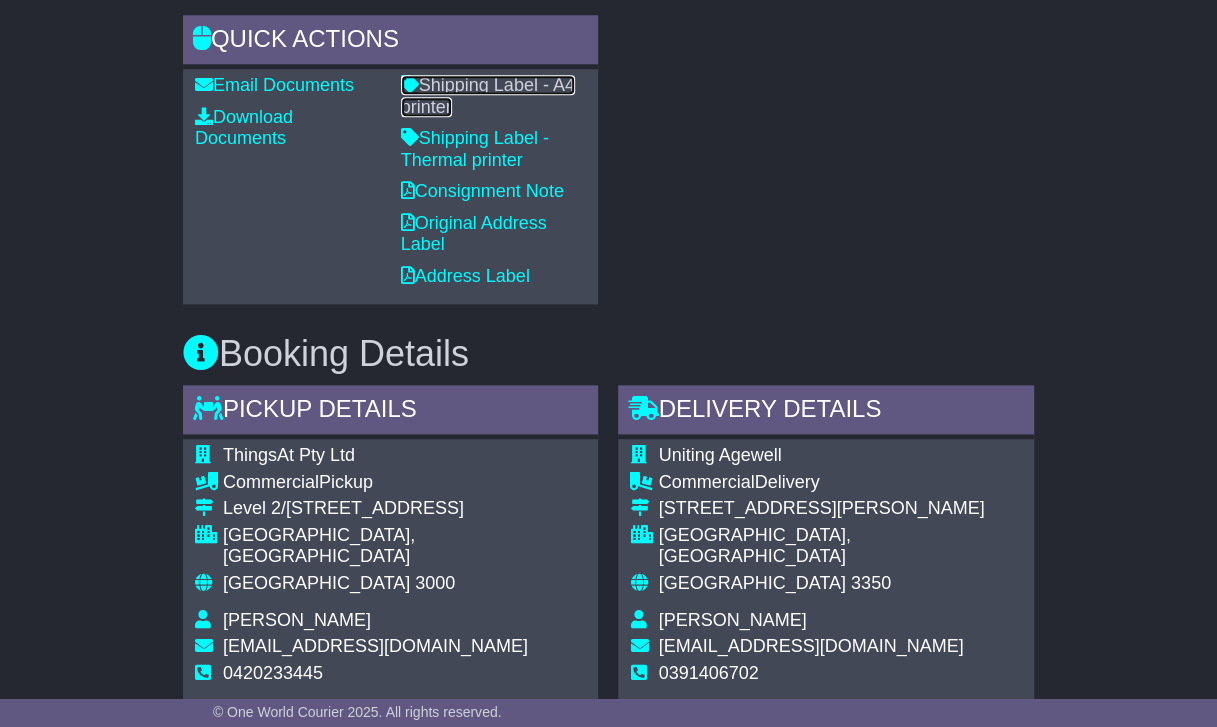 click on "Shipping Label - A4 printer" at bounding box center (488, 96) 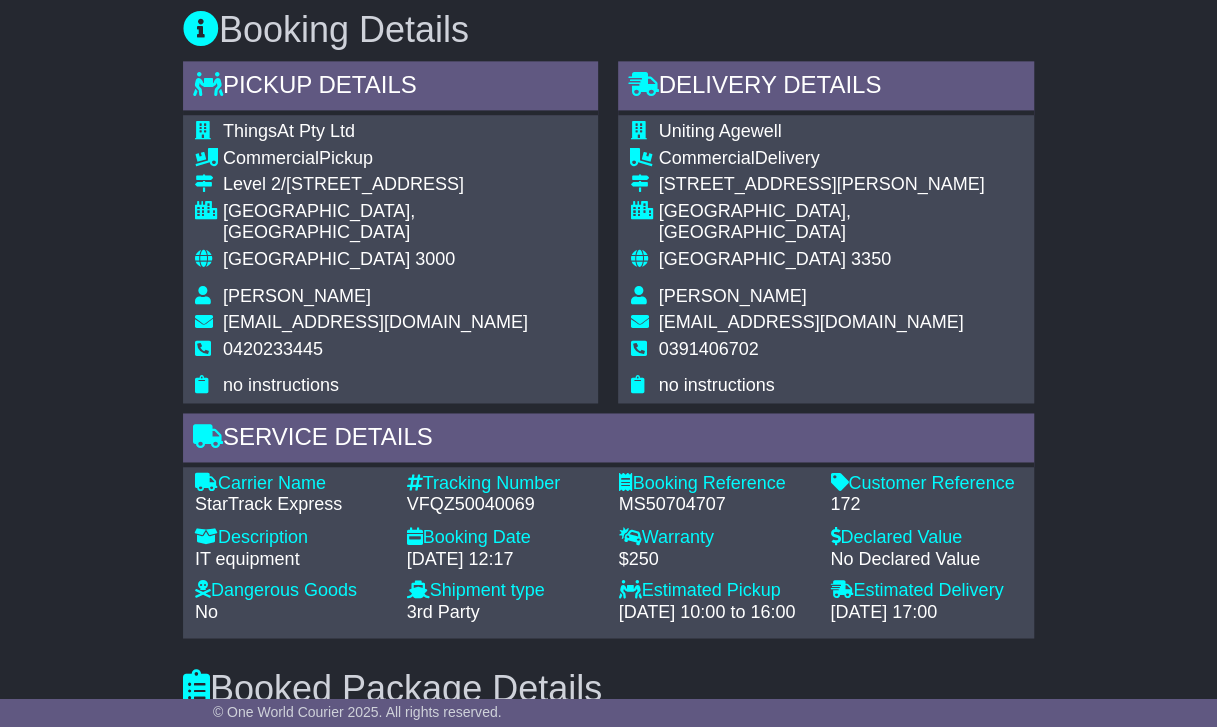 scroll, scrollTop: 1319, scrollLeft: 0, axis: vertical 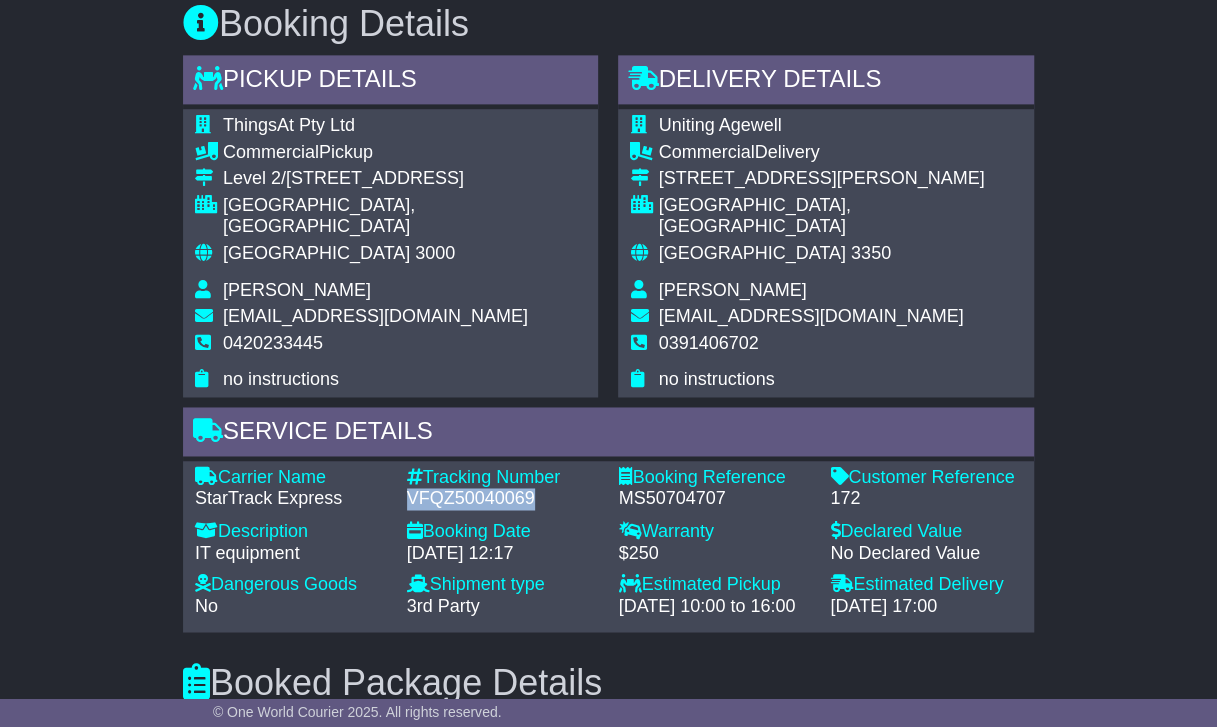 drag, startPoint x: 406, startPoint y: 473, endPoint x: 536, endPoint y: 476, distance: 130.0346 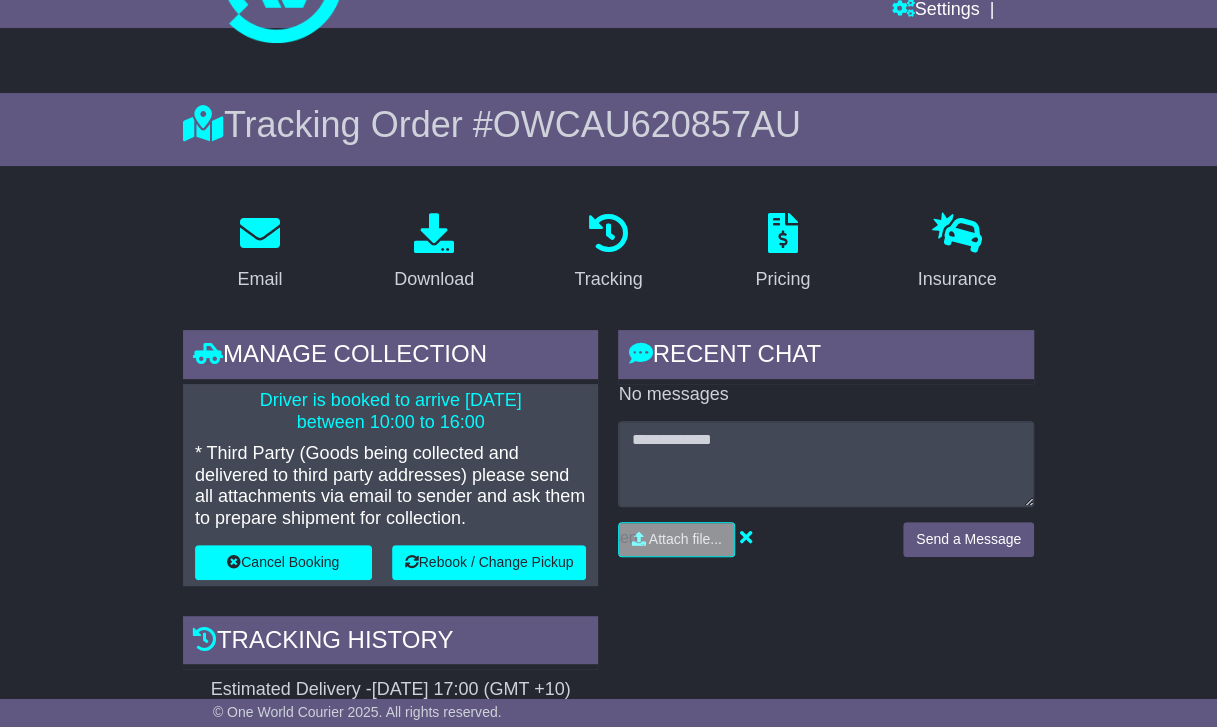 scroll, scrollTop: 0, scrollLeft: 0, axis: both 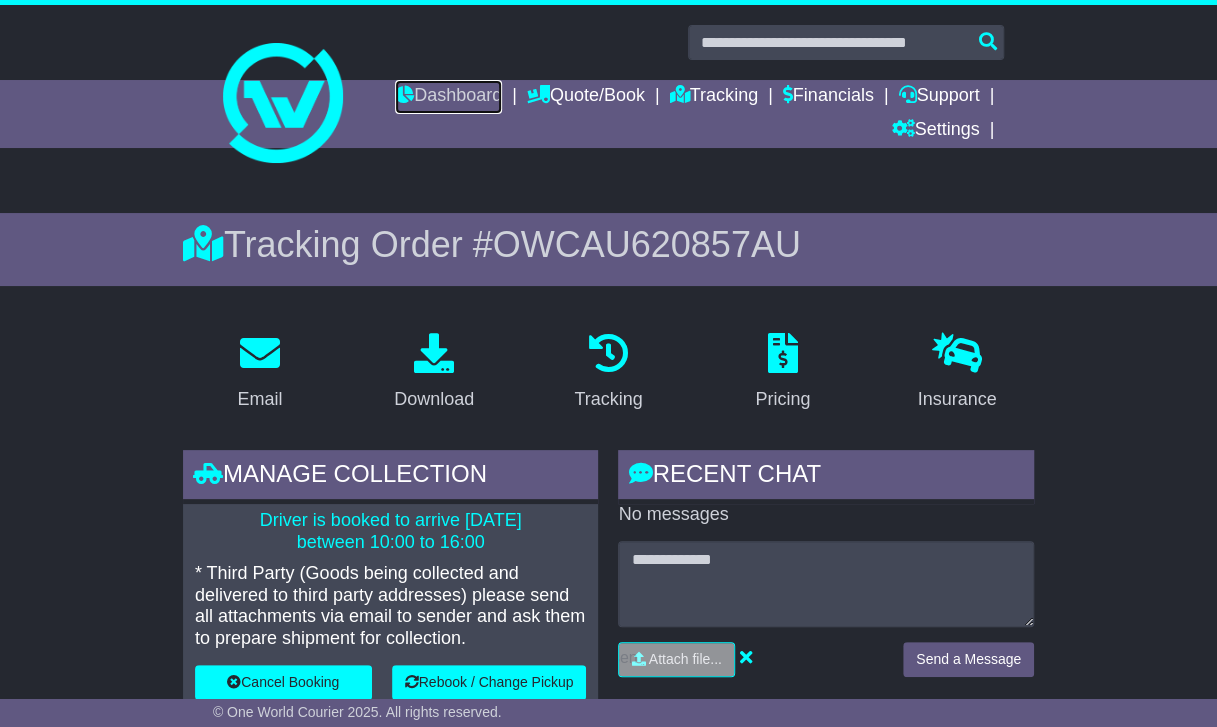 click on "Dashboard" at bounding box center (448, 97) 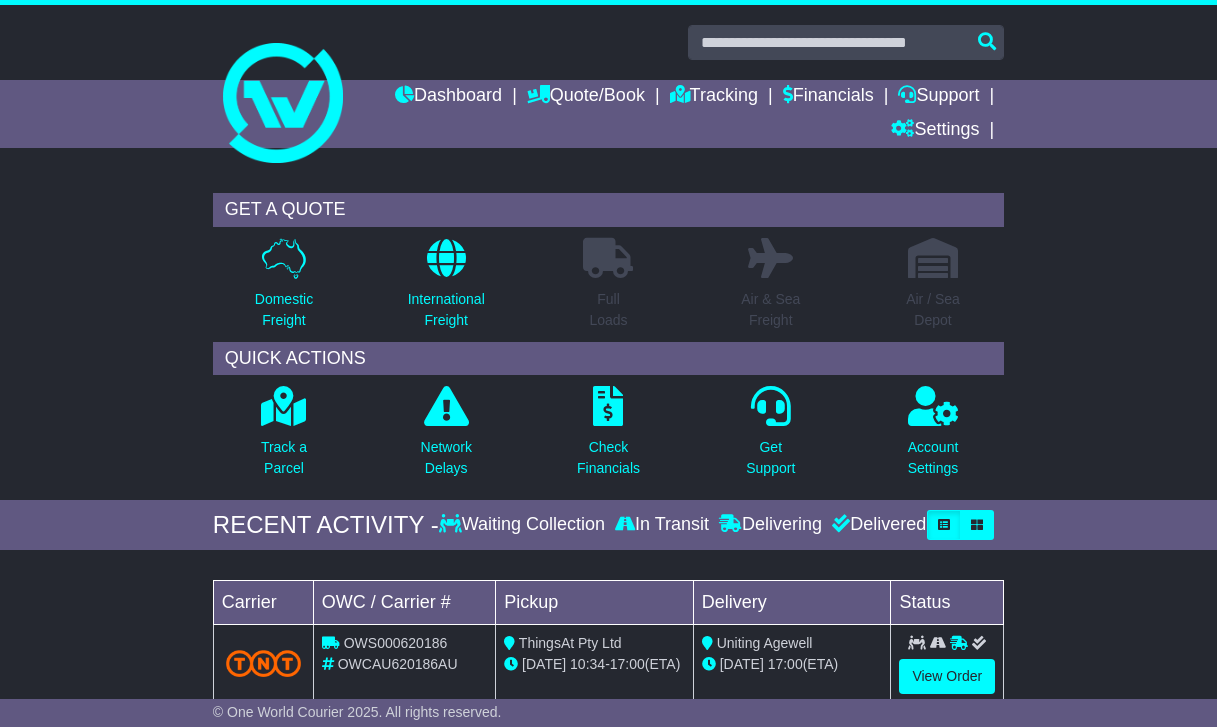 scroll, scrollTop: 0, scrollLeft: 0, axis: both 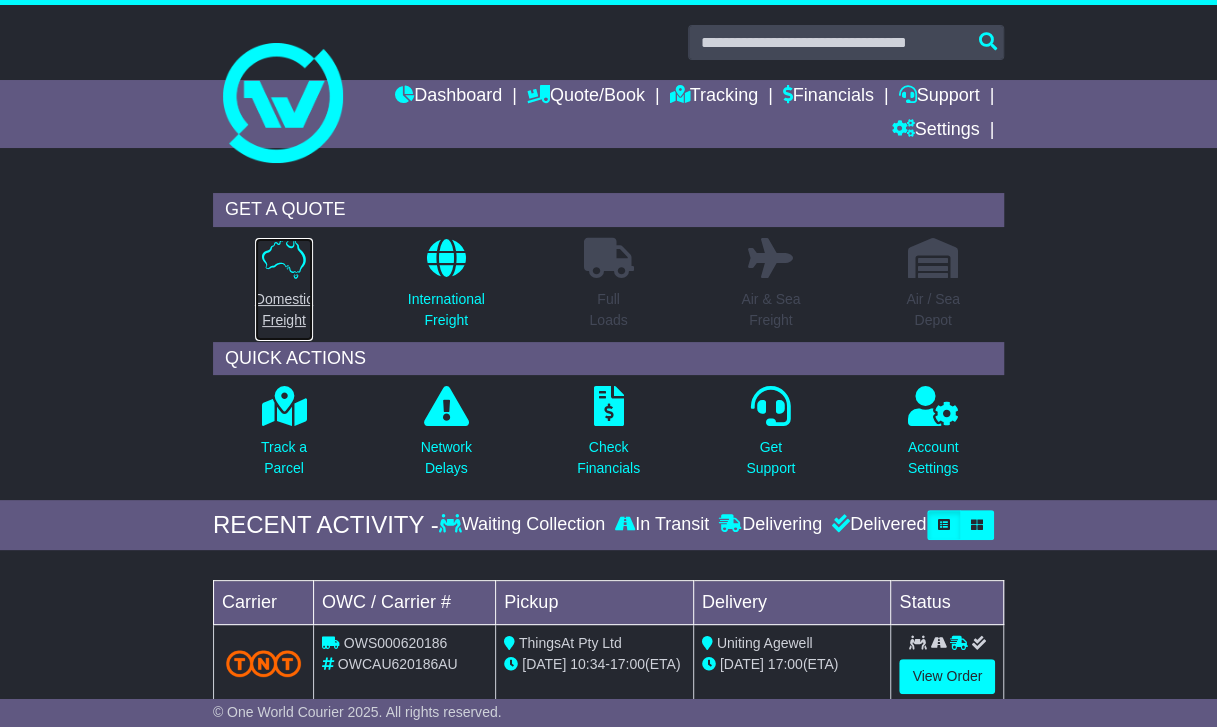 click on "Domestic Freight" at bounding box center [284, 310] 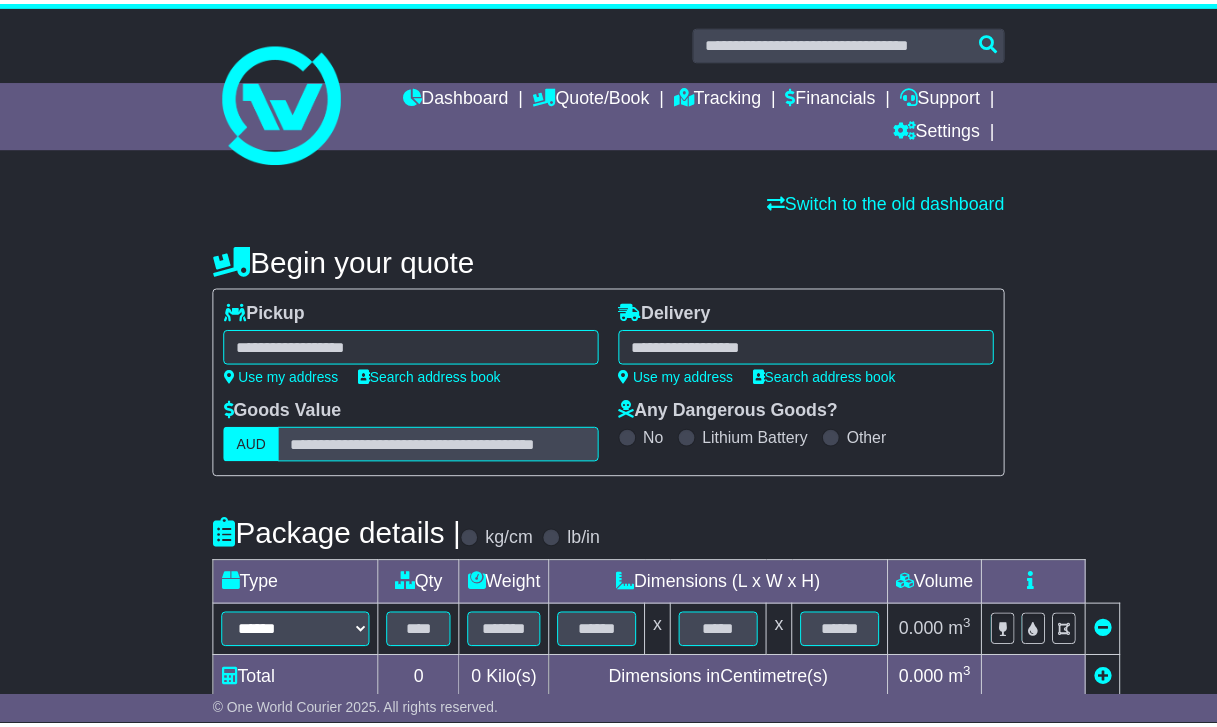 scroll, scrollTop: 0, scrollLeft: 0, axis: both 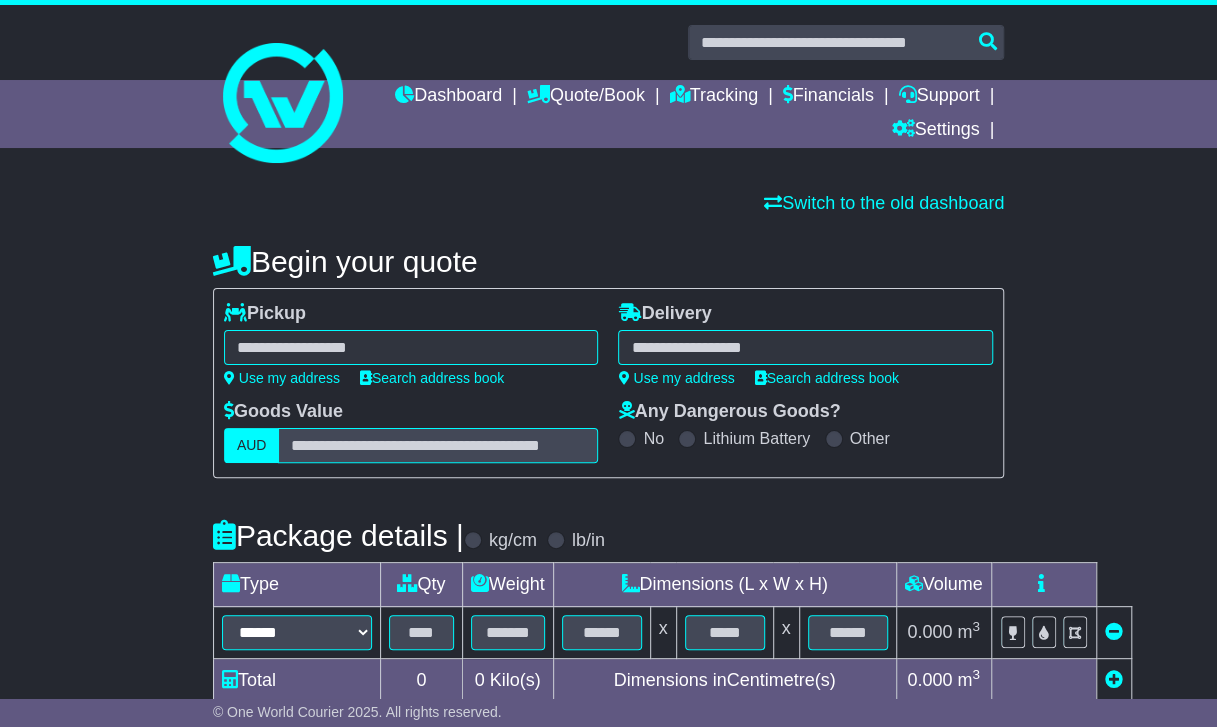 click at bounding box center [411, 347] 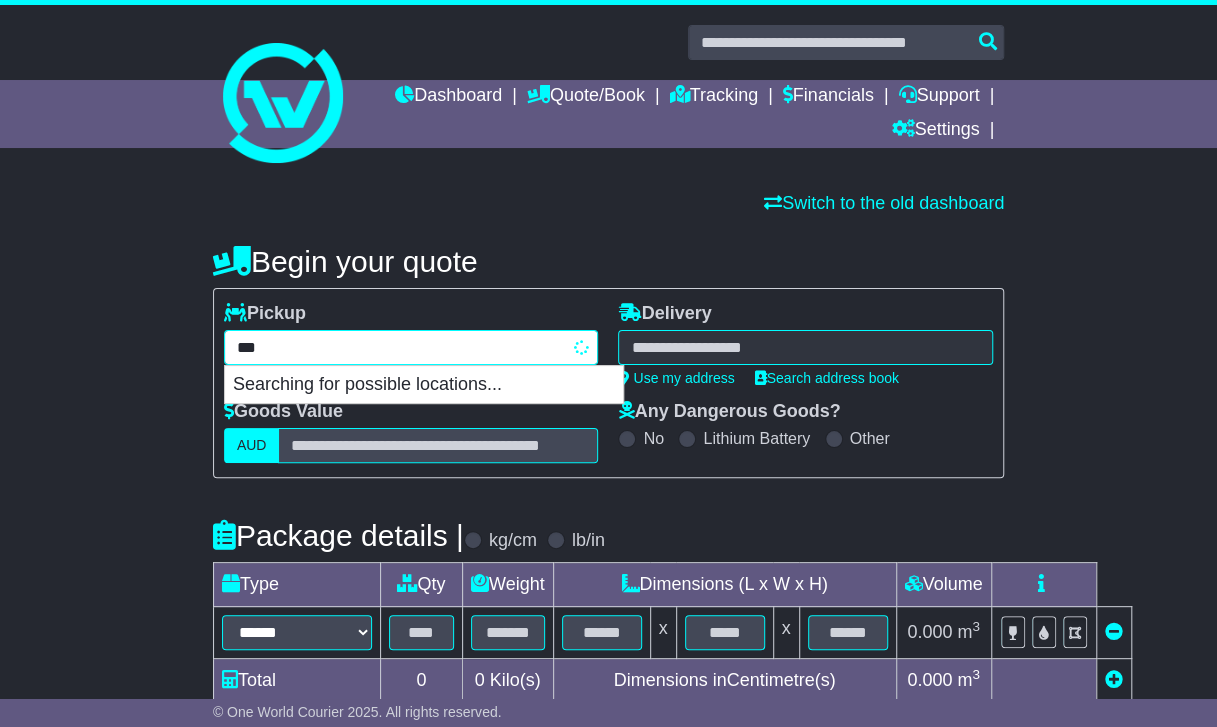 type on "****" 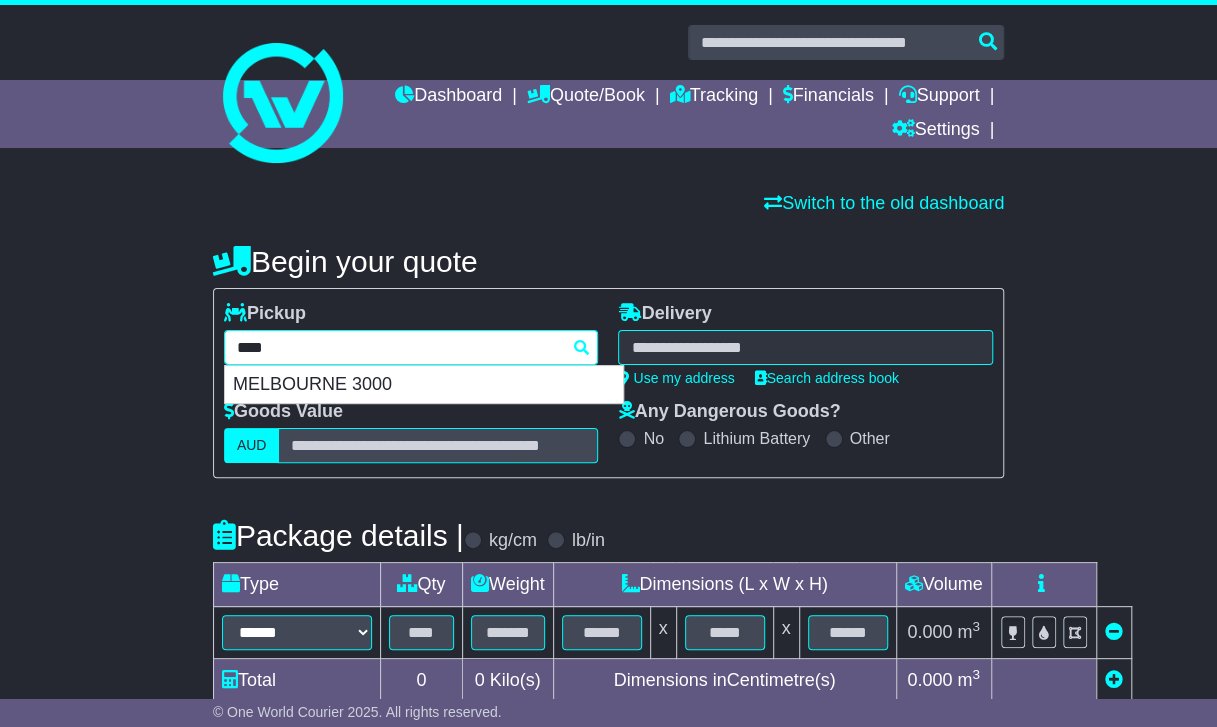 click on "MELBOURNE 3000" at bounding box center [424, 385] 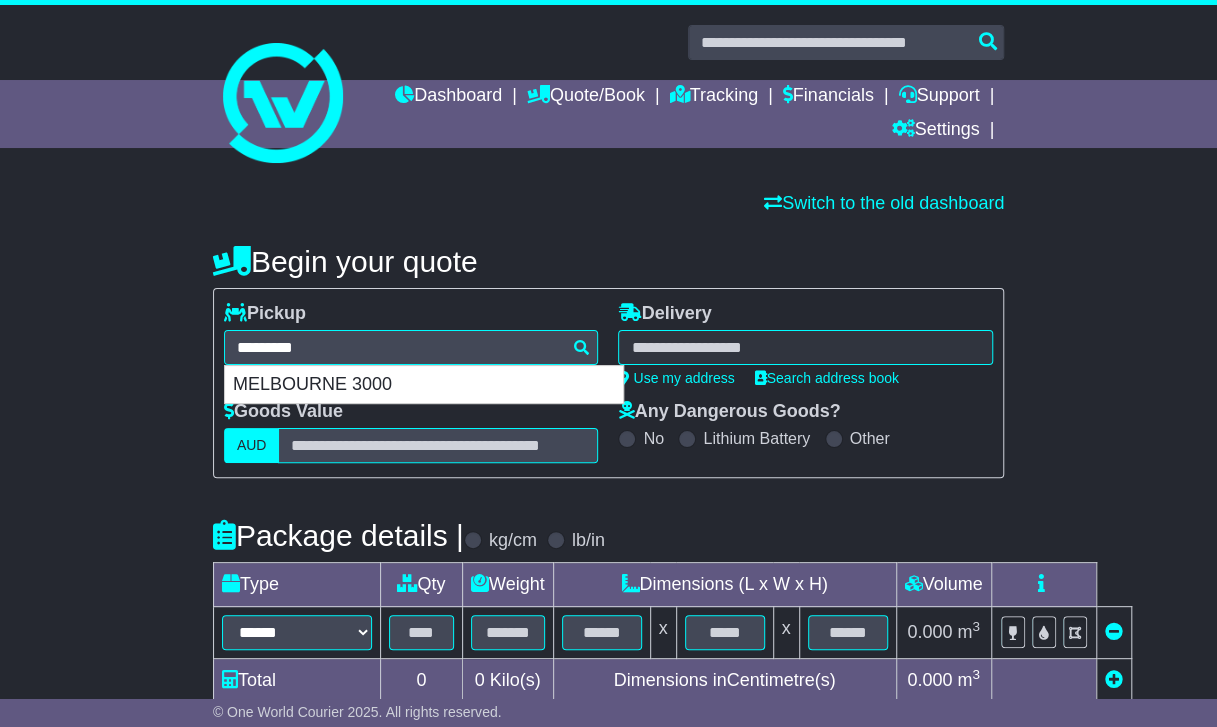 type on "**********" 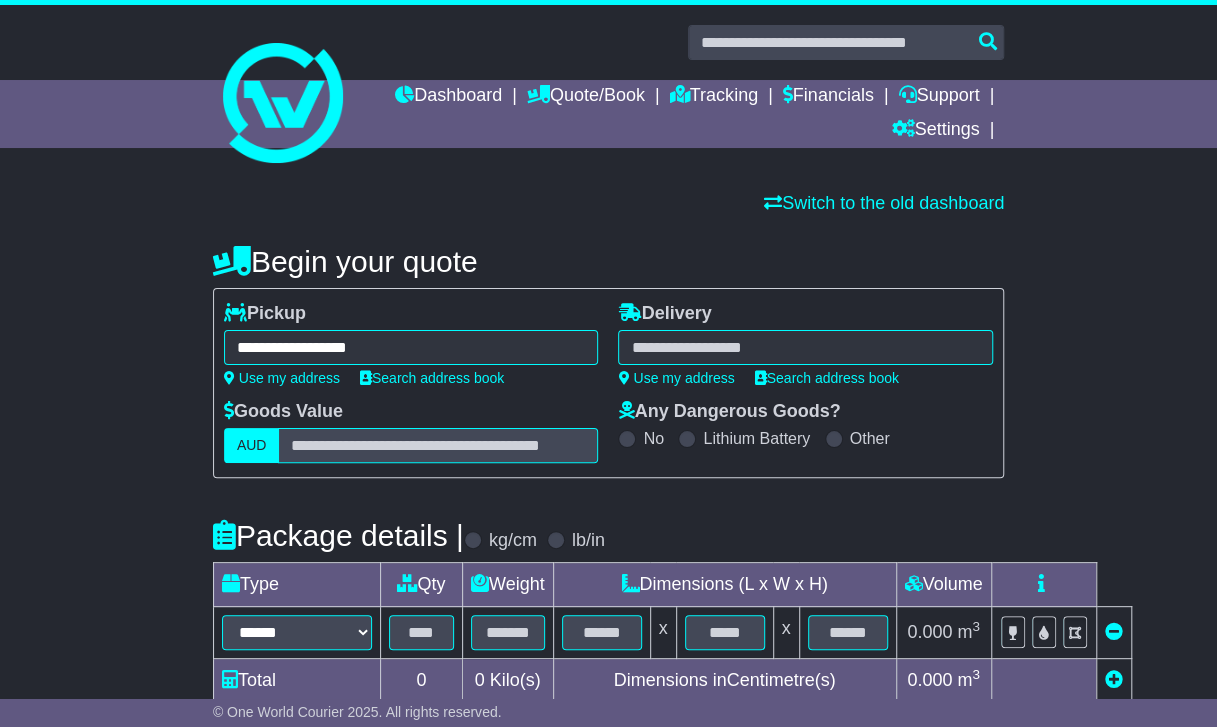 click at bounding box center (805, 347) 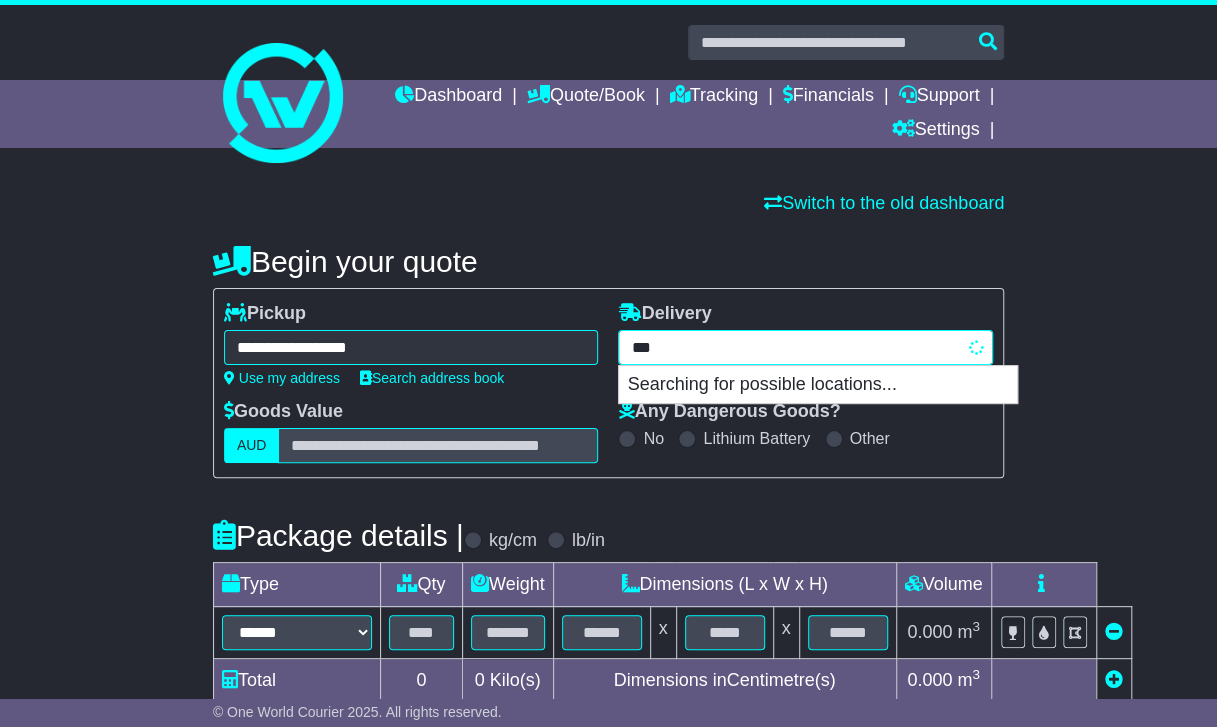 type on "****" 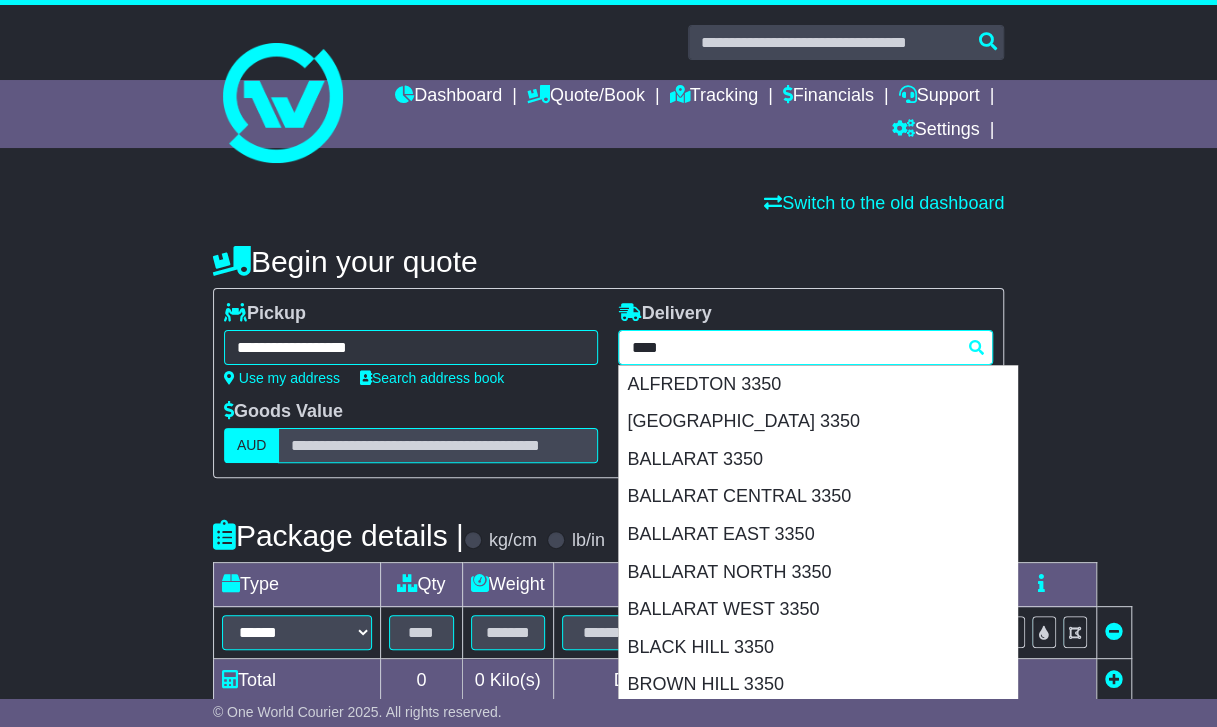 click on "BALLARAT CENTRAL 3350" at bounding box center [818, 497] 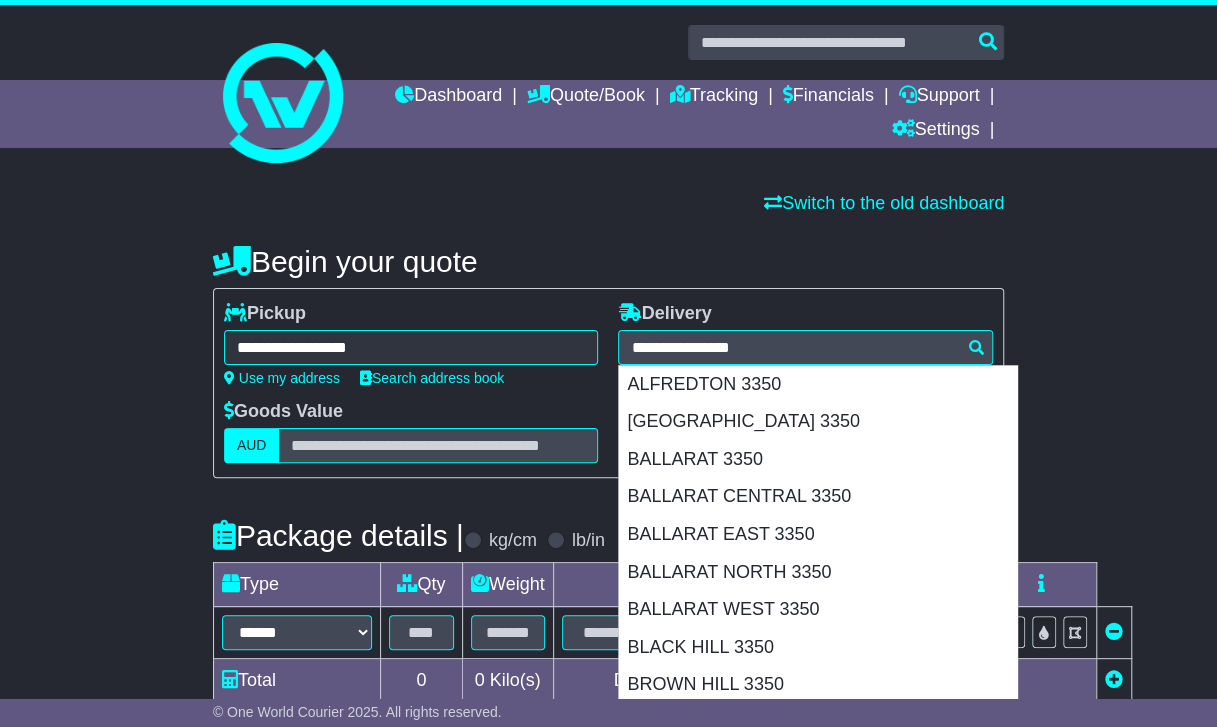 type on "**********" 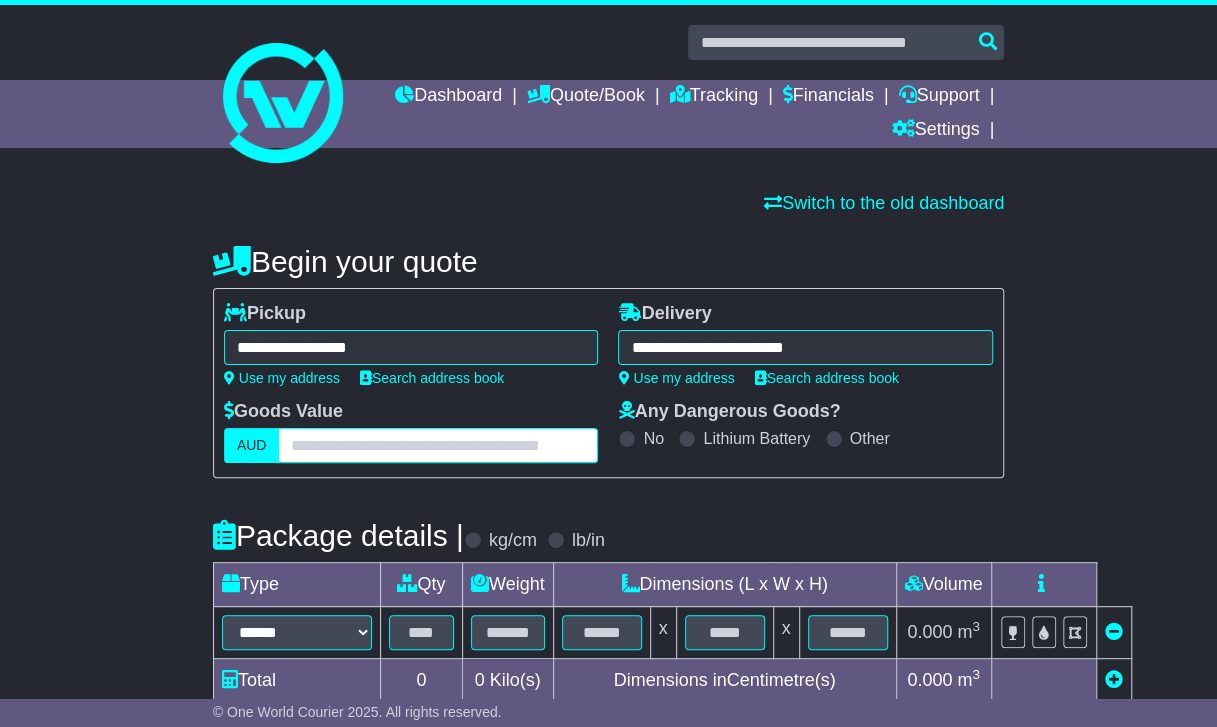 click at bounding box center [438, 445] 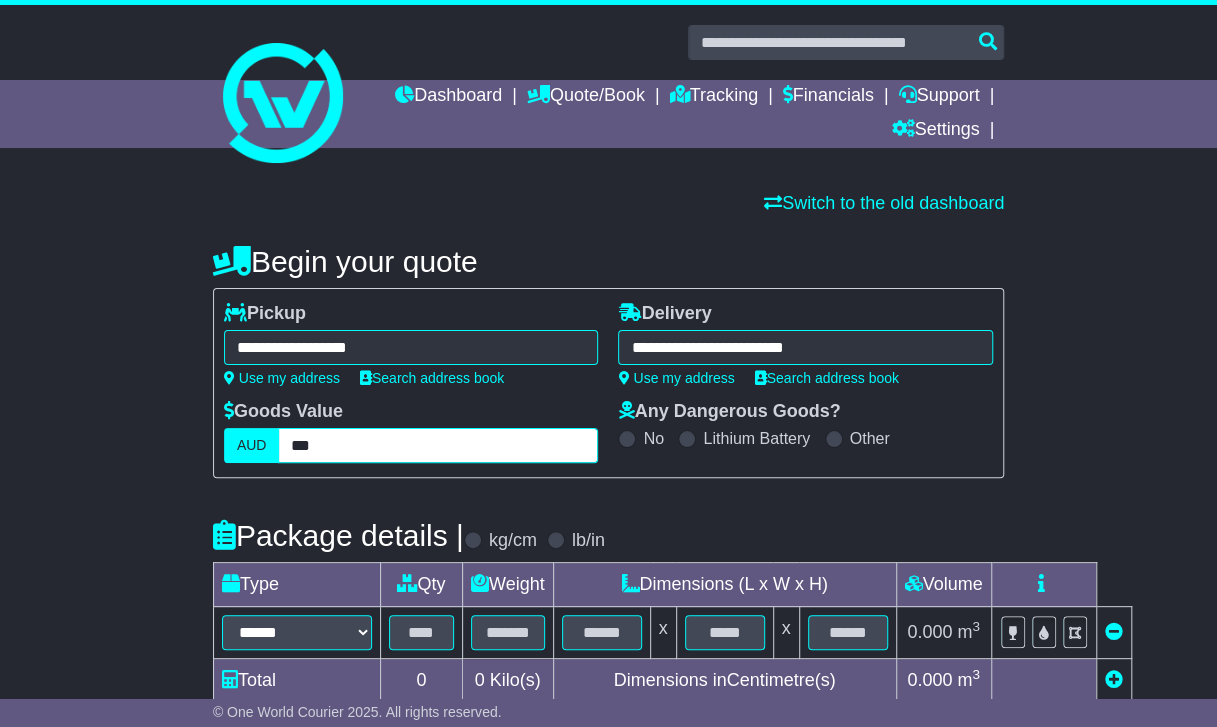 type on "***" 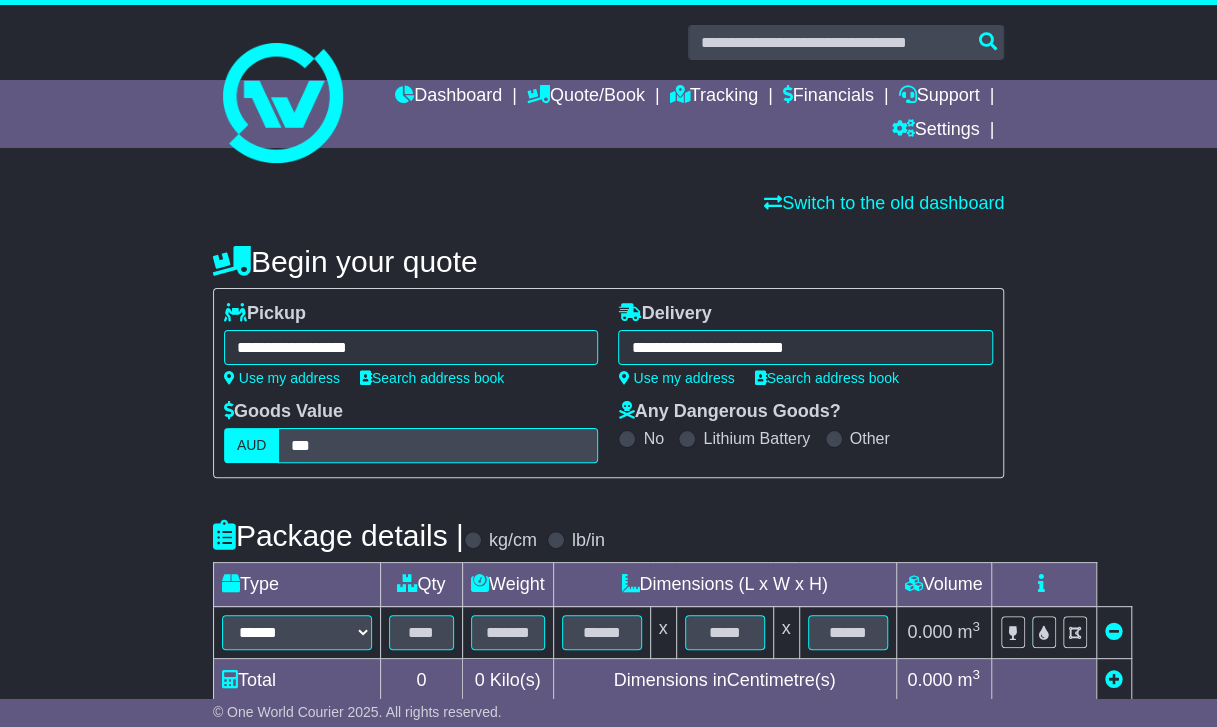 click on "**********" at bounding box center [608, 654] 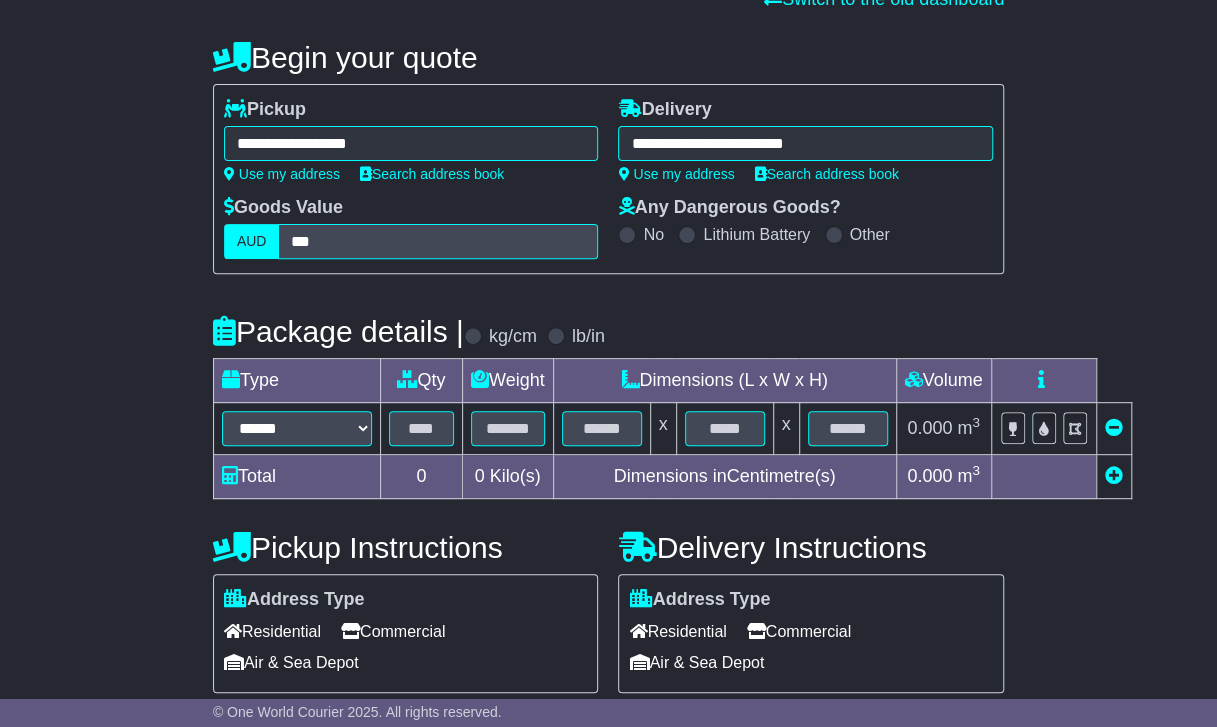 scroll, scrollTop: 209, scrollLeft: 0, axis: vertical 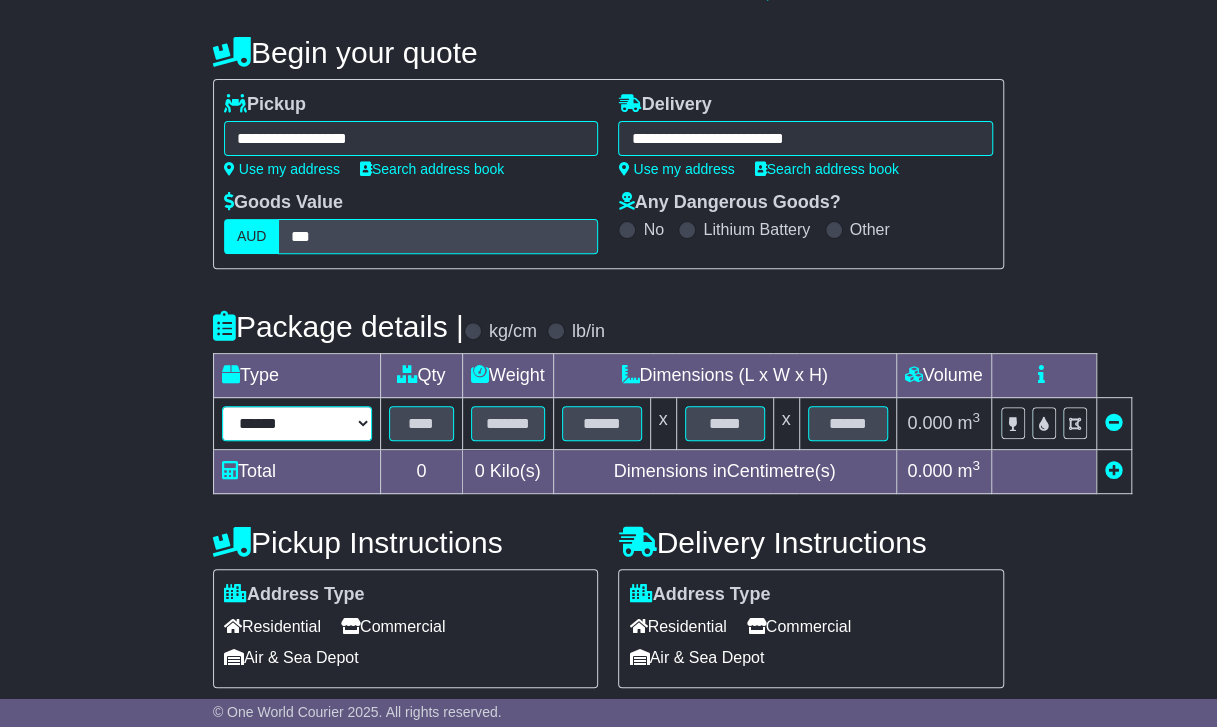 click on "****** ****** *** ******** ***** **** **** ****** *** *******" at bounding box center (297, 423) 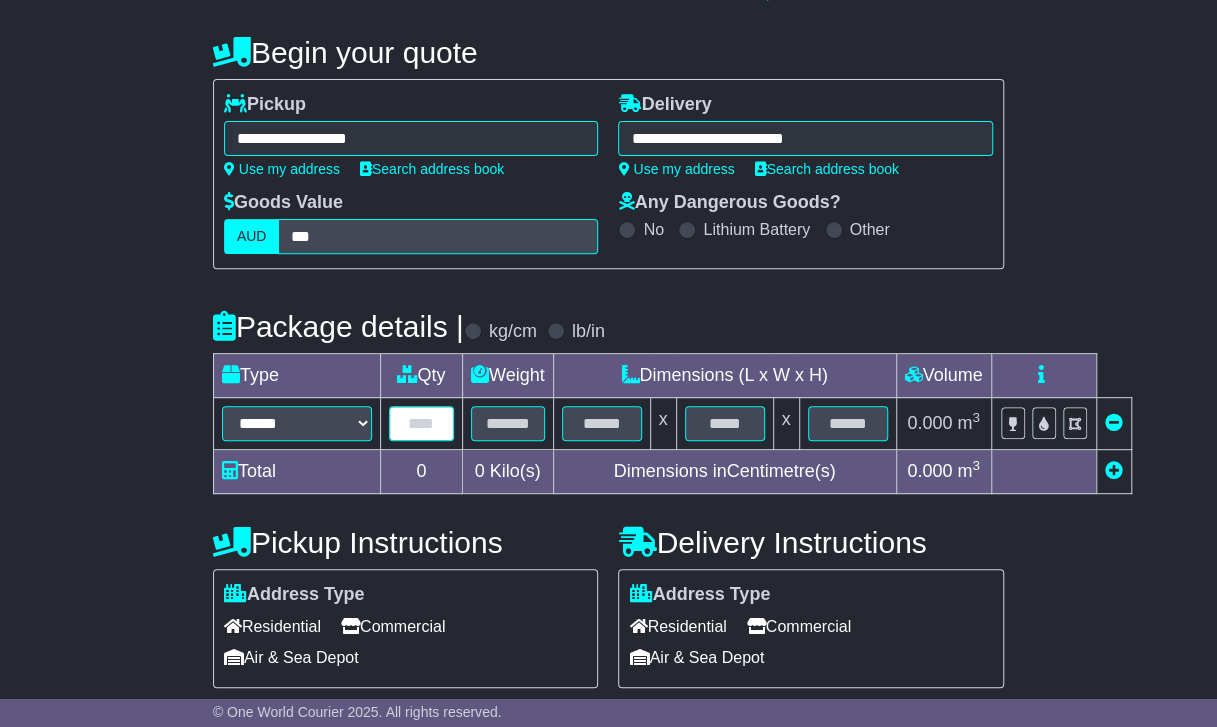 click at bounding box center (421, 423) 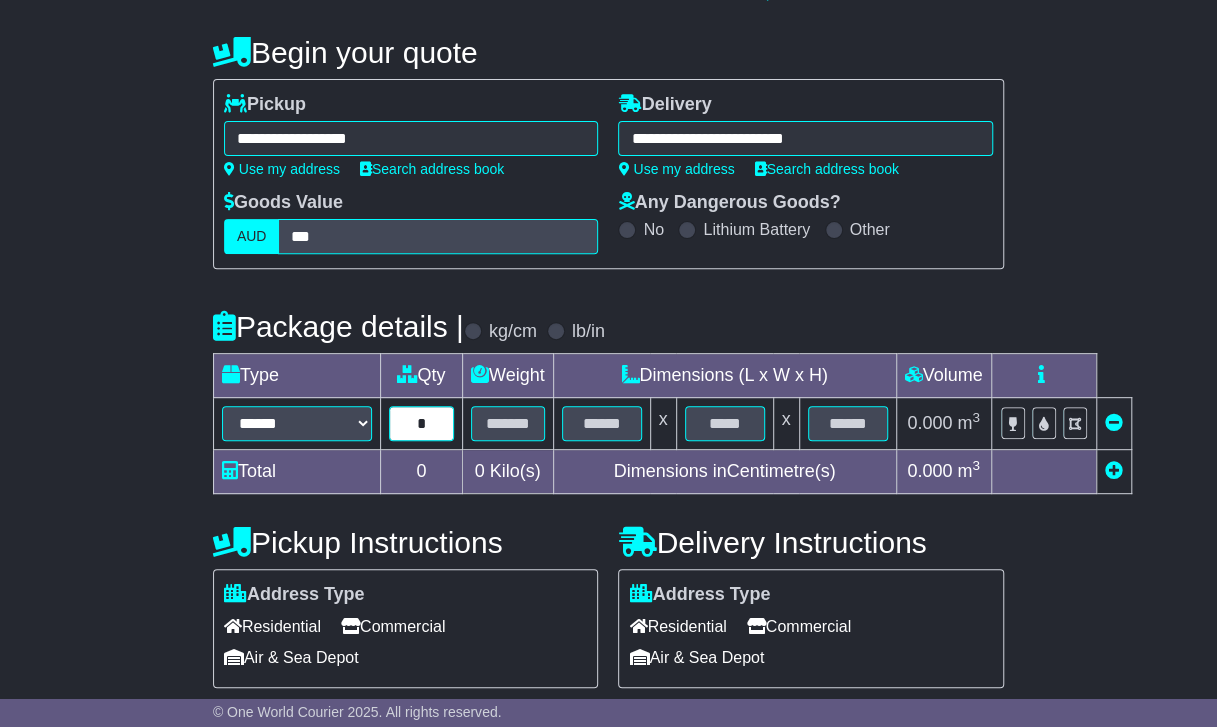 type on "*" 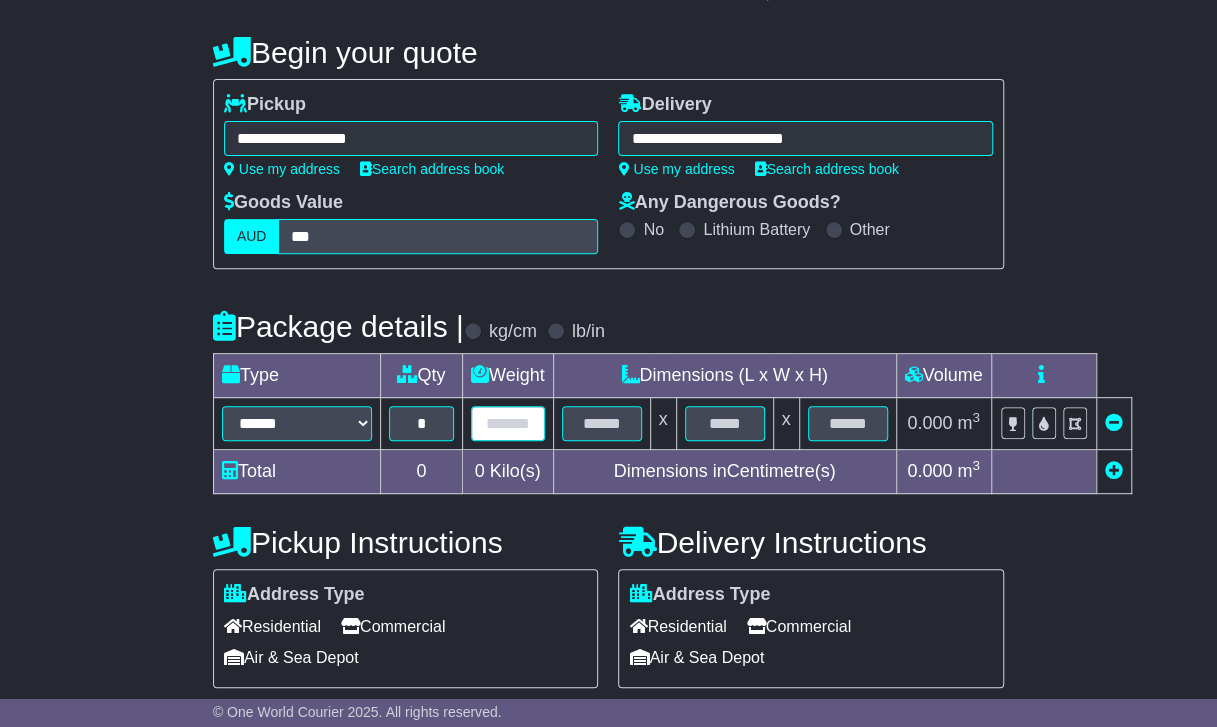 click at bounding box center [508, 423] 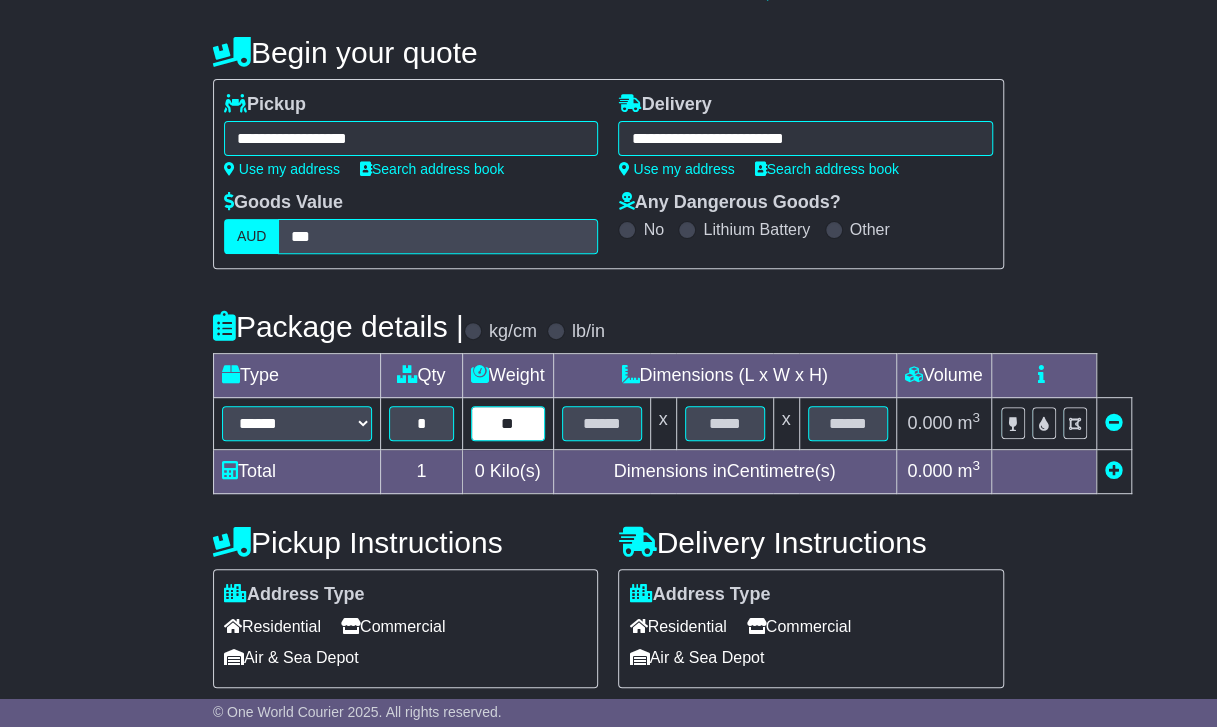 type on "**" 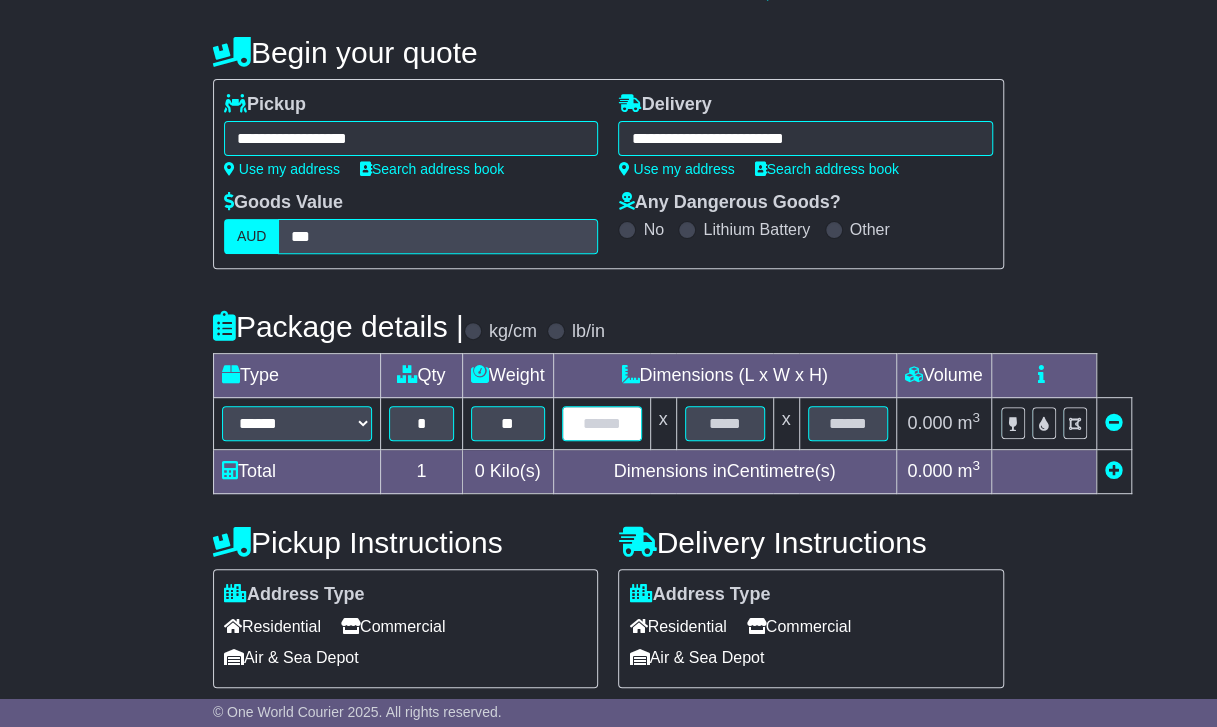 click at bounding box center (602, 423) 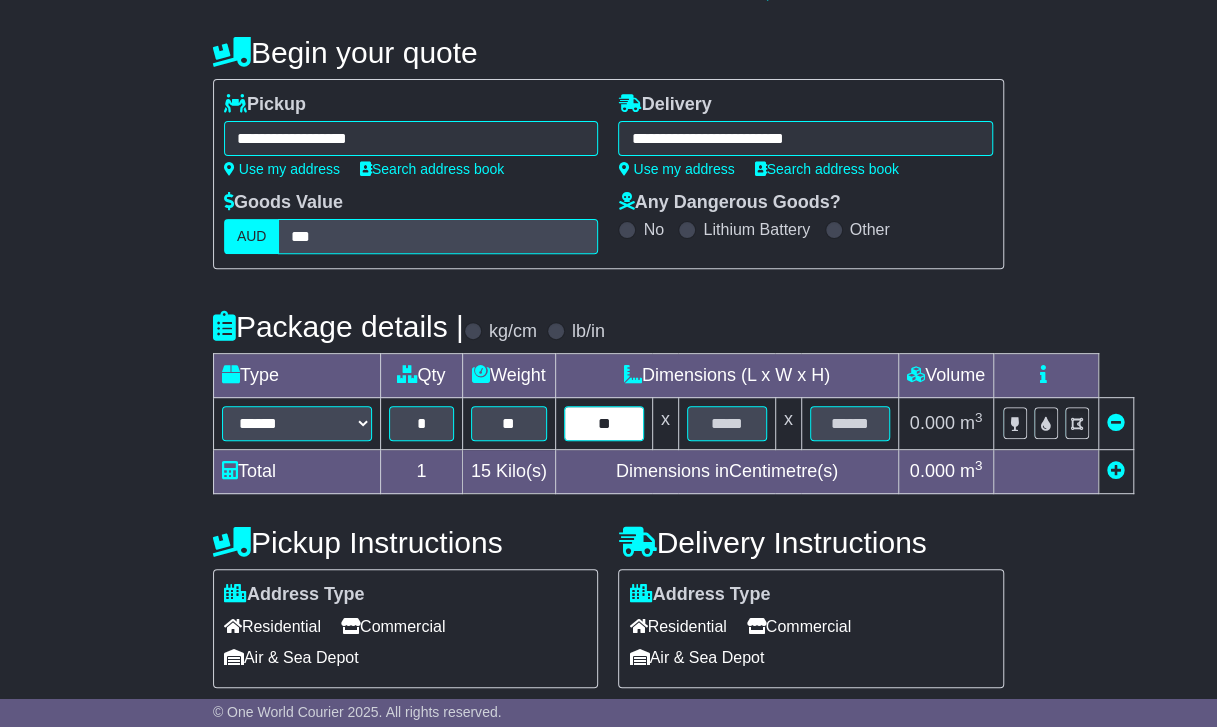 type on "**" 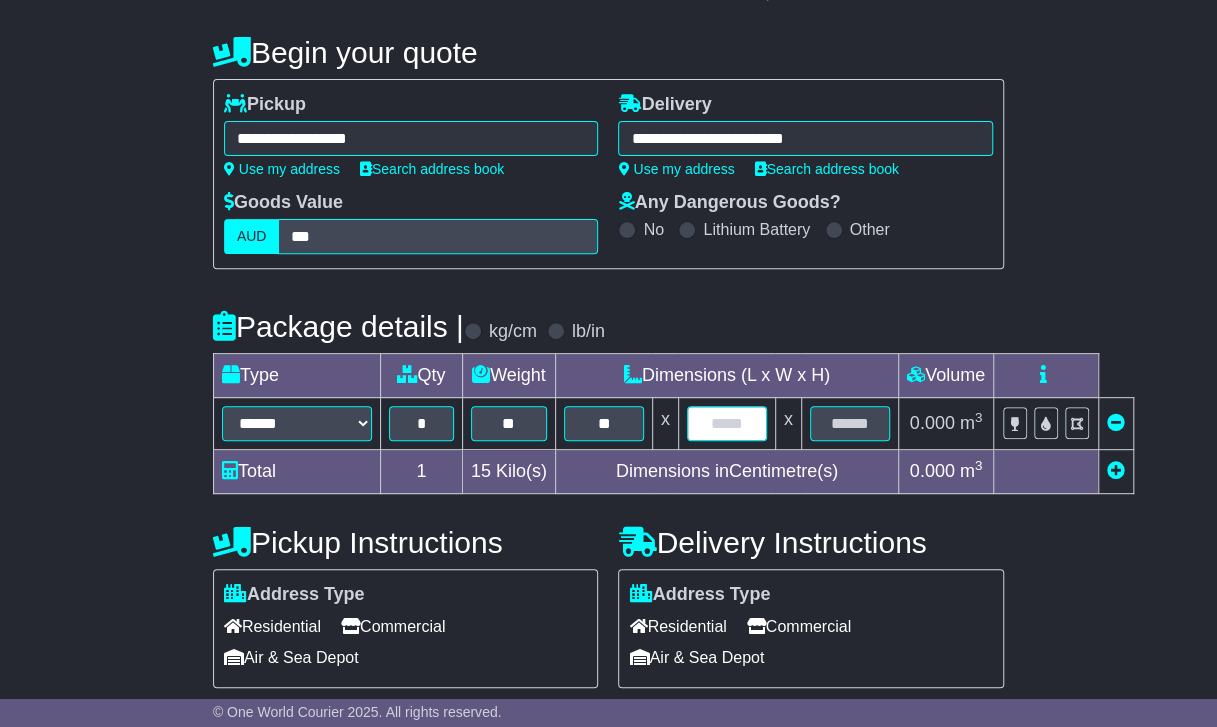 click at bounding box center (727, 423) 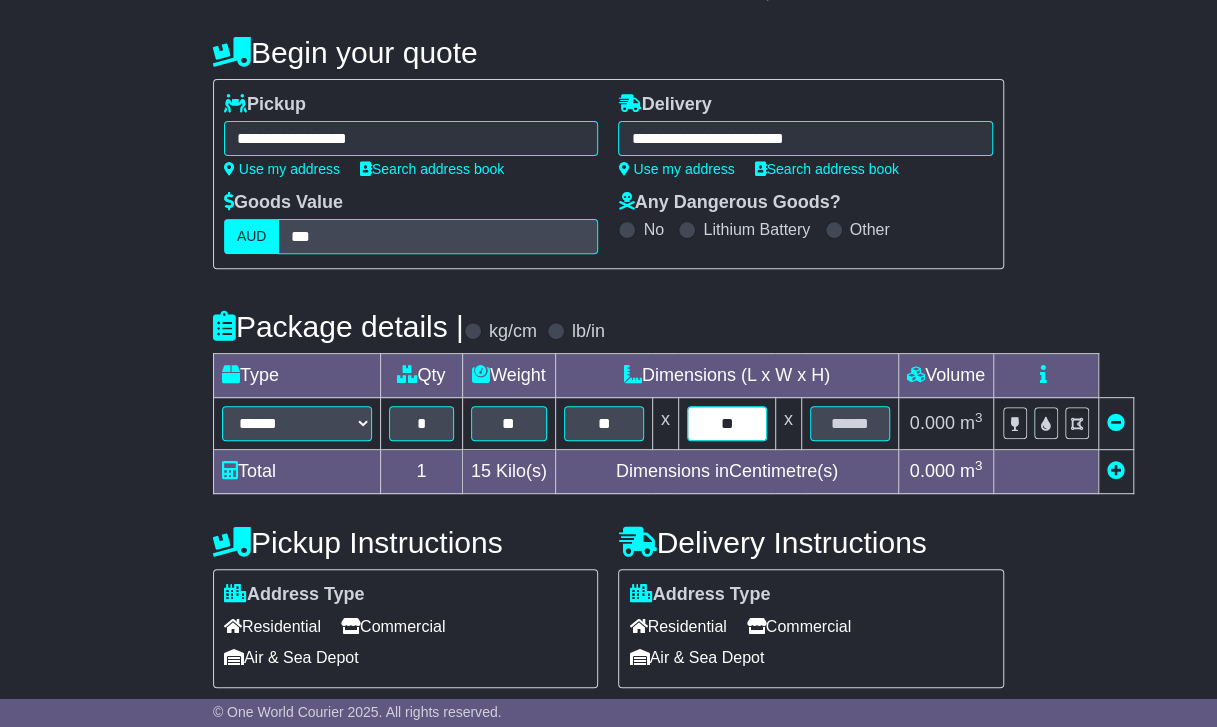 type on "**" 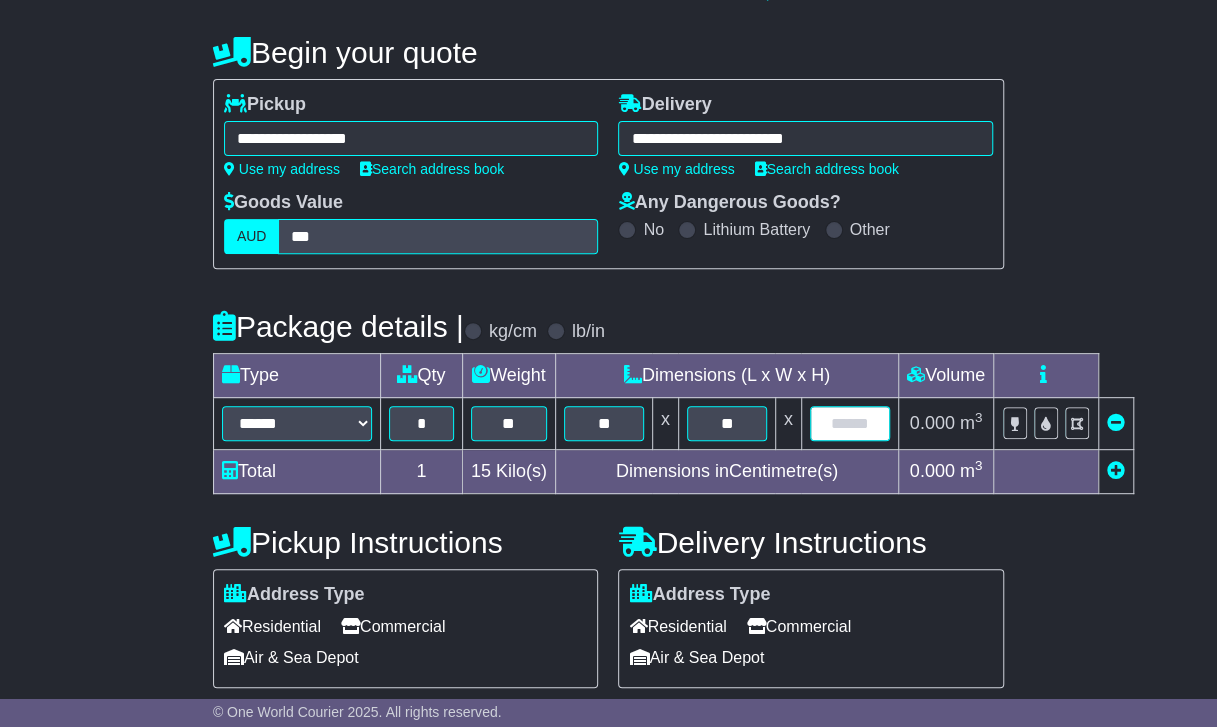 click at bounding box center (850, 423) 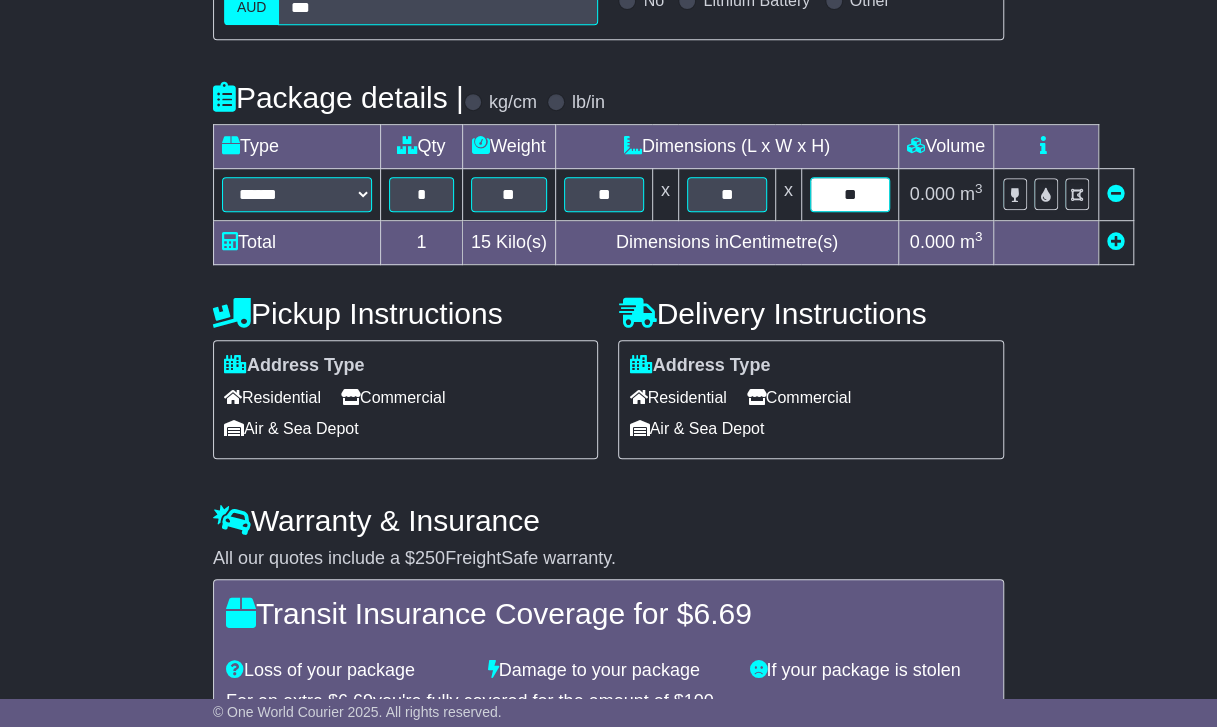 scroll, scrollTop: 440, scrollLeft: 0, axis: vertical 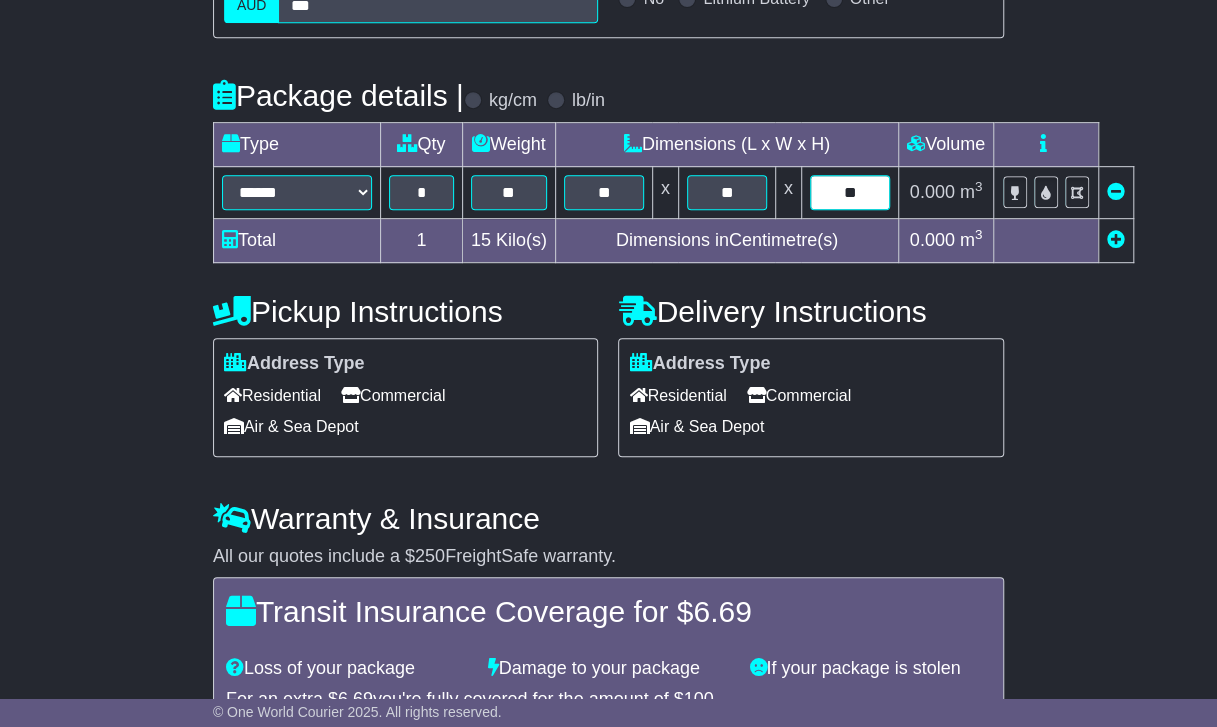 type on "**" 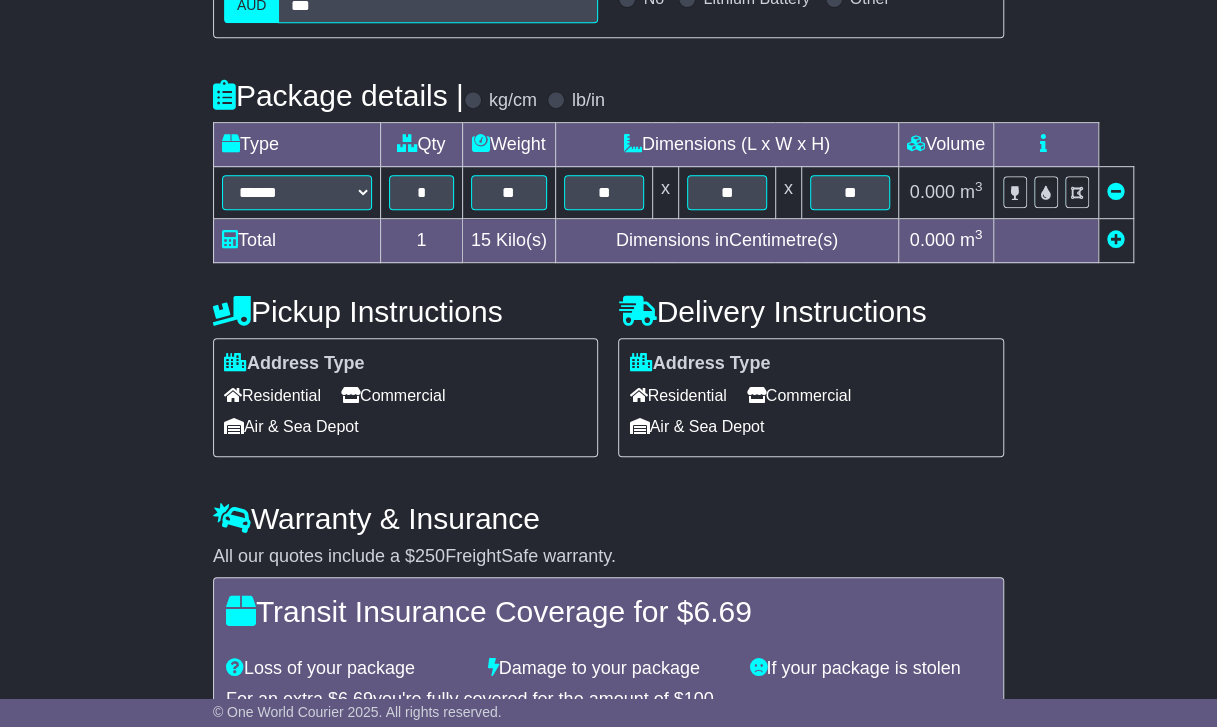 click on "Commercial" at bounding box center (393, 395) 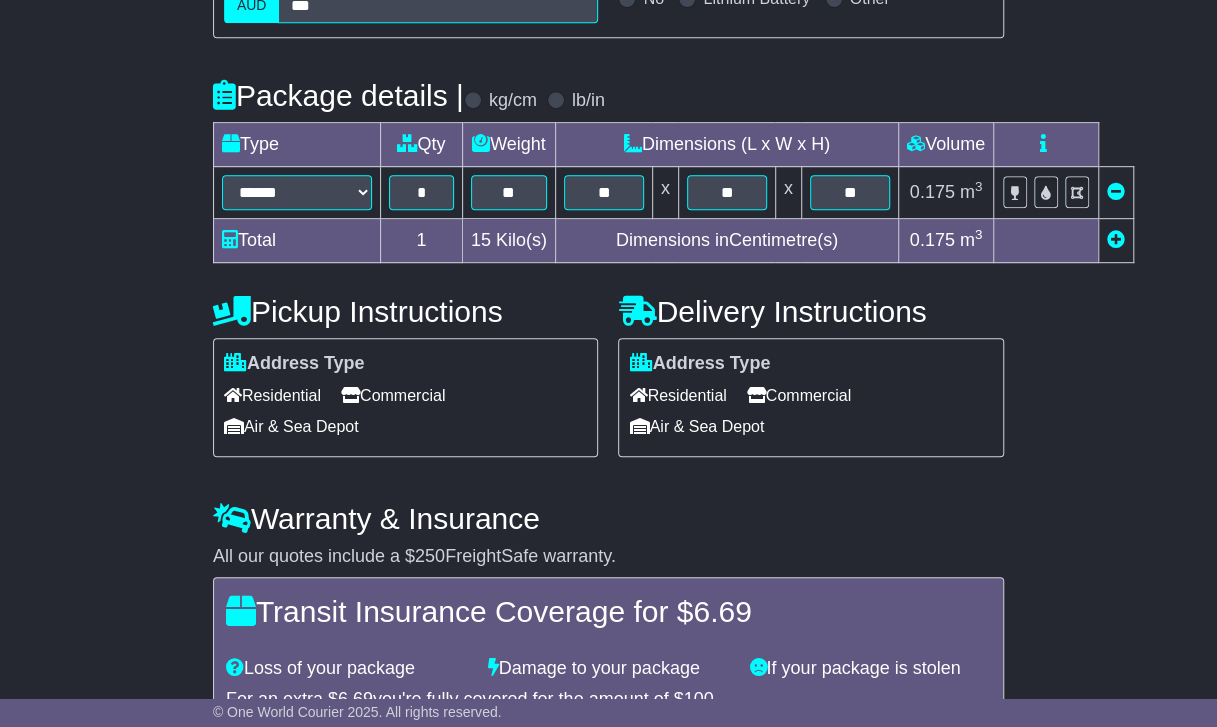 click on "Commercial" at bounding box center (799, 395) 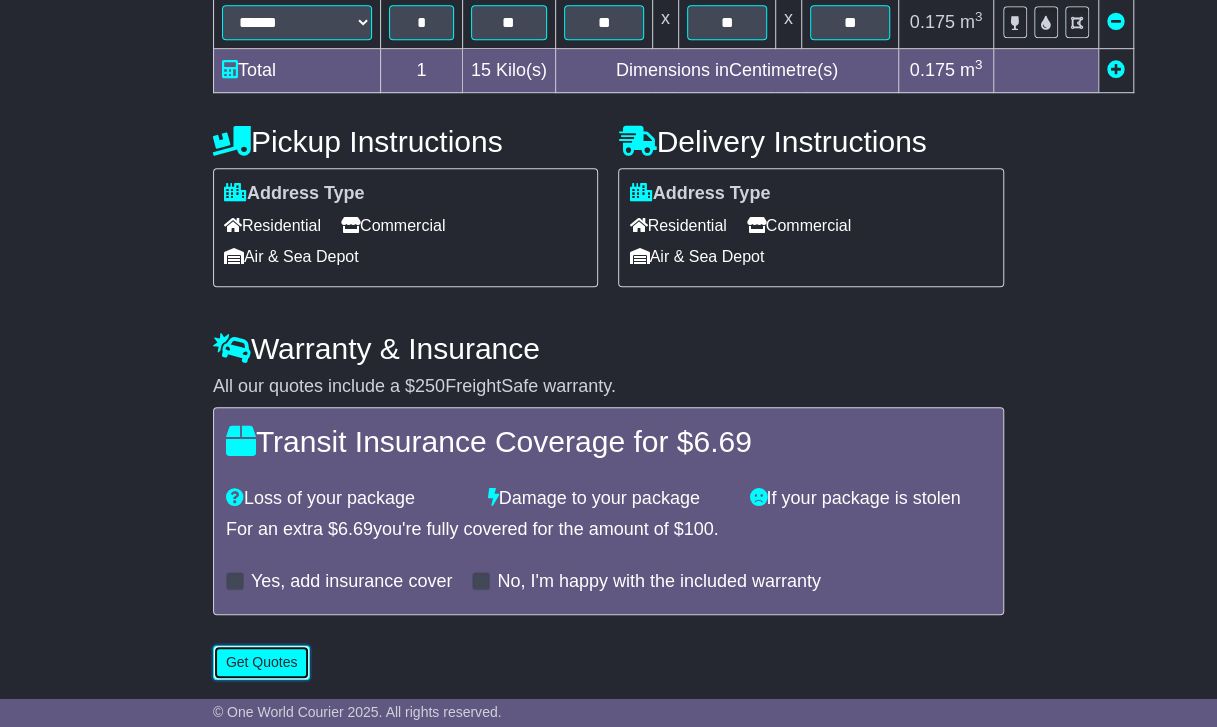 click on "Get Quotes" at bounding box center (262, 662) 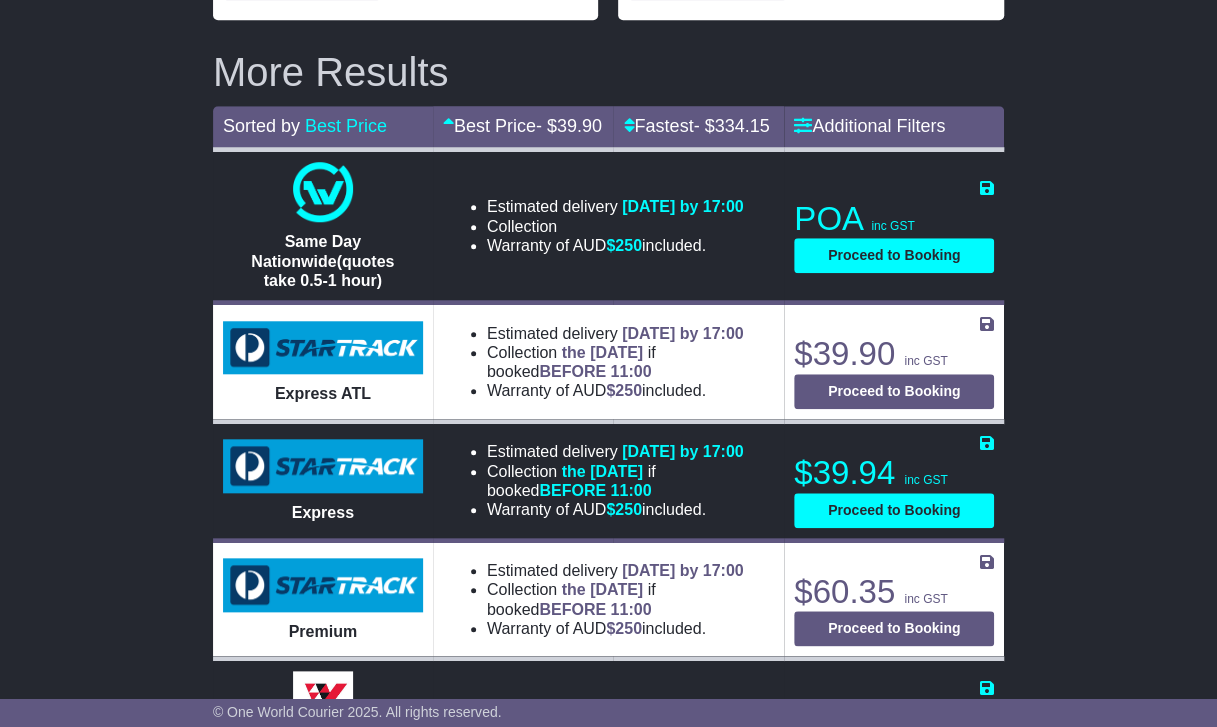 scroll, scrollTop: 688, scrollLeft: 0, axis: vertical 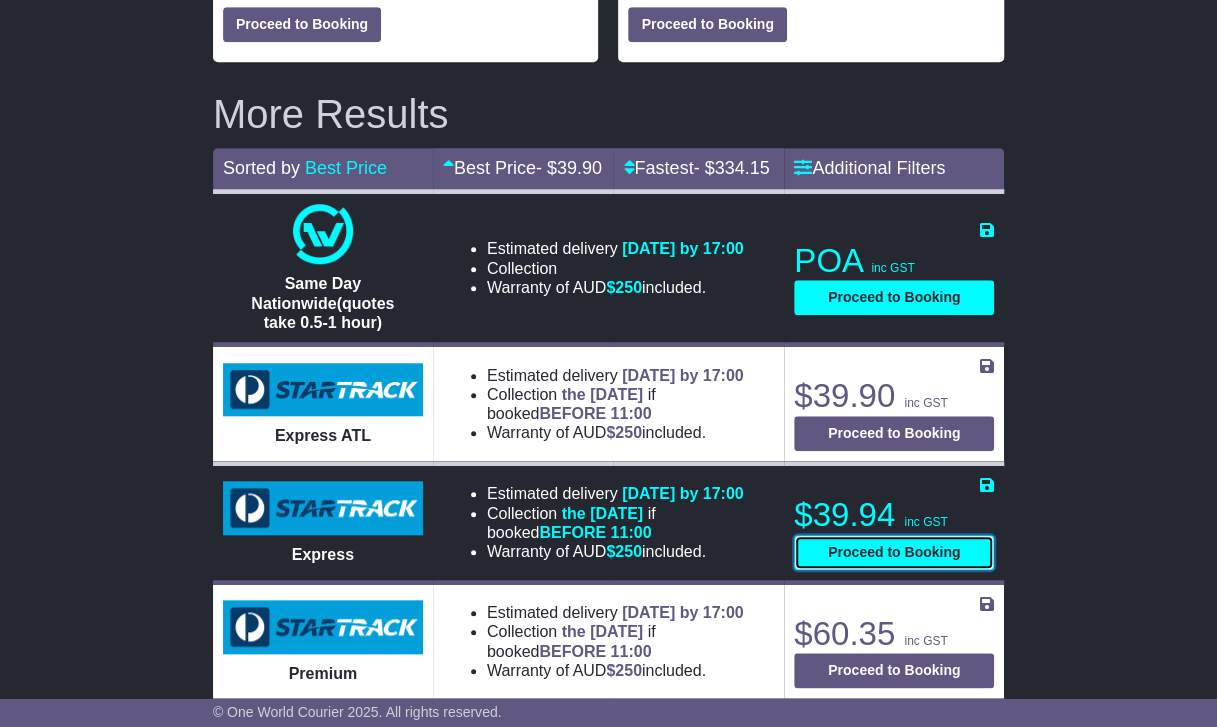 click on "Proceed to Booking" at bounding box center (894, 552) 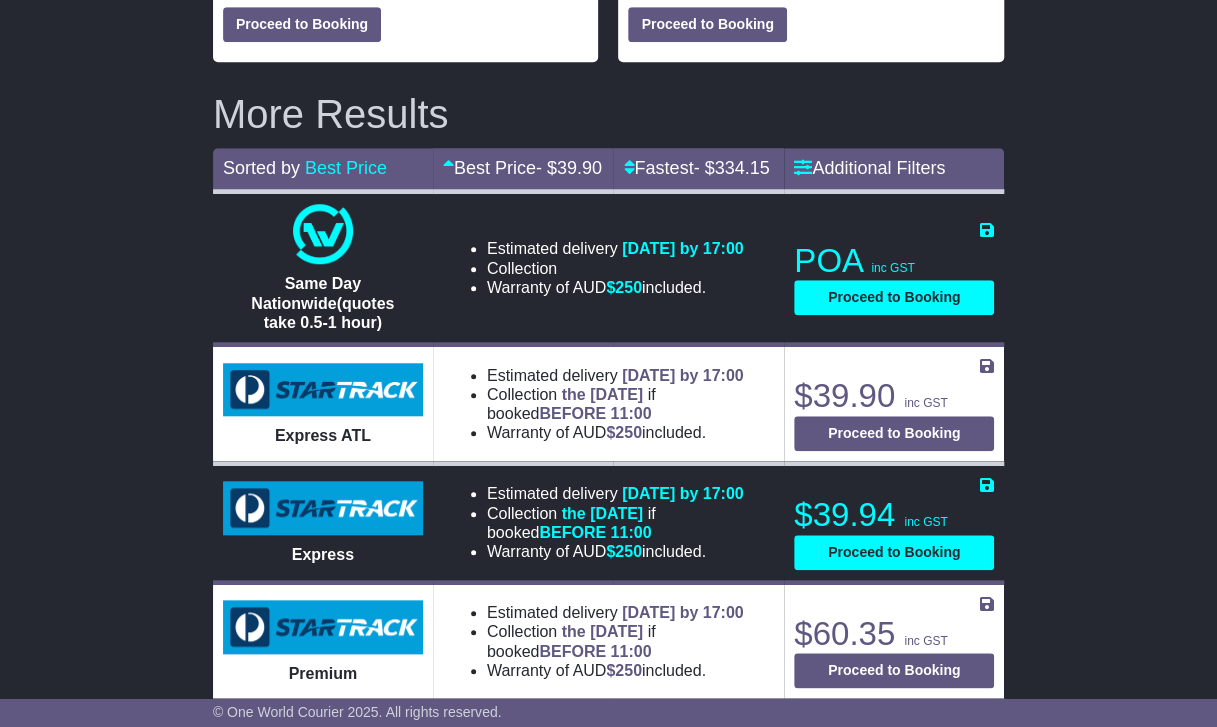 select on "*****" 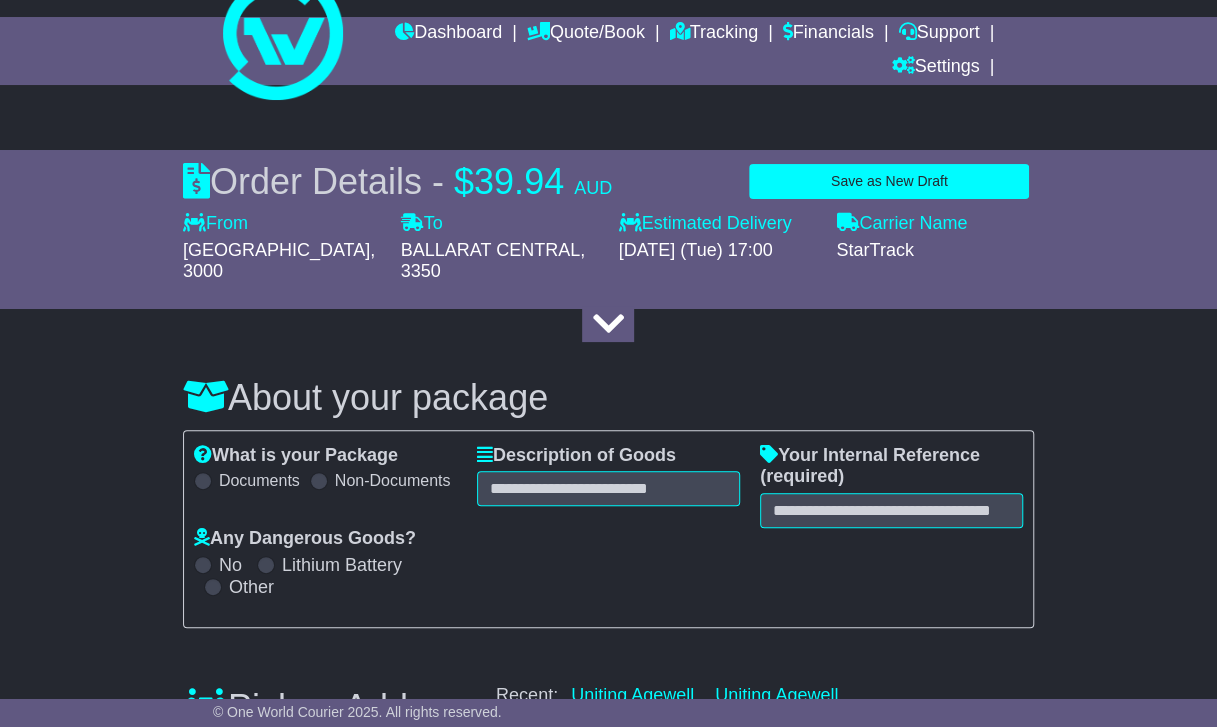scroll, scrollTop: 132, scrollLeft: 0, axis: vertical 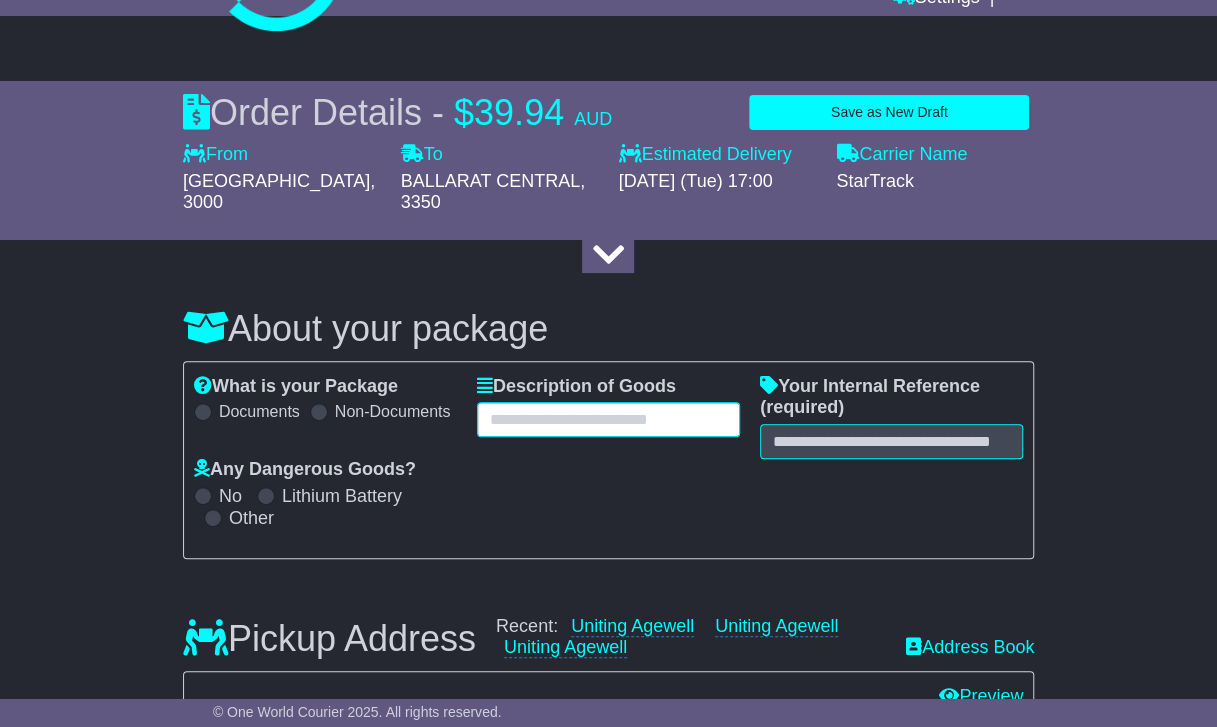 click at bounding box center (608, 419) 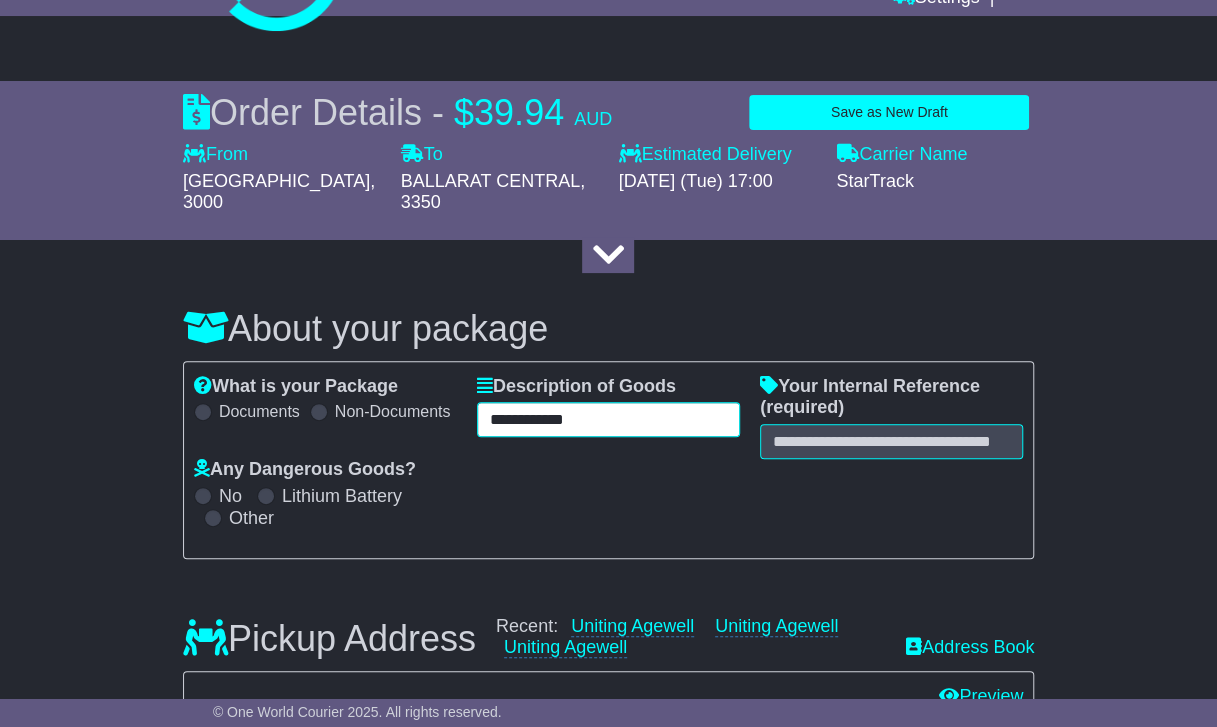 type on "**********" 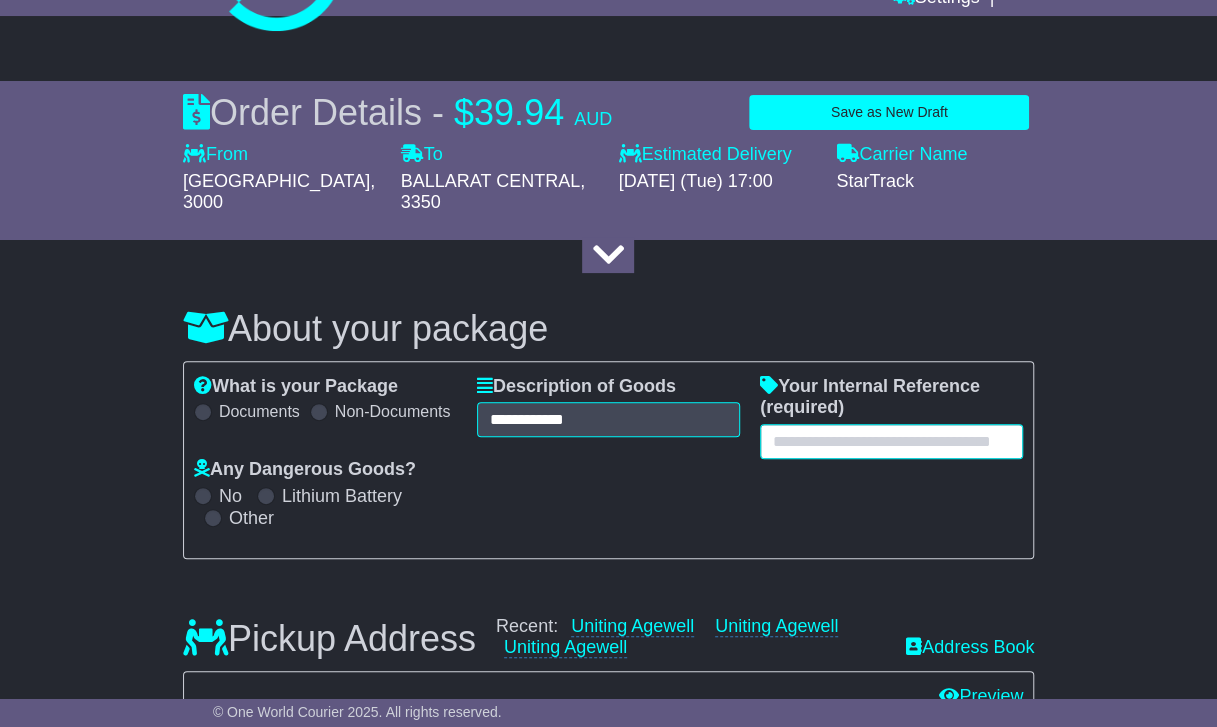 click at bounding box center [891, 441] 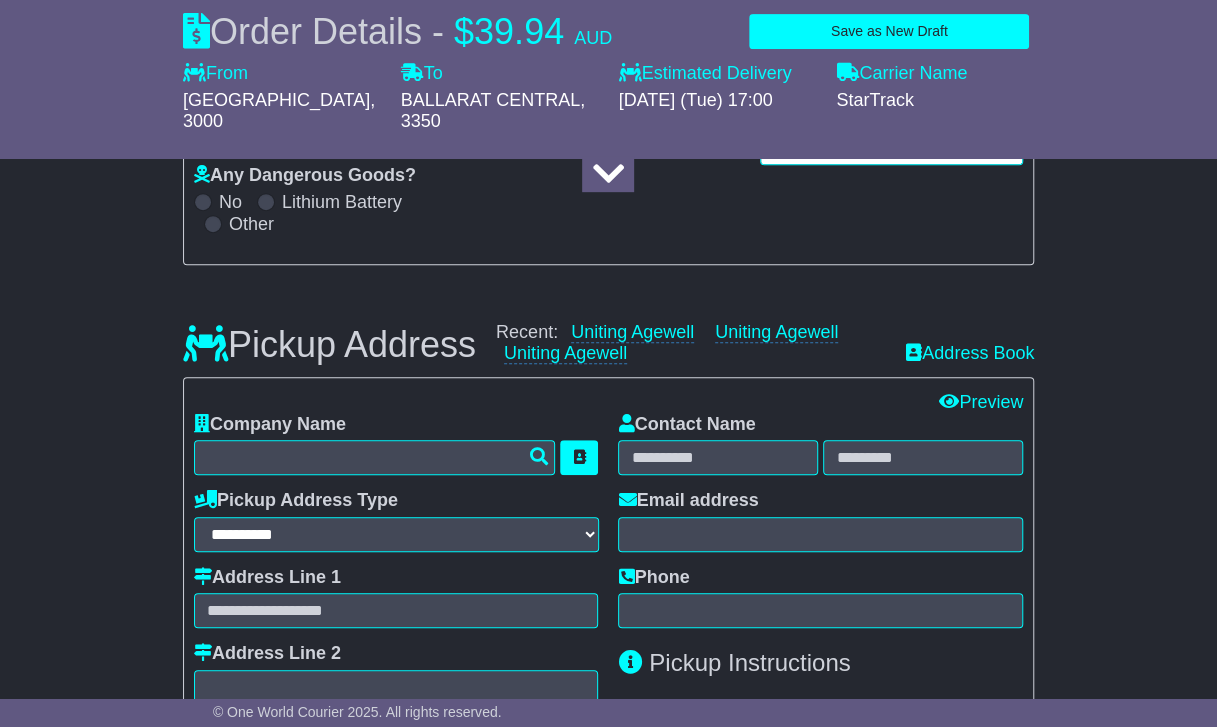 scroll, scrollTop: 428, scrollLeft: 0, axis: vertical 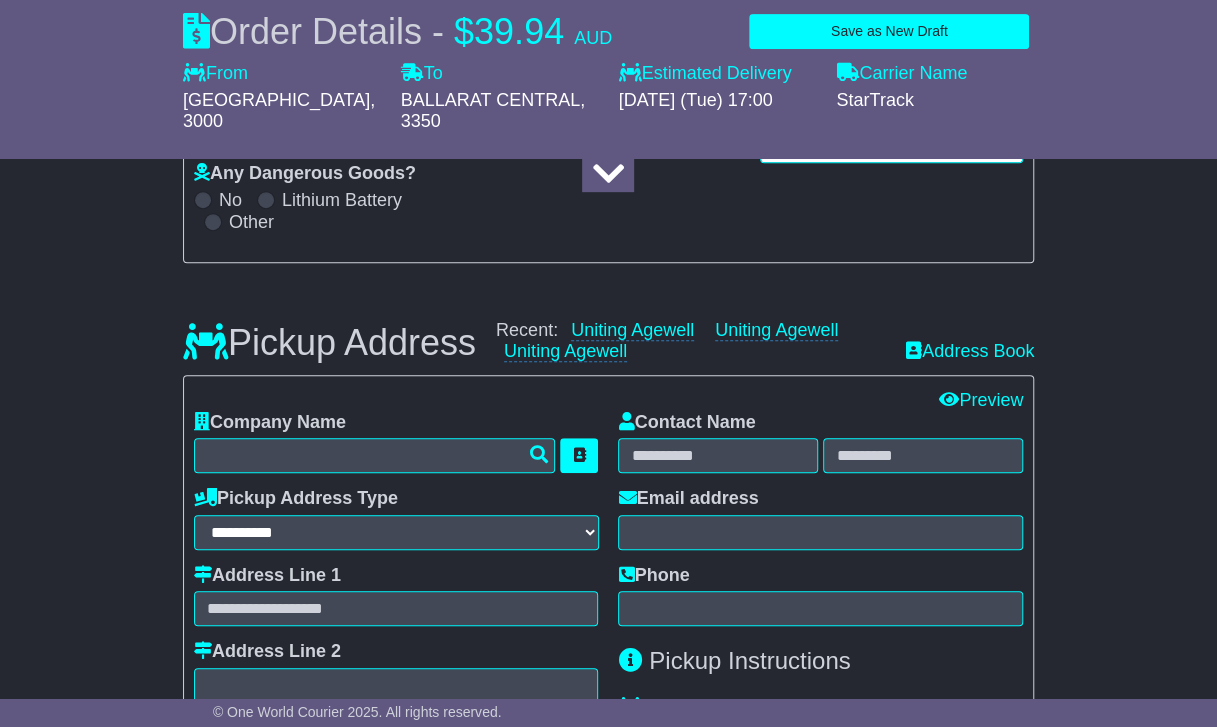 type on "***" 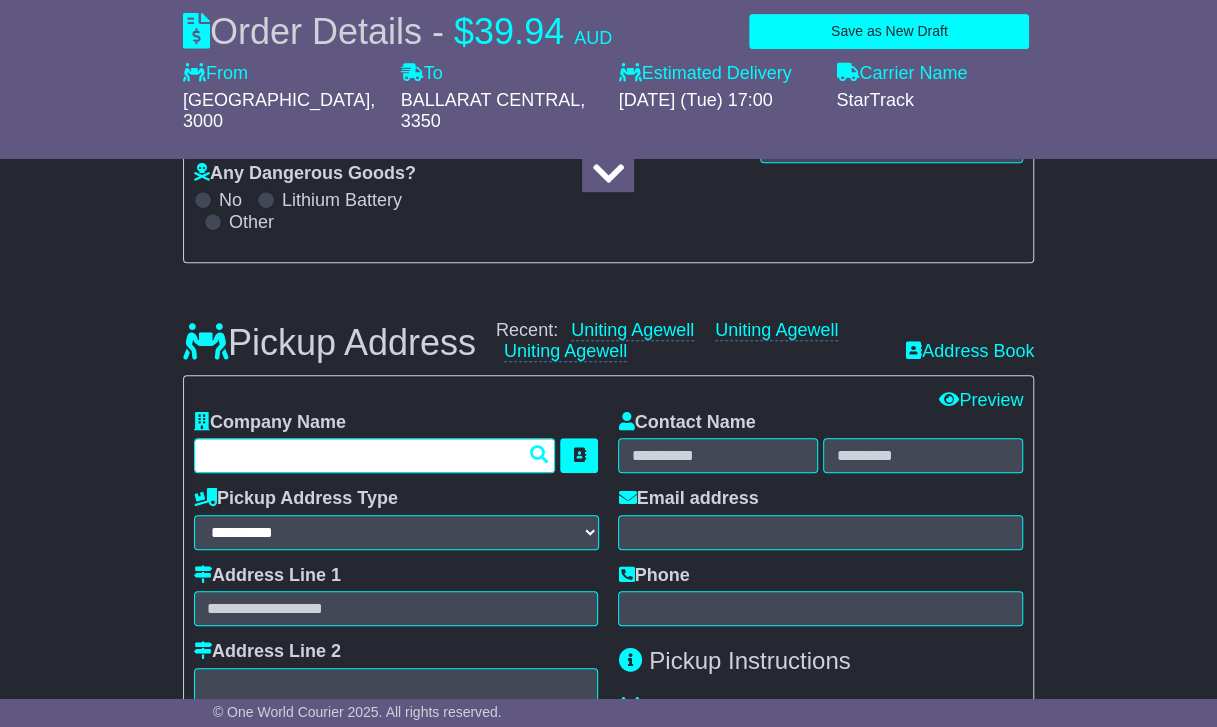 click at bounding box center [375, 455] 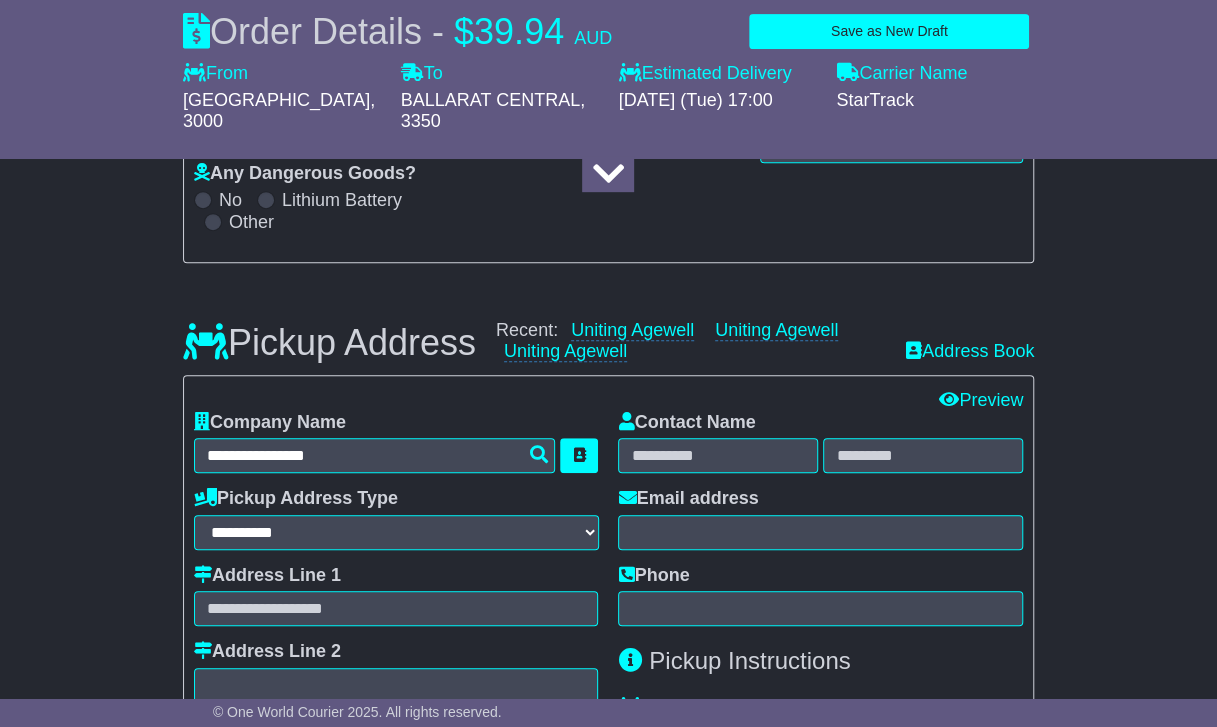 type on "**********" 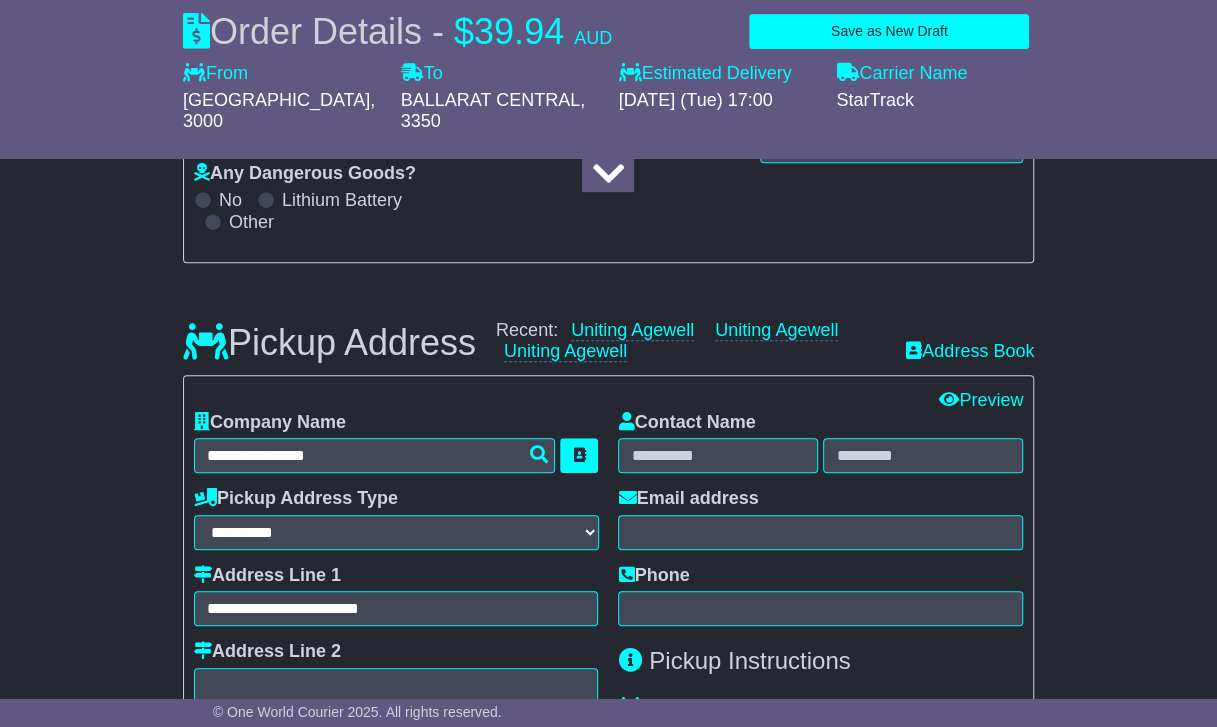 type on "***" 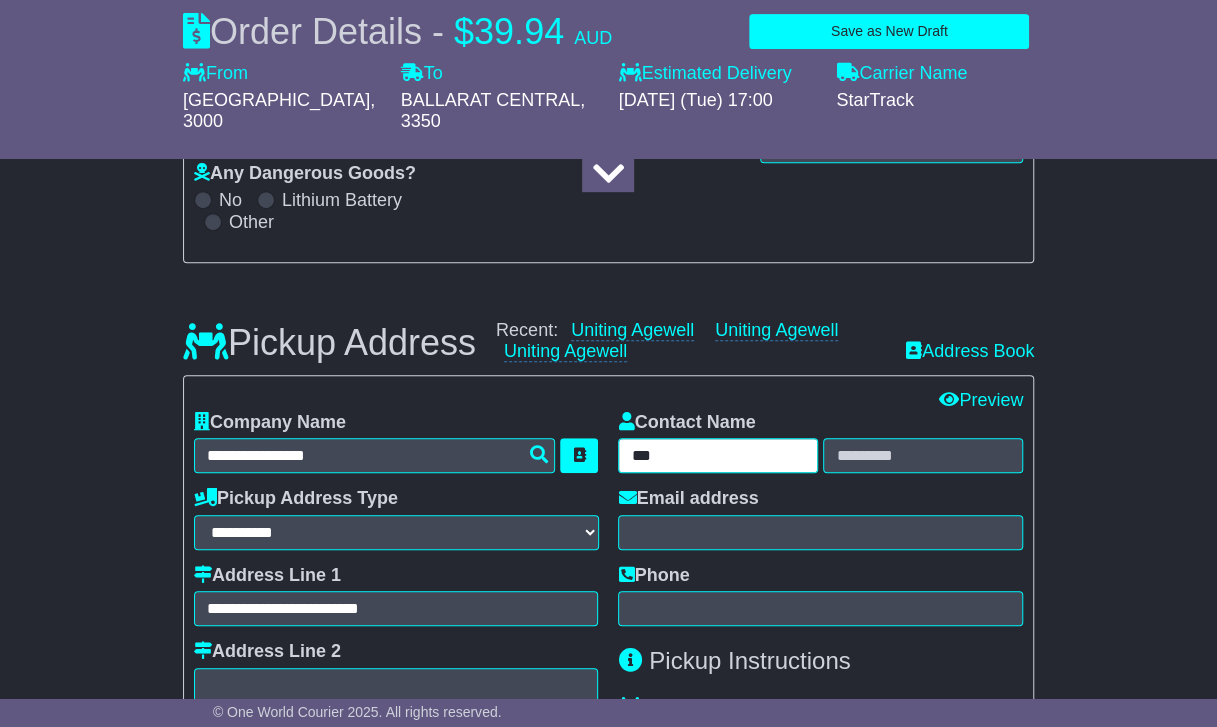 type on "**********" 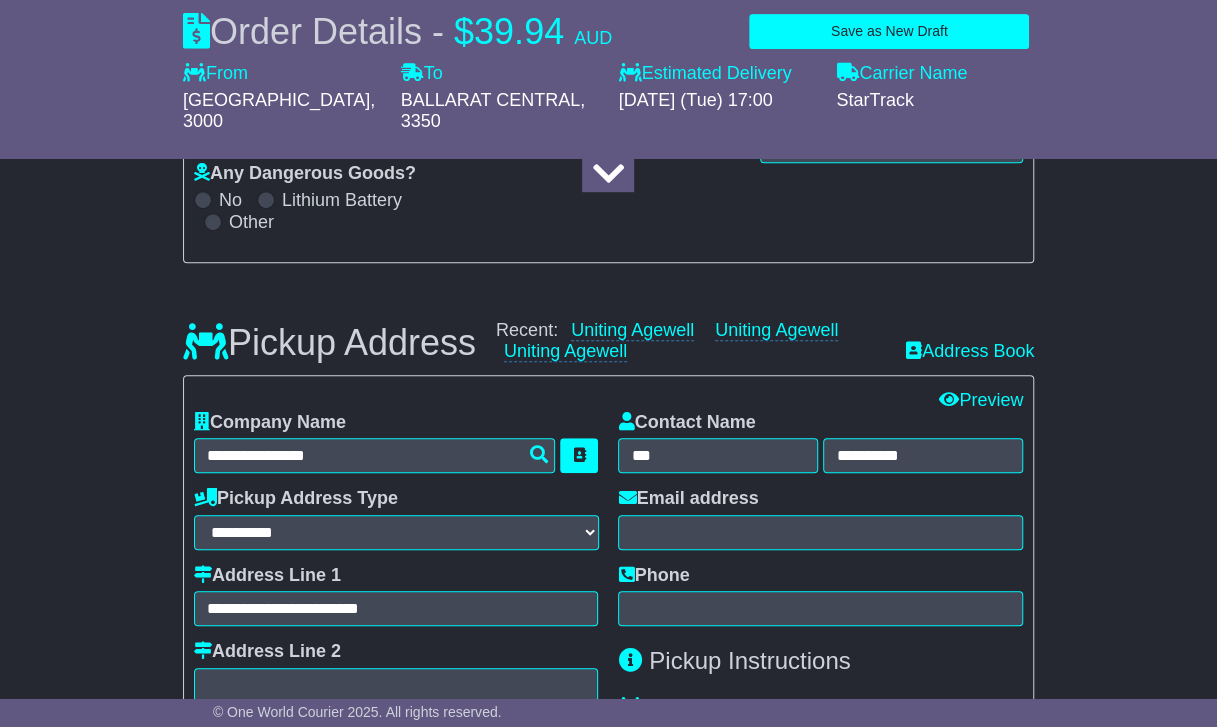 type on "**********" 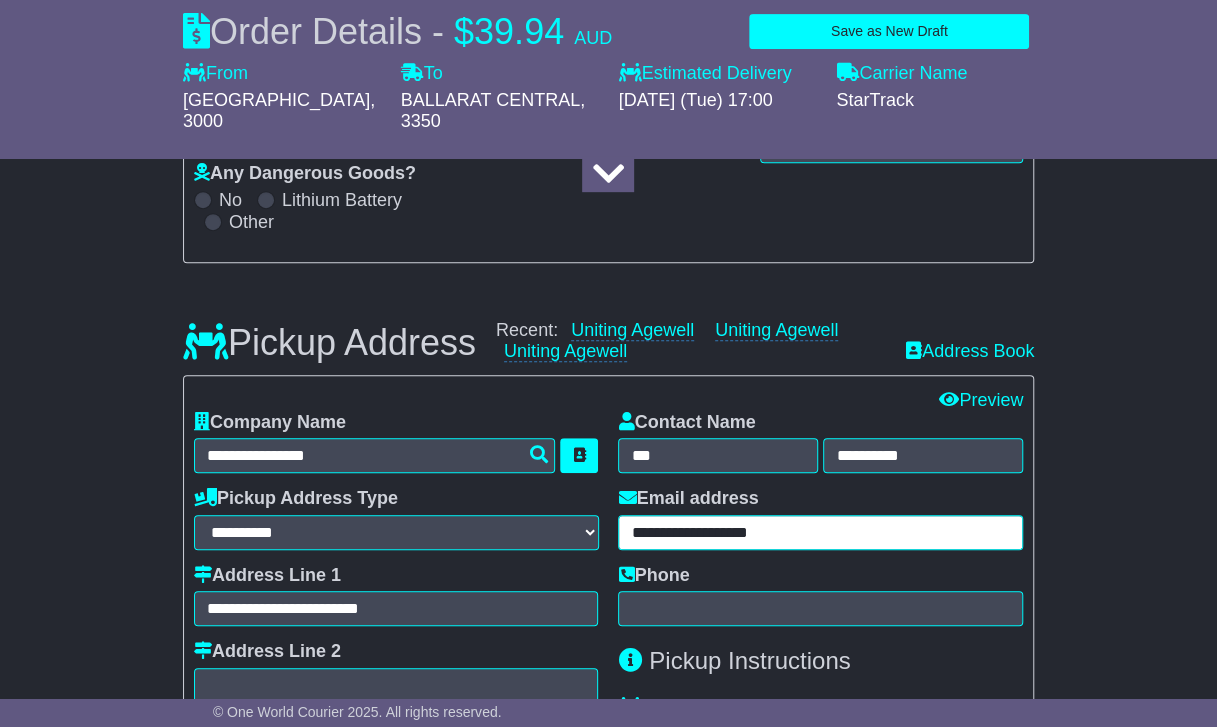 type on "**********" 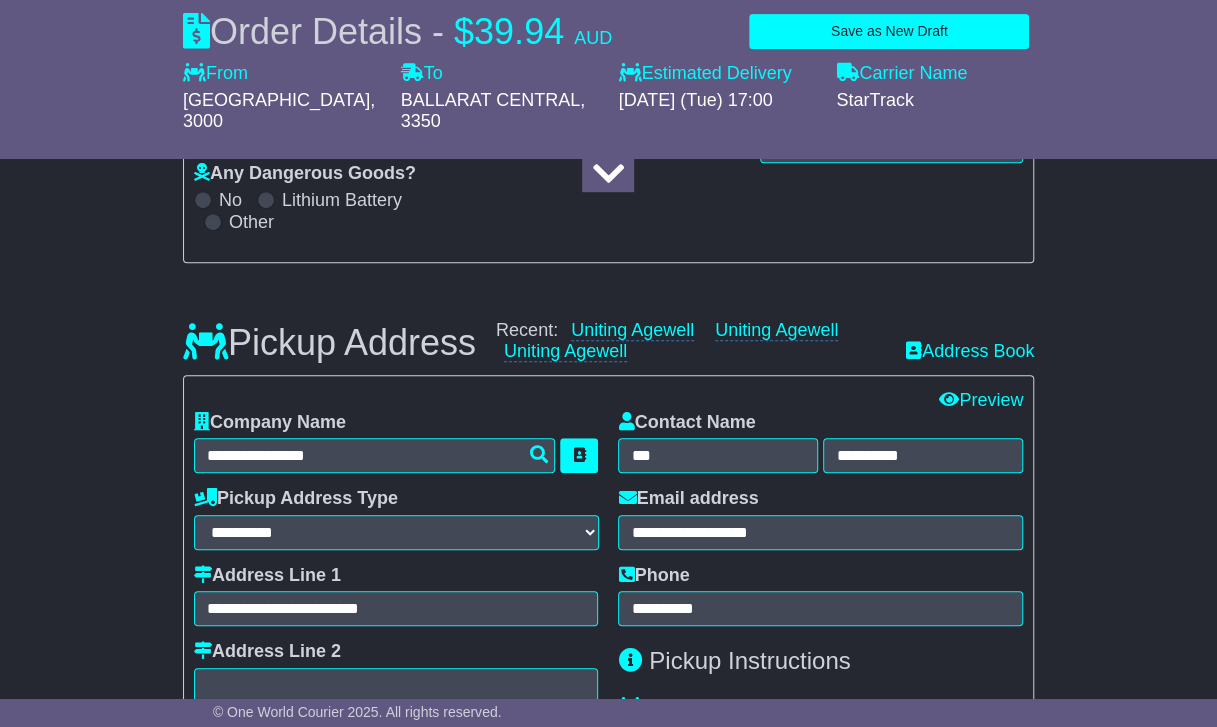 type on "**********" 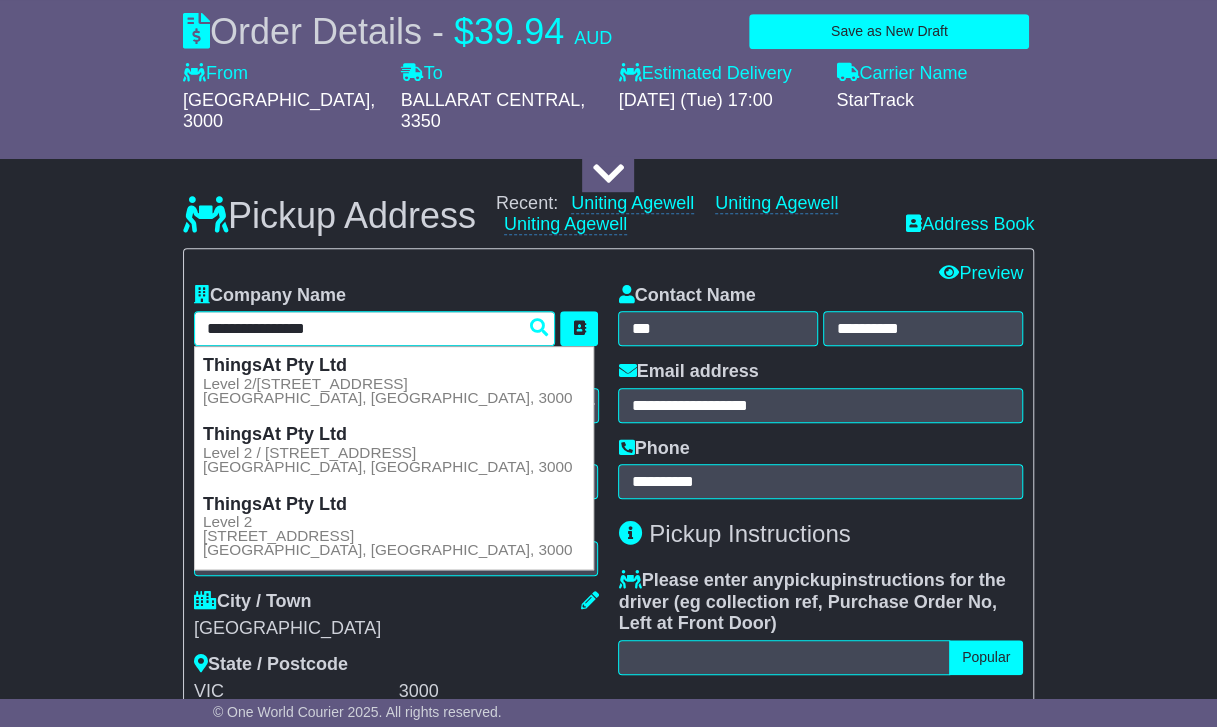 scroll, scrollTop: 556, scrollLeft: 0, axis: vertical 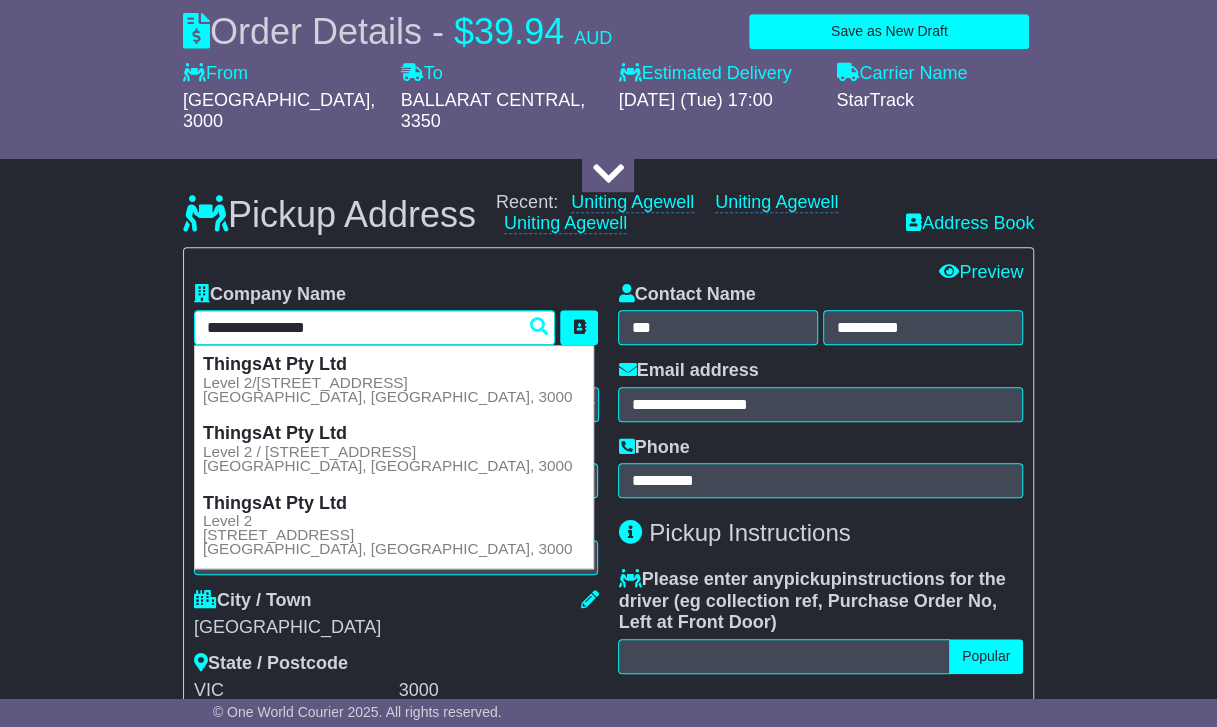 click on "Level 2/141 Flinders Lane   MELBOURNE, VIC, 3000" at bounding box center (388, 390) 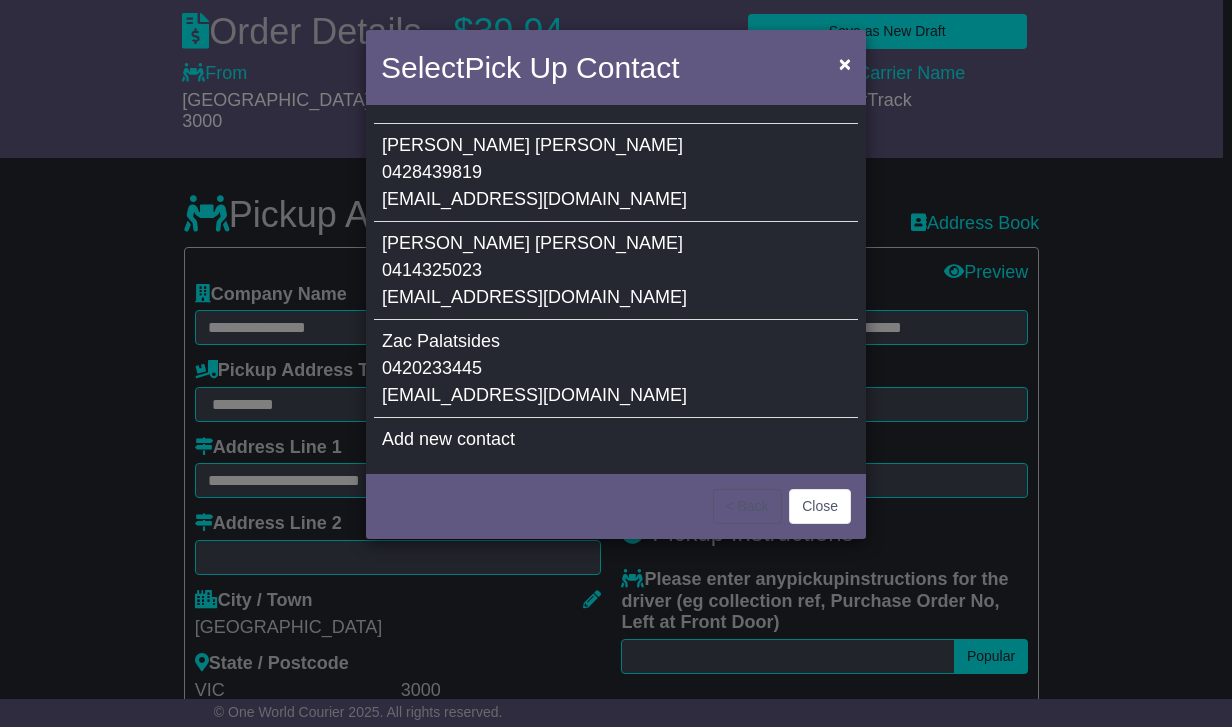 click on "Select  Pick Up   Contact
×
Olivia   MacIsaac
0428439819
Orders@thingsat.com
Melissa   Chrystal
0414325023
Orders@thingsat.com
Zac   Palatsides   0420233445" at bounding box center (616, 363) 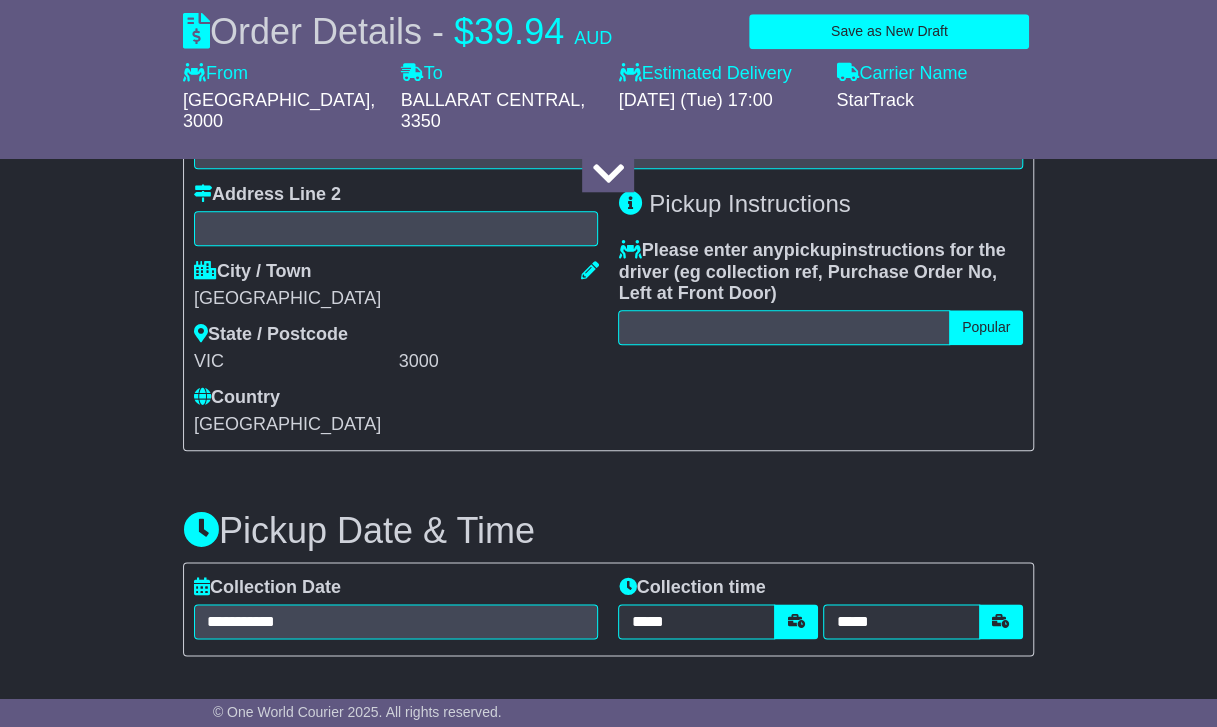 scroll, scrollTop: 886, scrollLeft: 0, axis: vertical 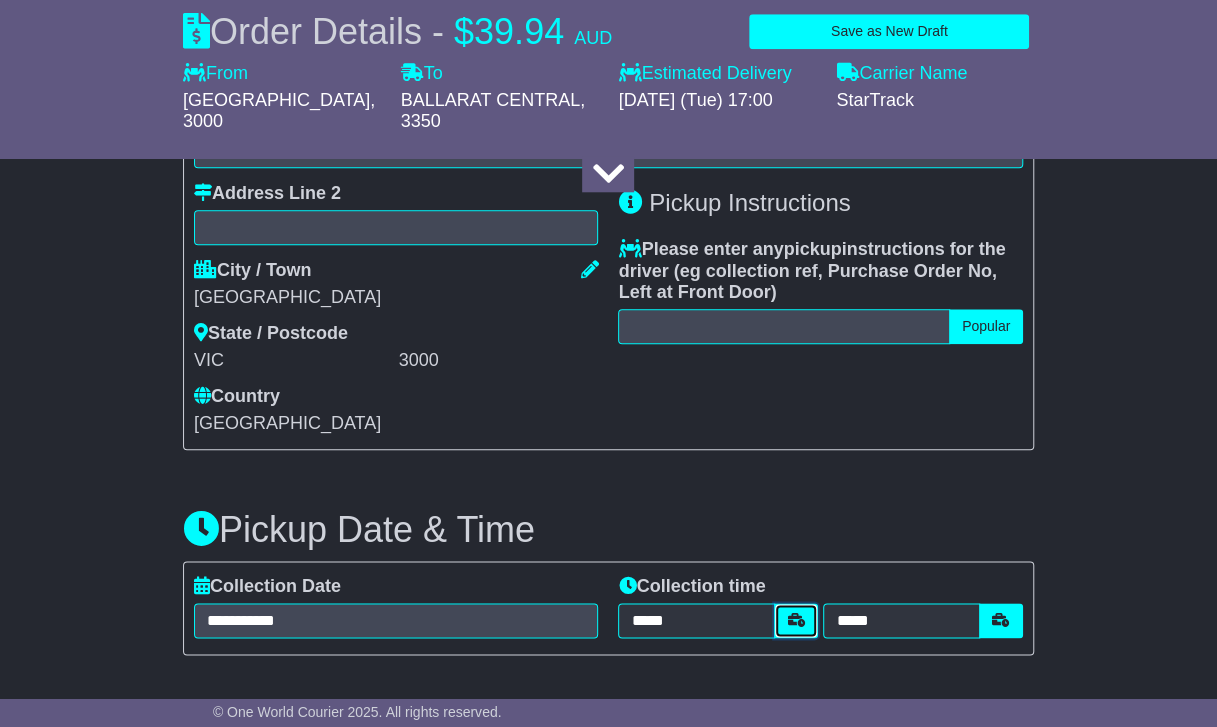 click at bounding box center (796, 620) 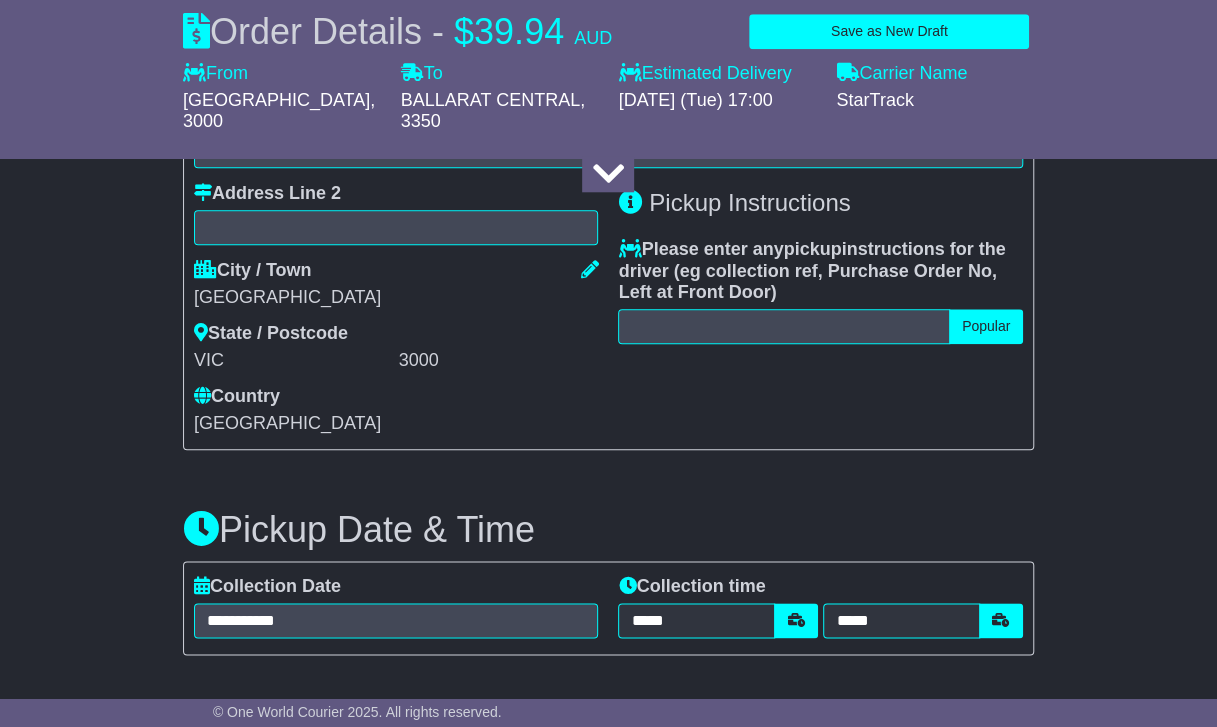scroll, scrollTop: 973, scrollLeft: 0, axis: vertical 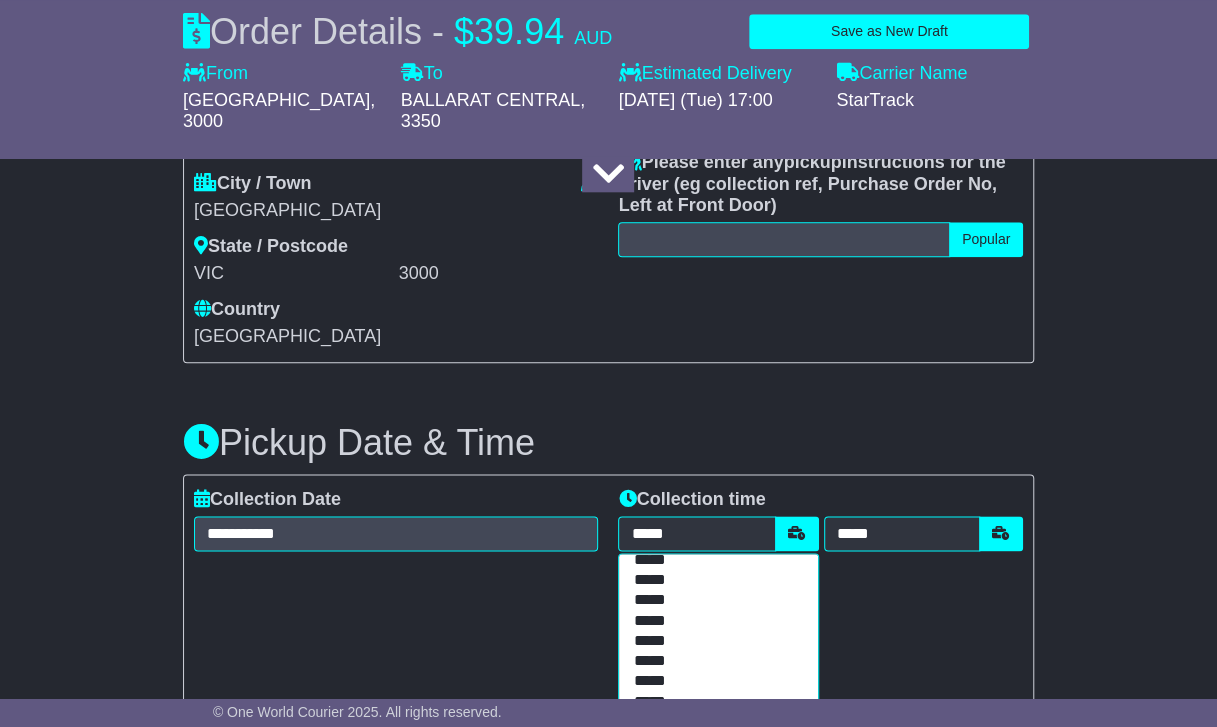 click on "*****" at bounding box center (714, 622) 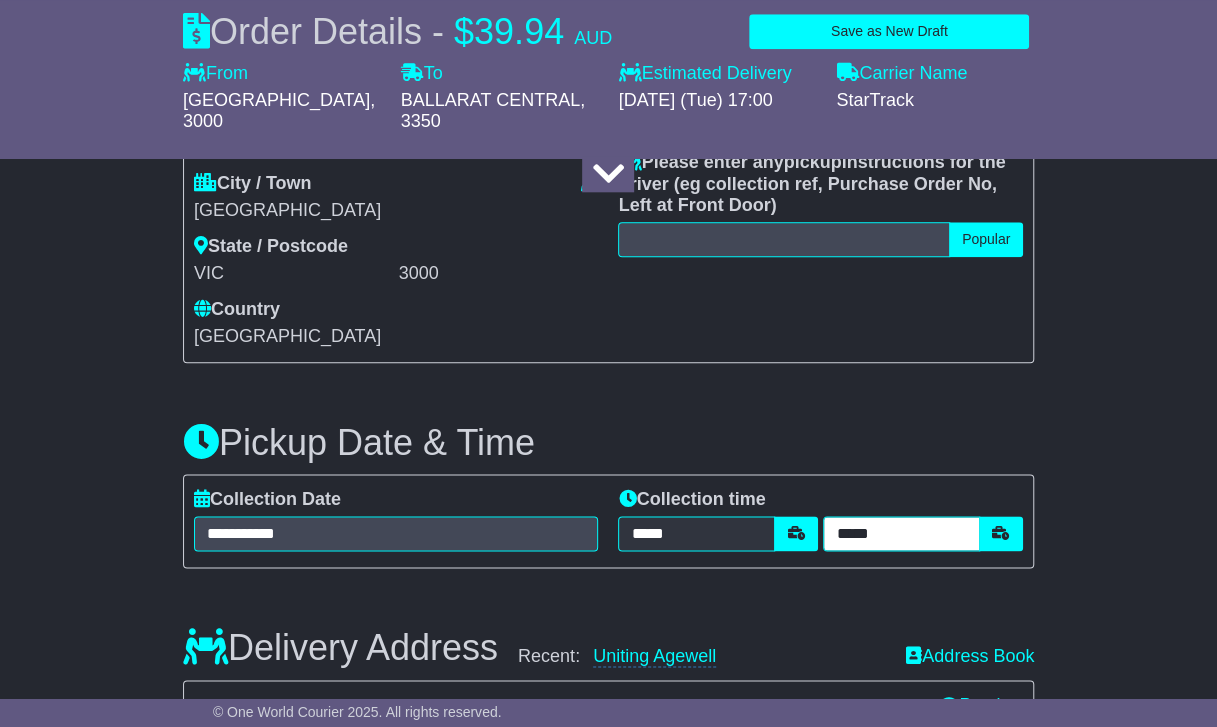 click on "*****" at bounding box center (901, 533) 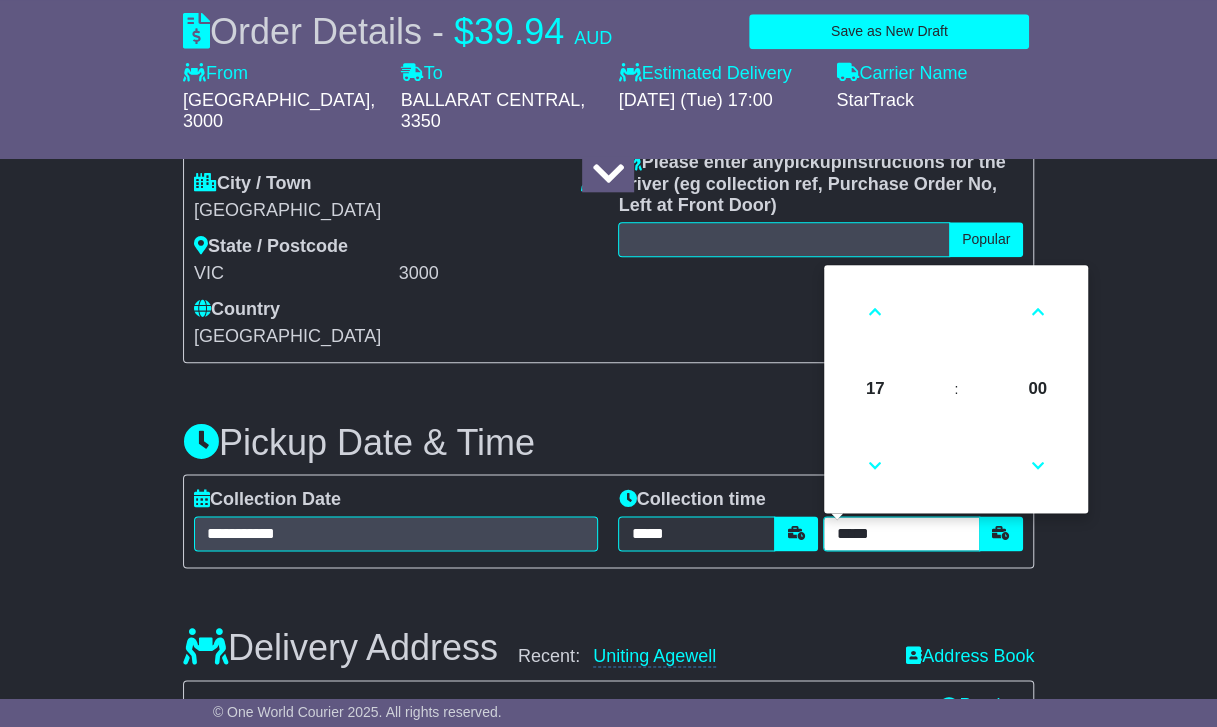 click at bounding box center (875, 466) 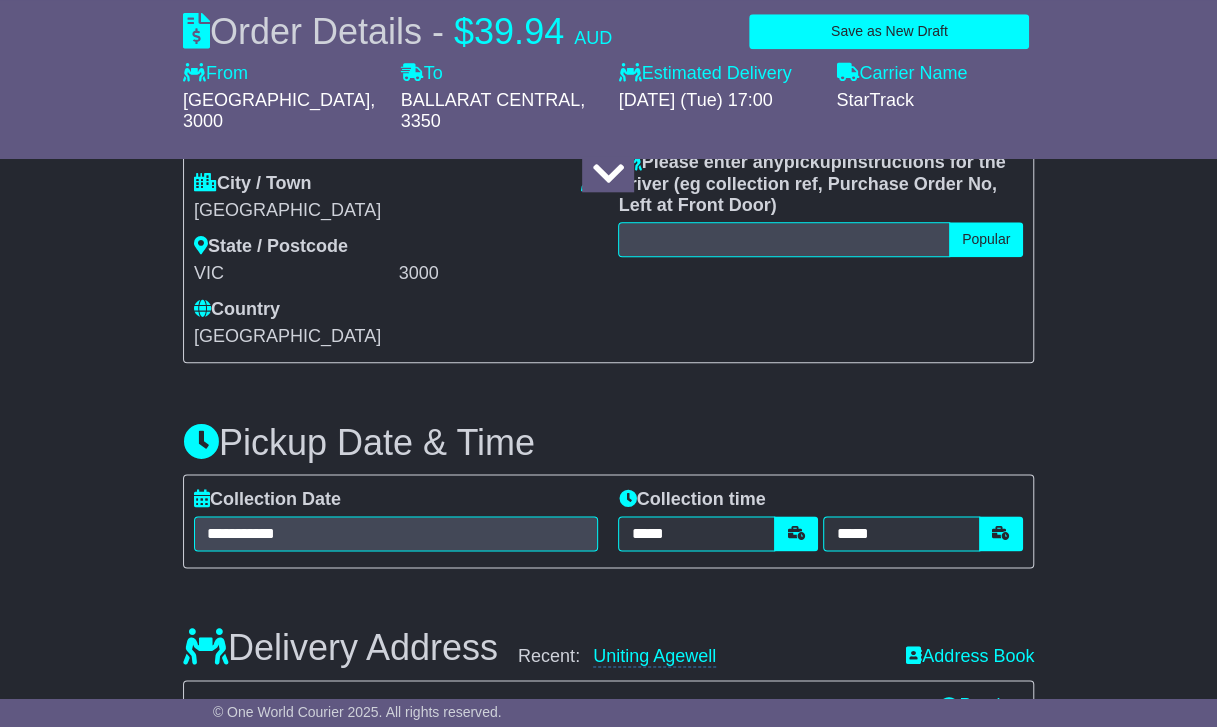 click on "**********" at bounding box center [608, 690] 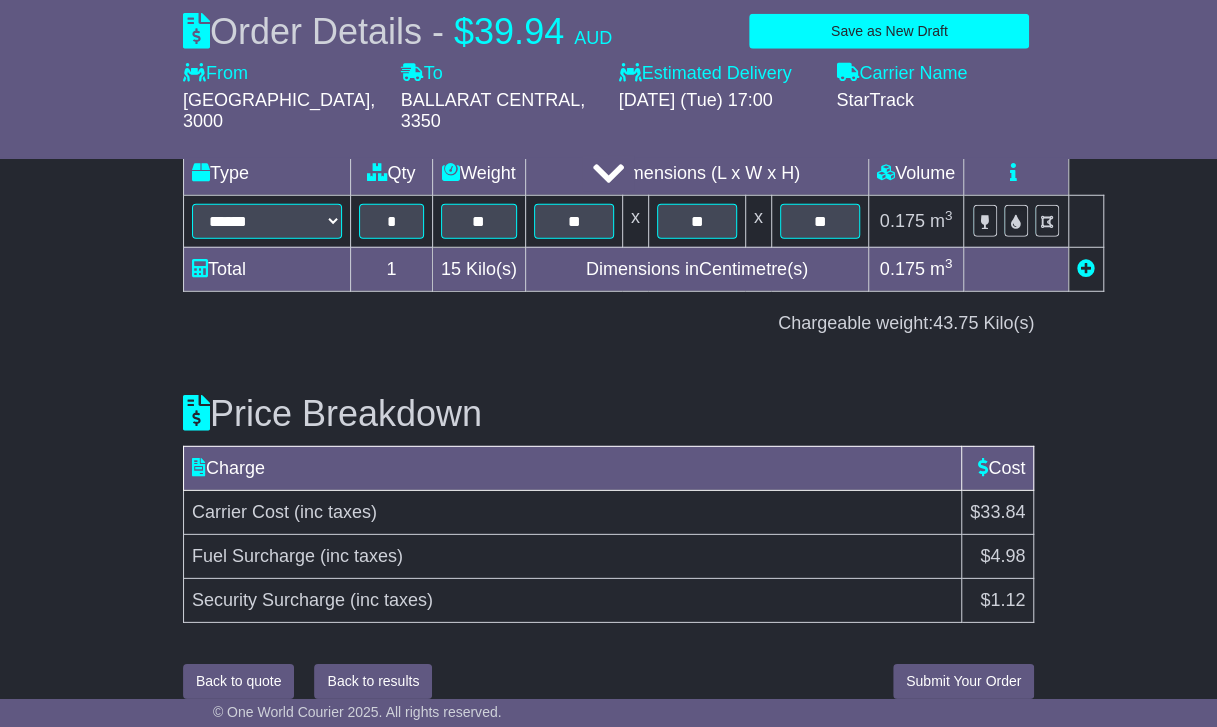 scroll, scrollTop: 2566, scrollLeft: 0, axis: vertical 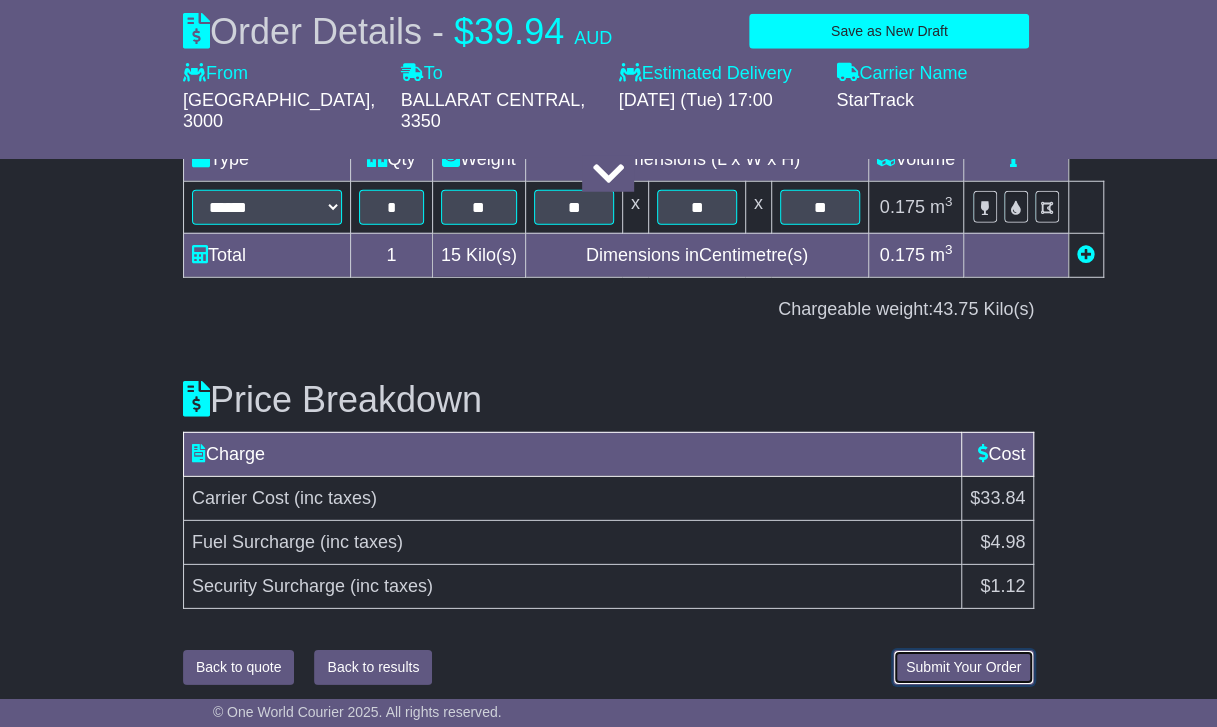click on "Submit Your Order" at bounding box center (963, 667) 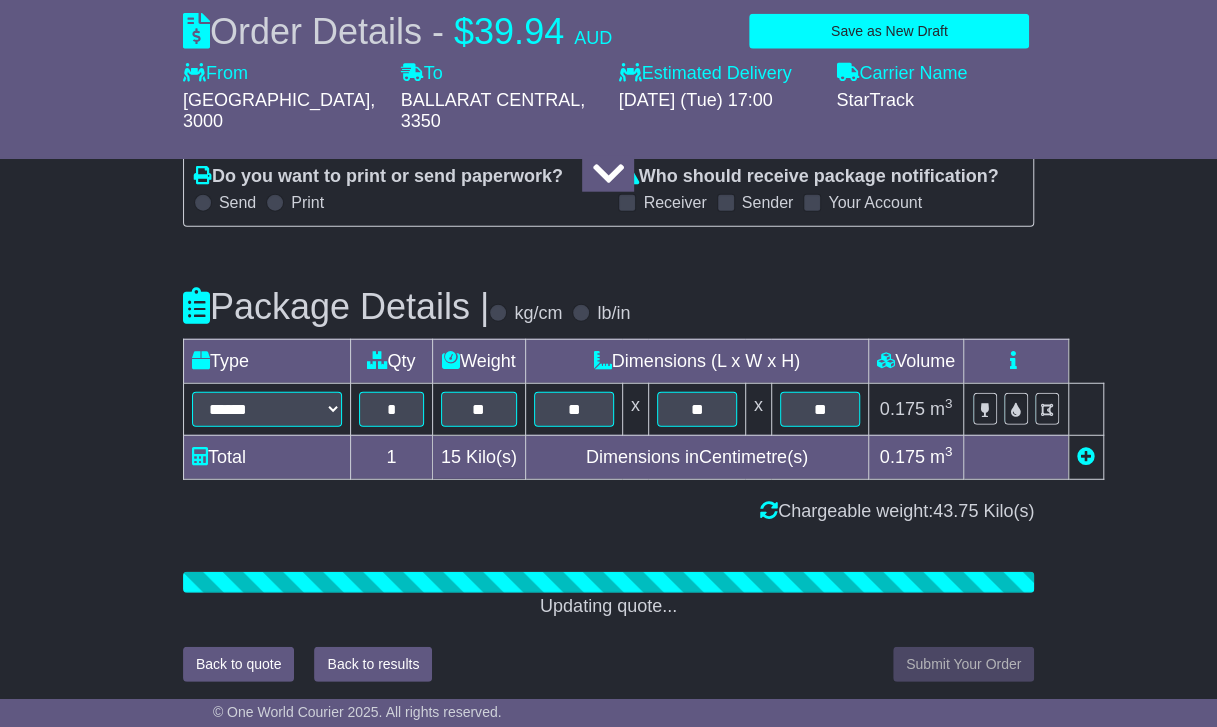 scroll, scrollTop: 2566, scrollLeft: 0, axis: vertical 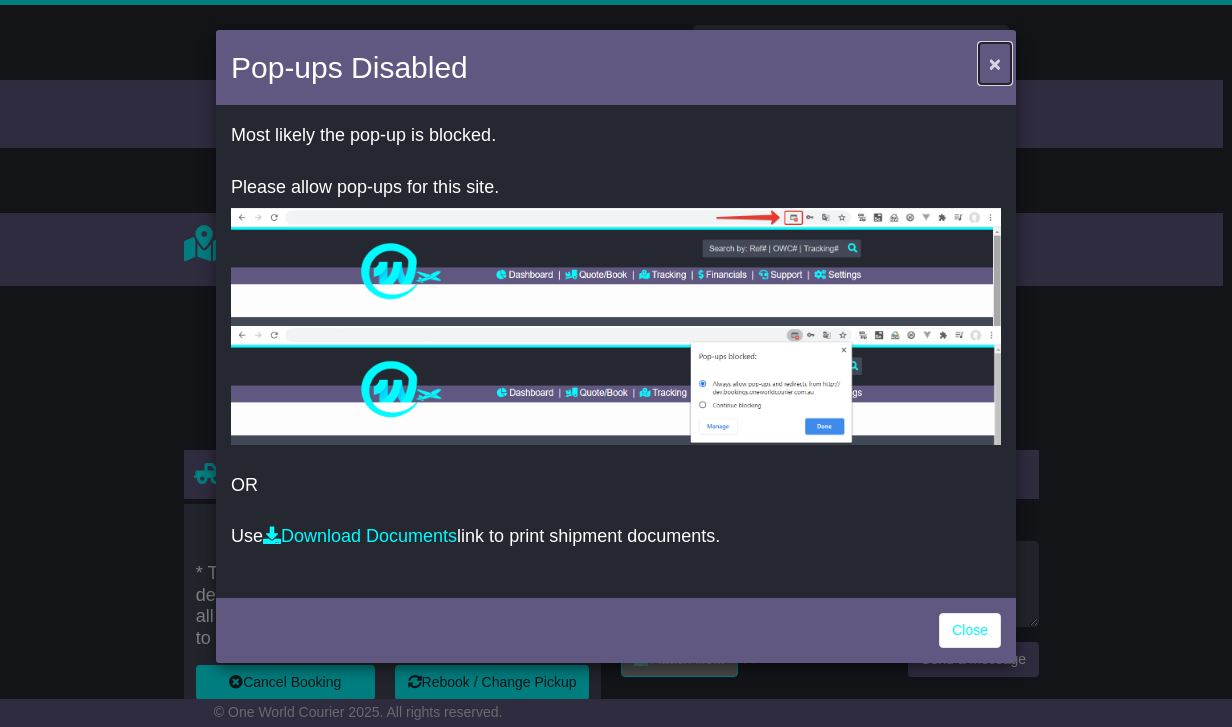 click on "×" at bounding box center (995, 63) 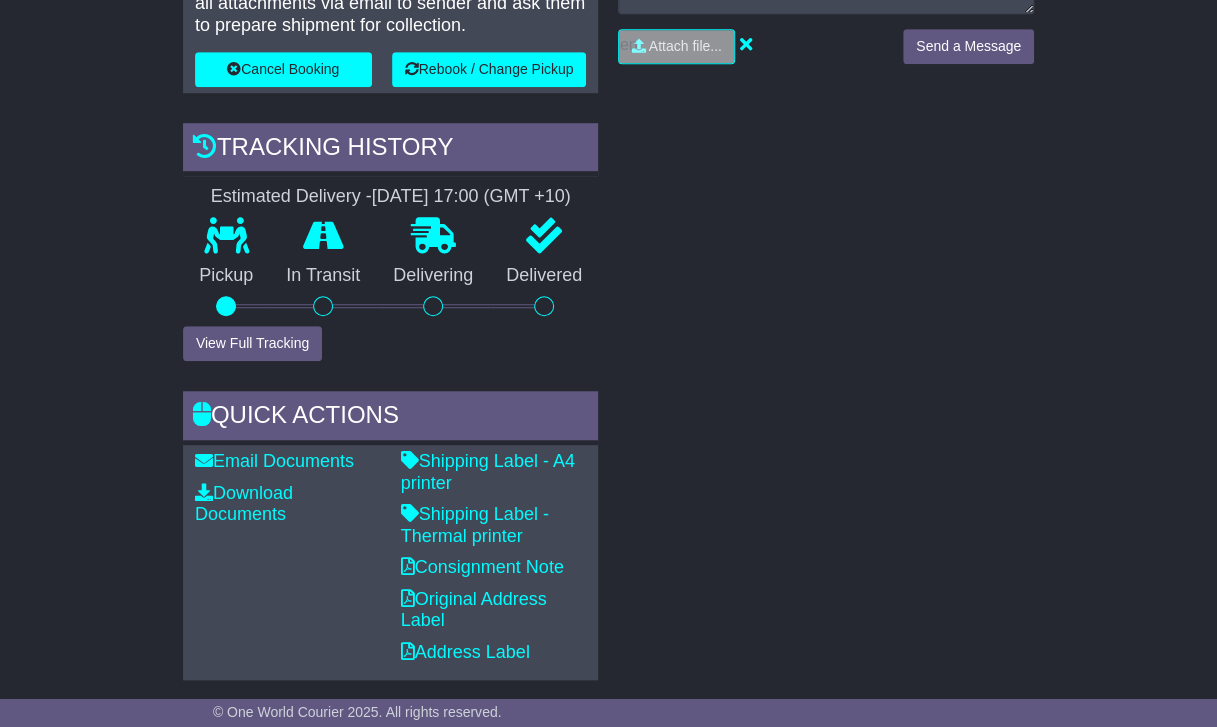 scroll, scrollTop: 615, scrollLeft: 0, axis: vertical 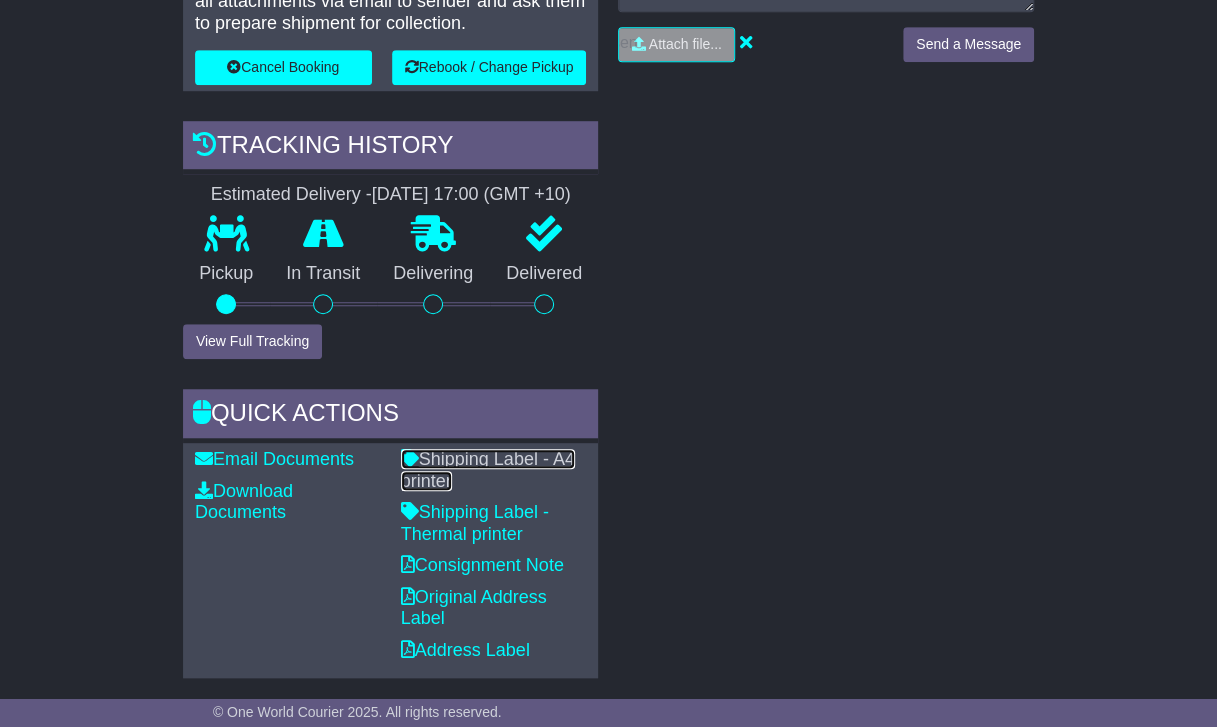 click on "Shipping Label - A4 printer" at bounding box center [488, 470] 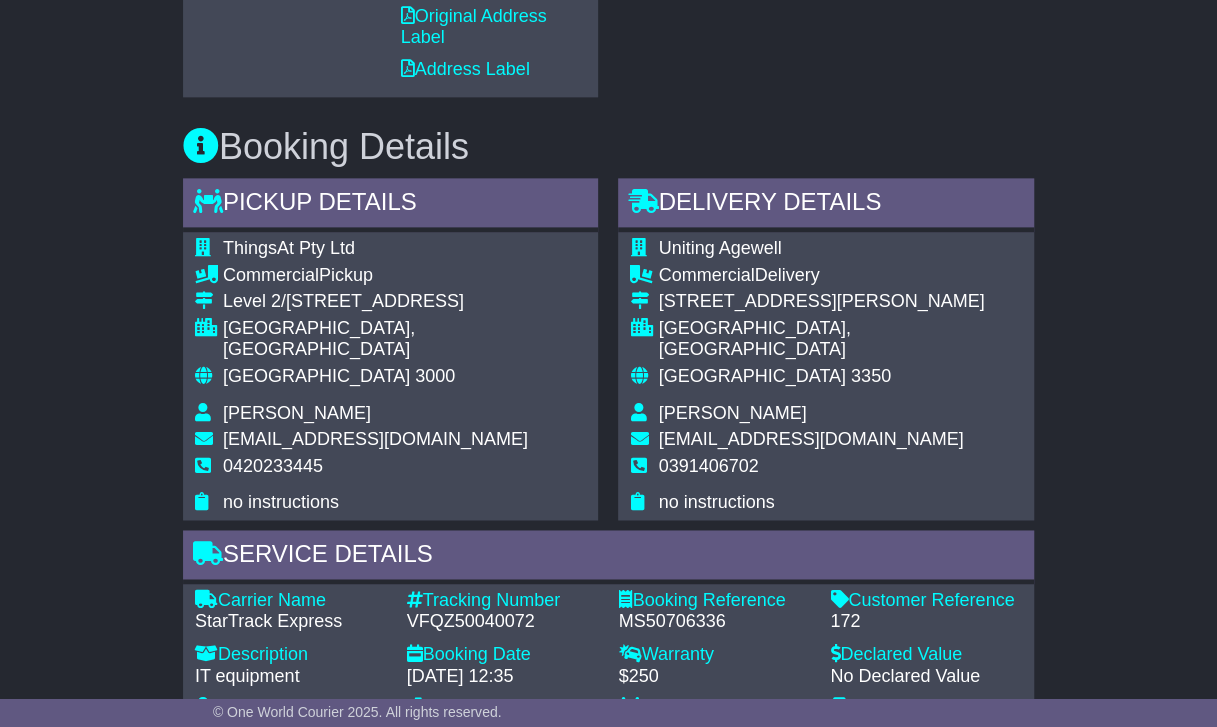 scroll, scrollTop: 1208, scrollLeft: 0, axis: vertical 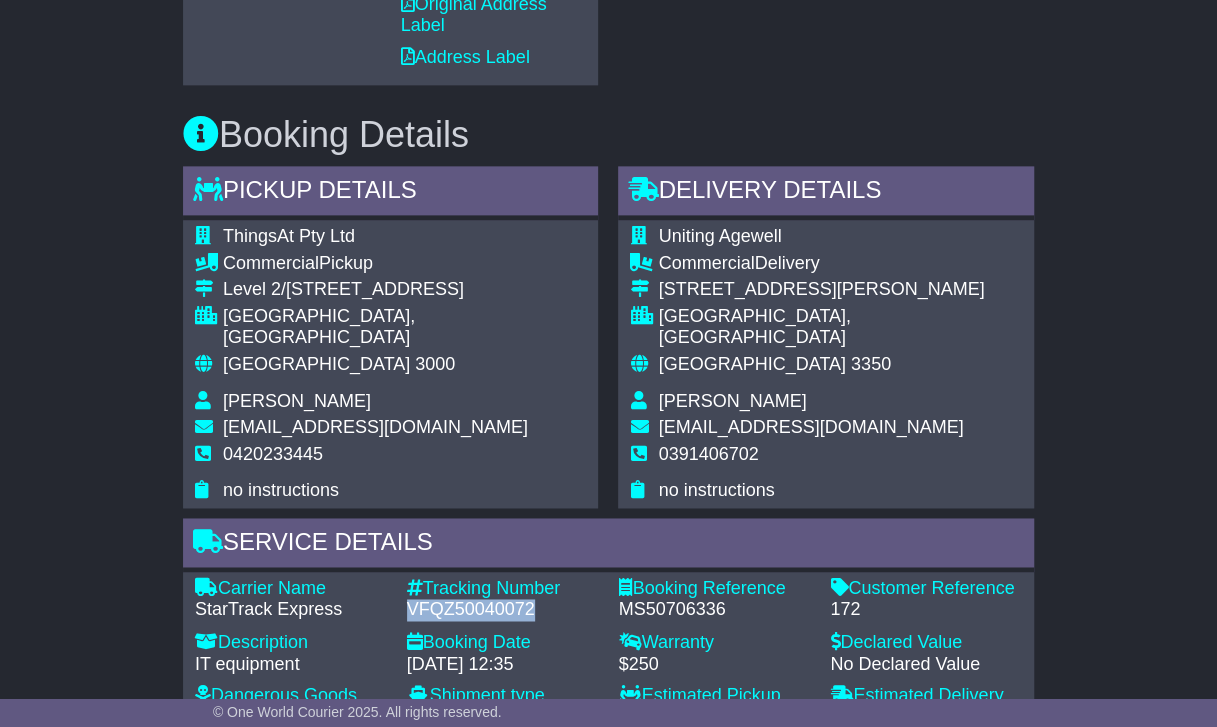 drag, startPoint x: 408, startPoint y: 583, endPoint x: 538, endPoint y: 581, distance: 130.01538 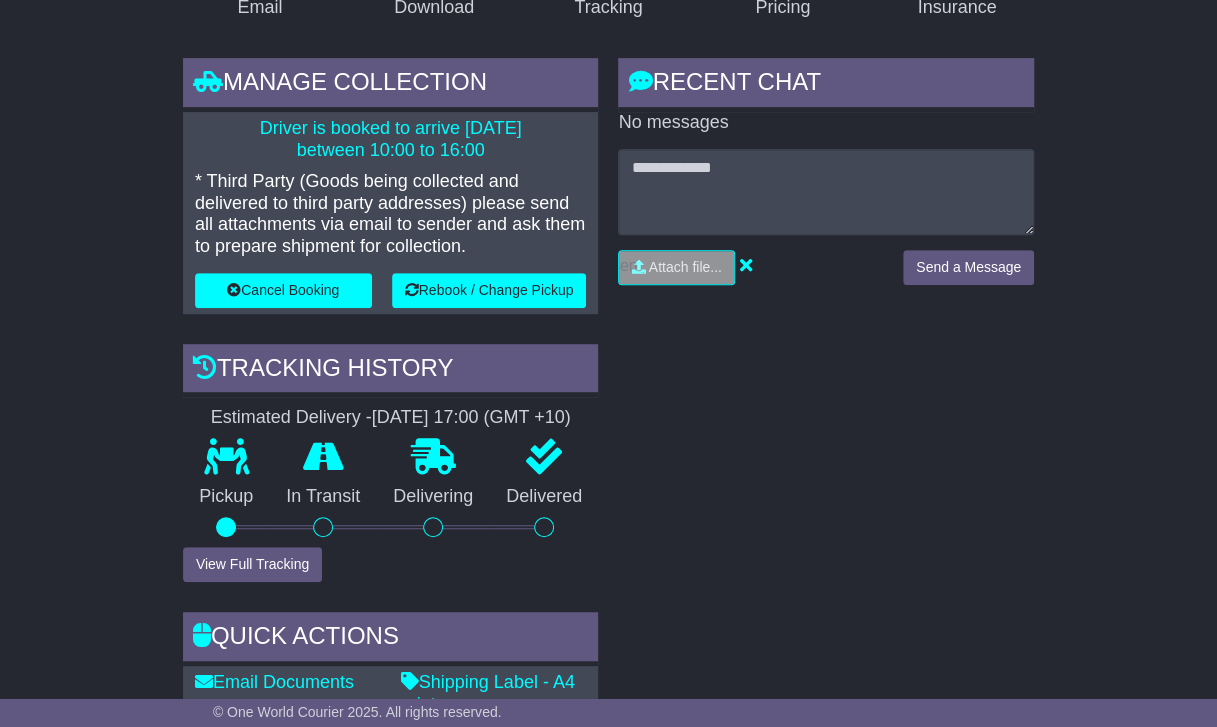 scroll, scrollTop: 0, scrollLeft: 0, axis: both 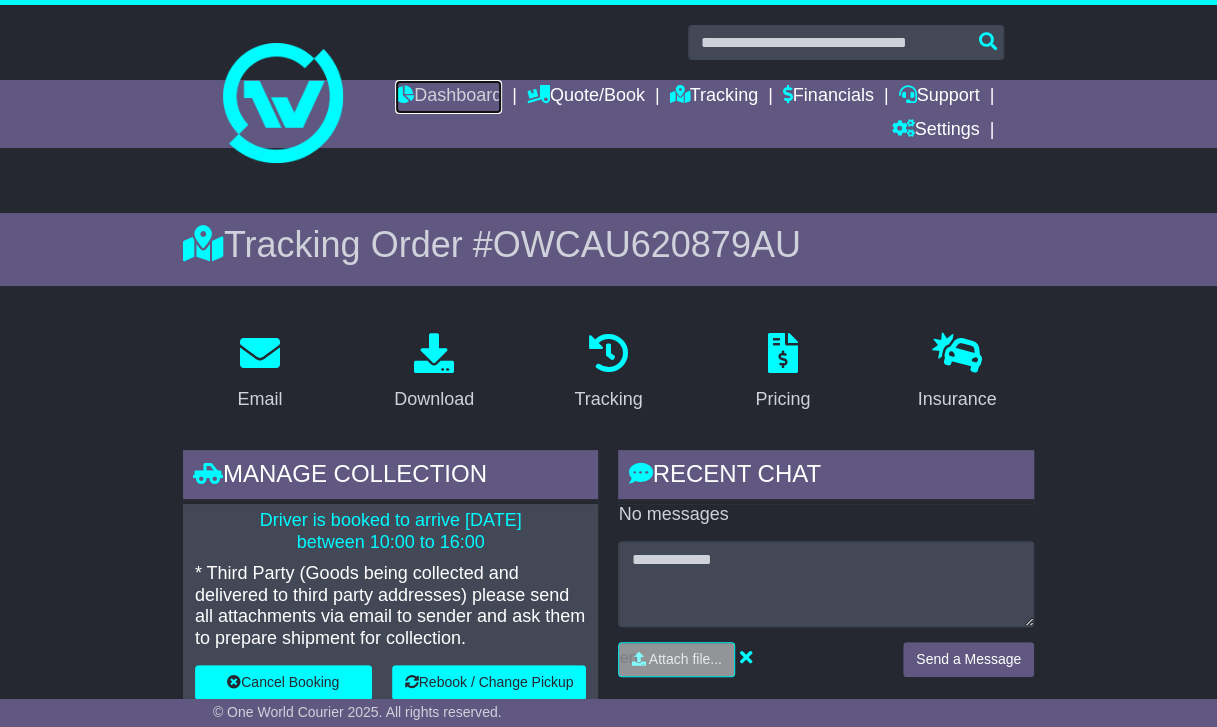 click on "Dashboard" at bounding box center (448, 97) 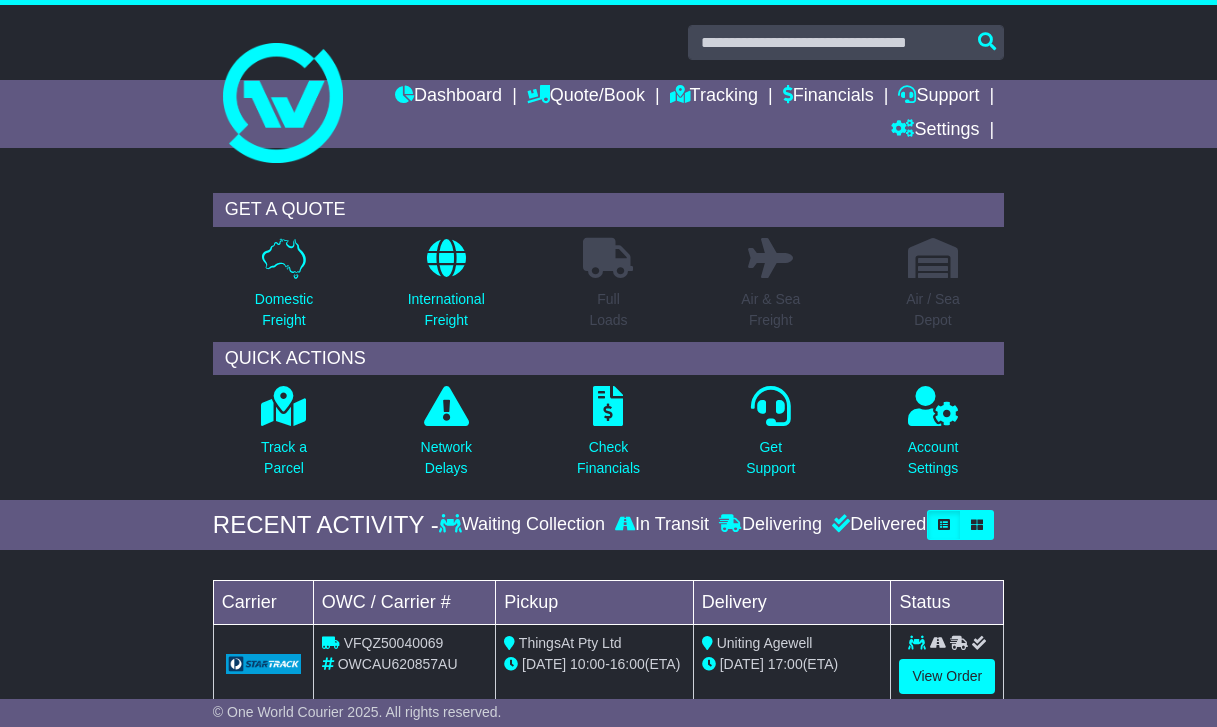 scroll, scrollTop: 0, scrollLeft: 0, axis: both 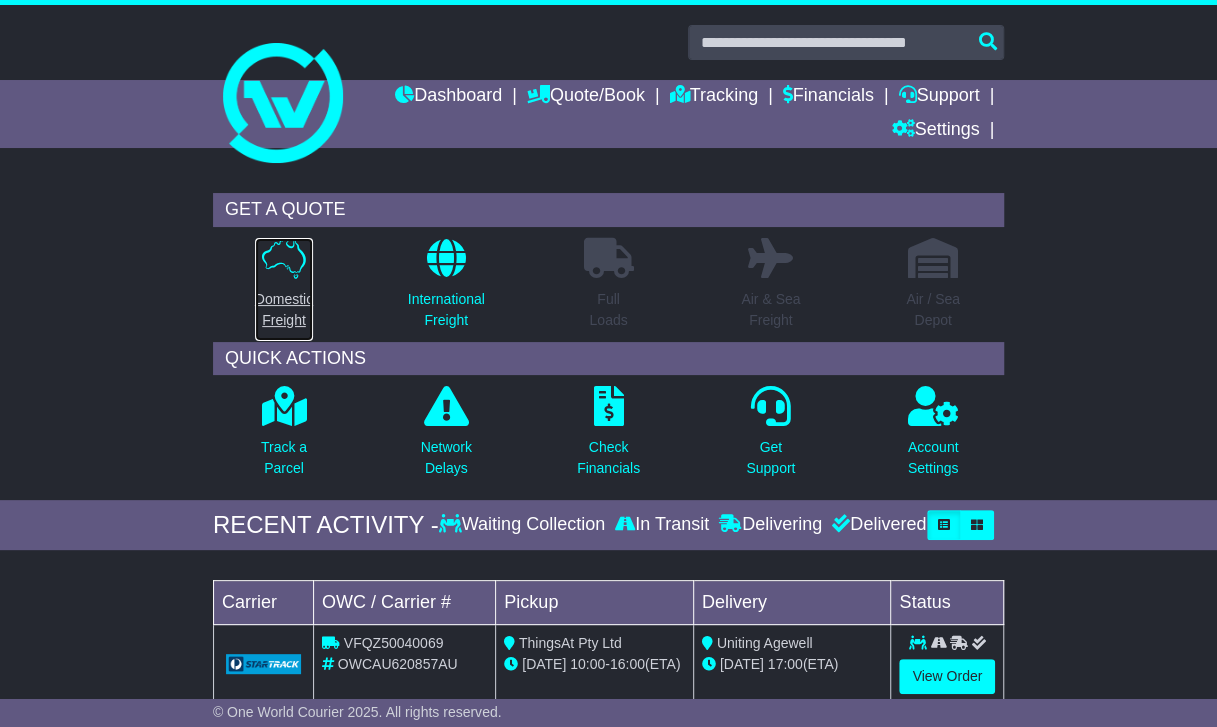 click on "Domestic Freight" at bounding box center [284, 310] 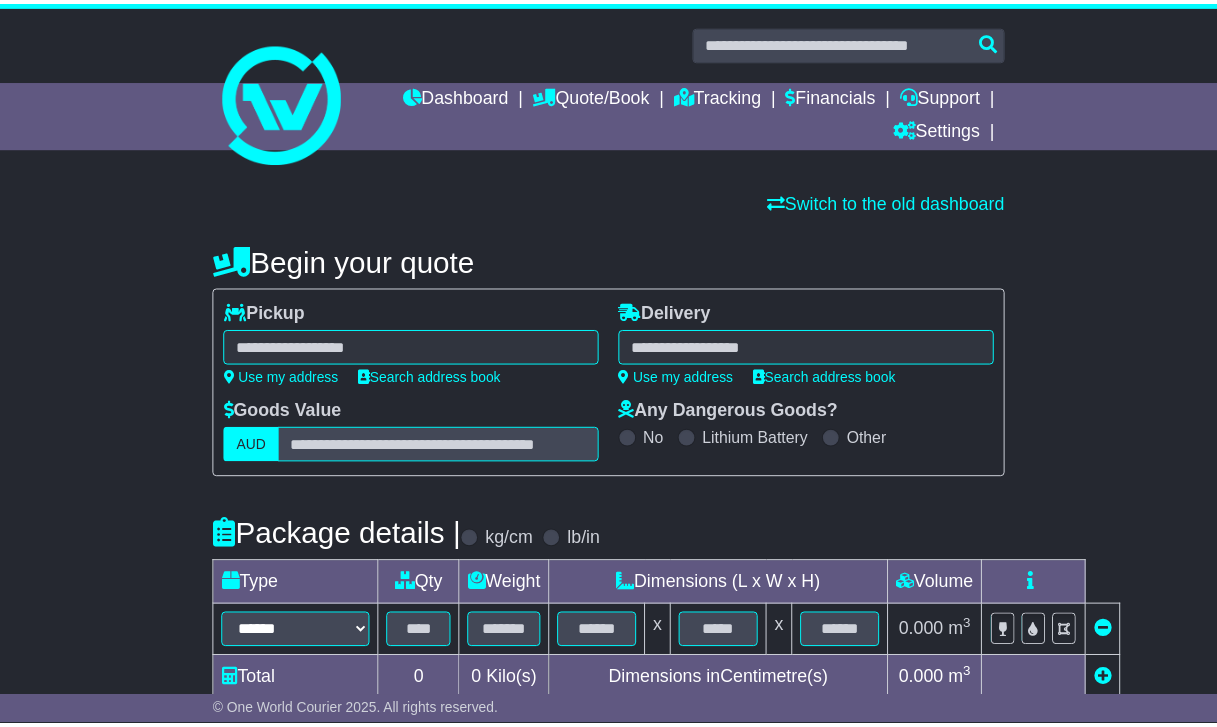 scroll, scrollTop: 0, scrollLeft: 0, axis: both 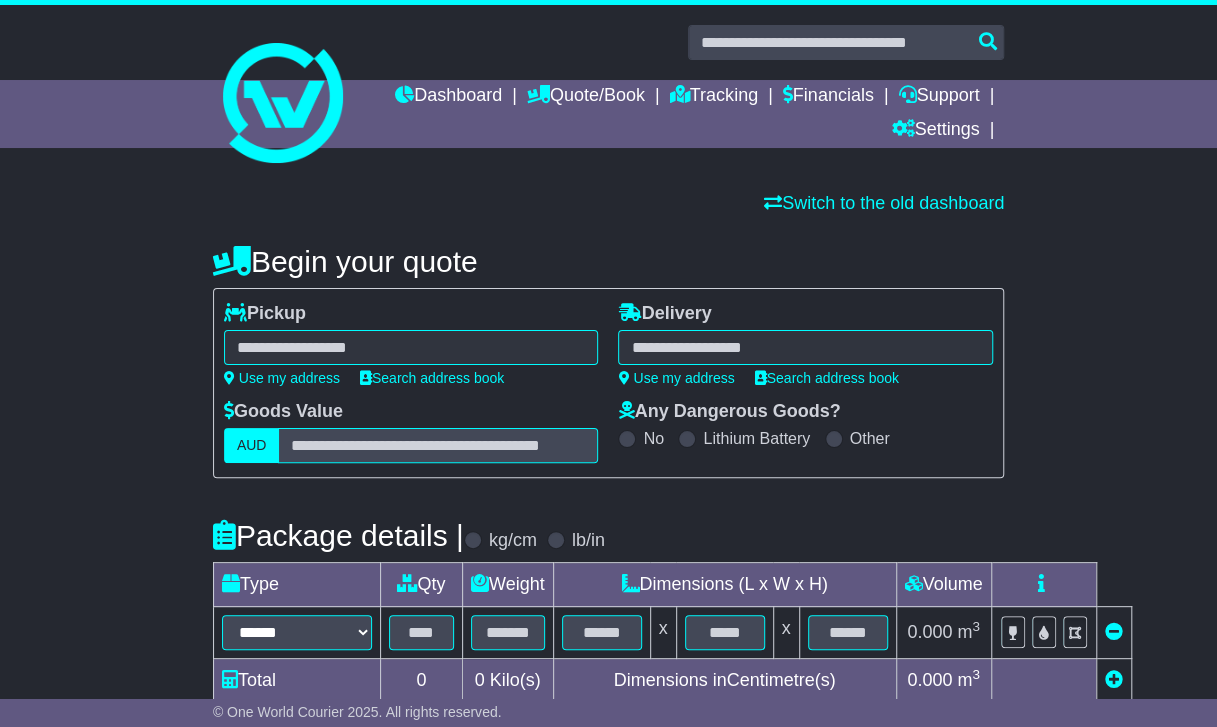 click at bounding box center [411, 347] 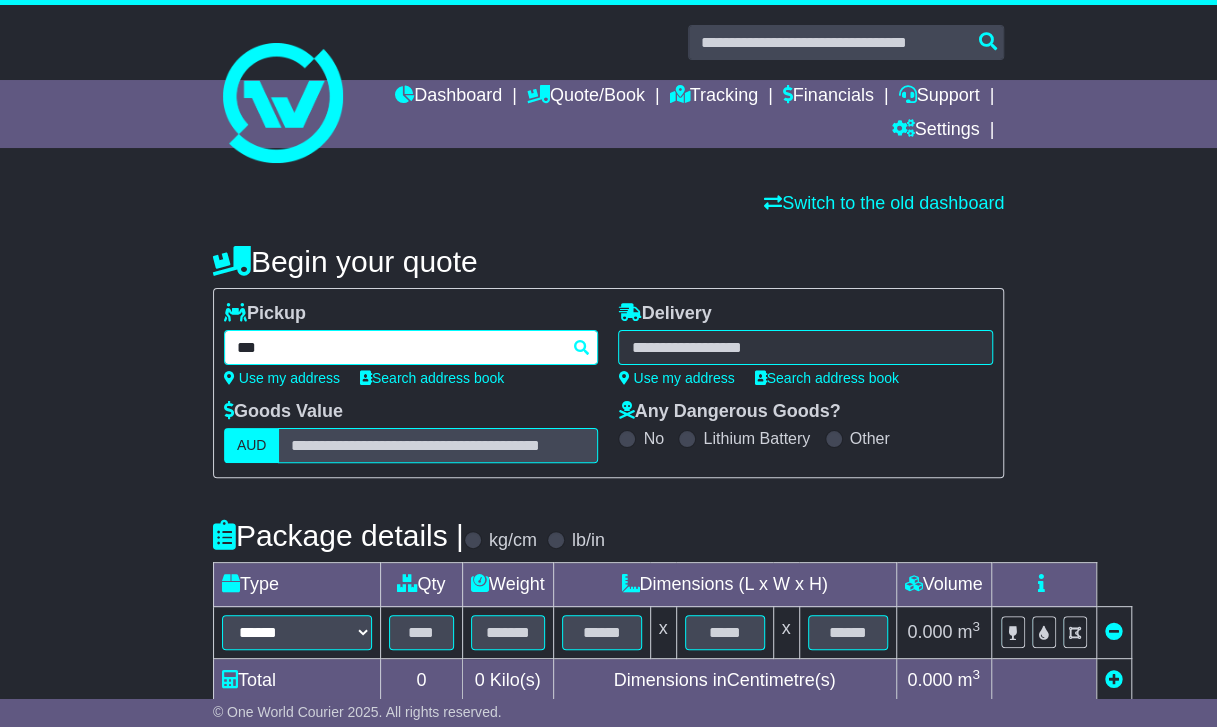 type on "****" 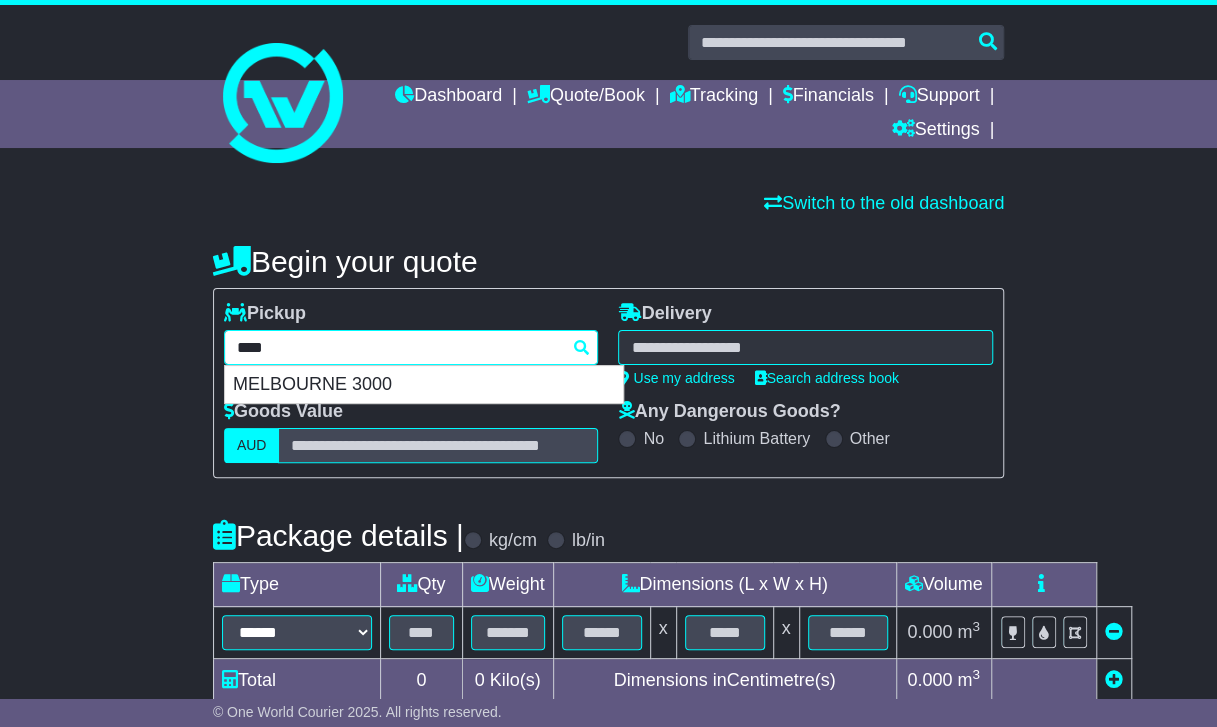 click on "MELBOURNE 3000" at bounding box center (424, 385) 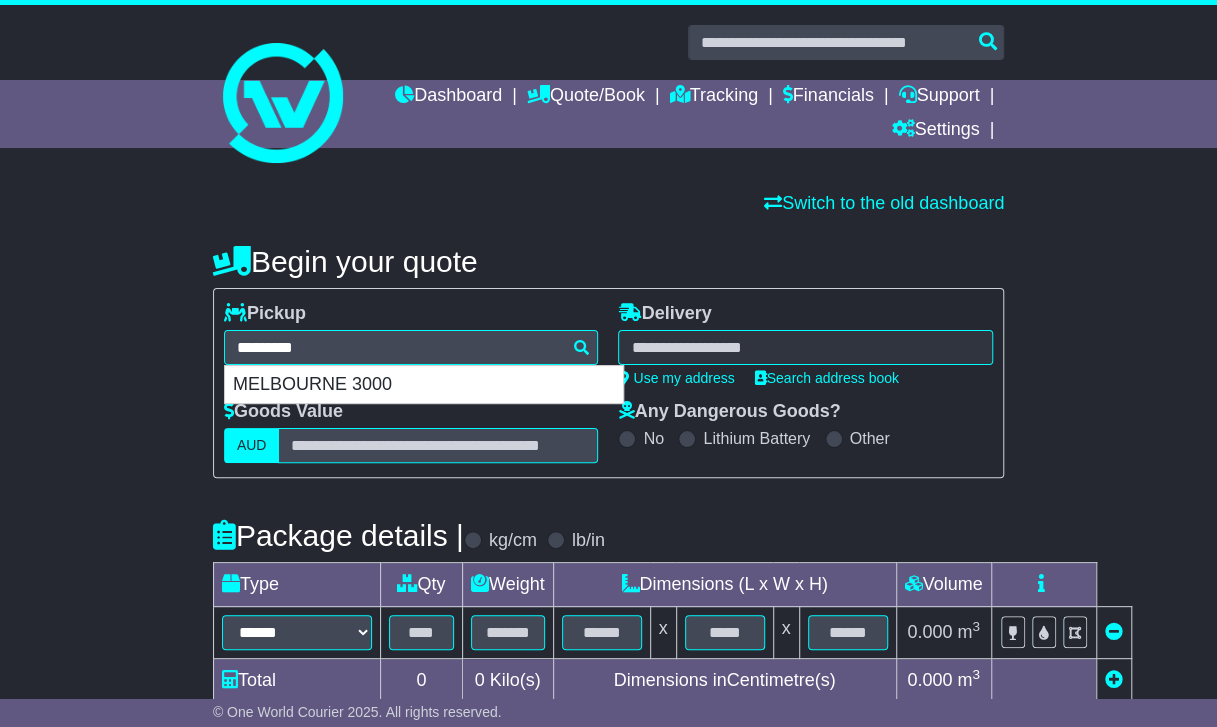 type on "**********" 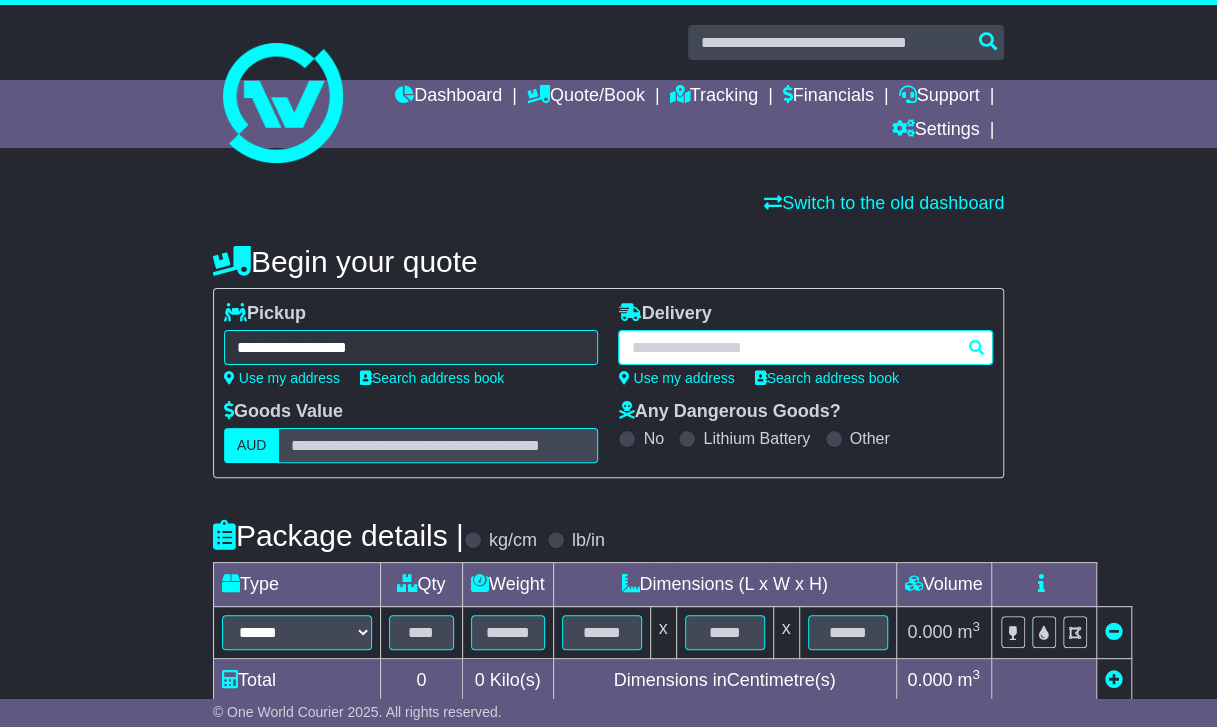 click at bounding box center (805, 347) 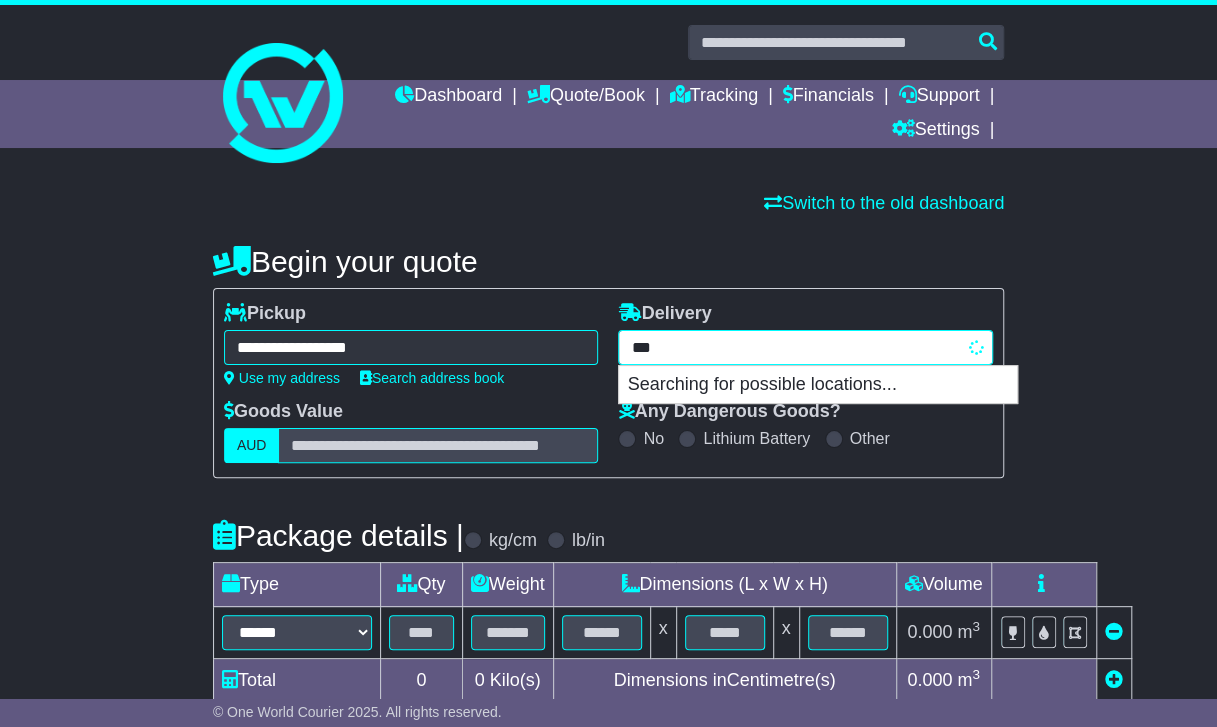 type on "****" 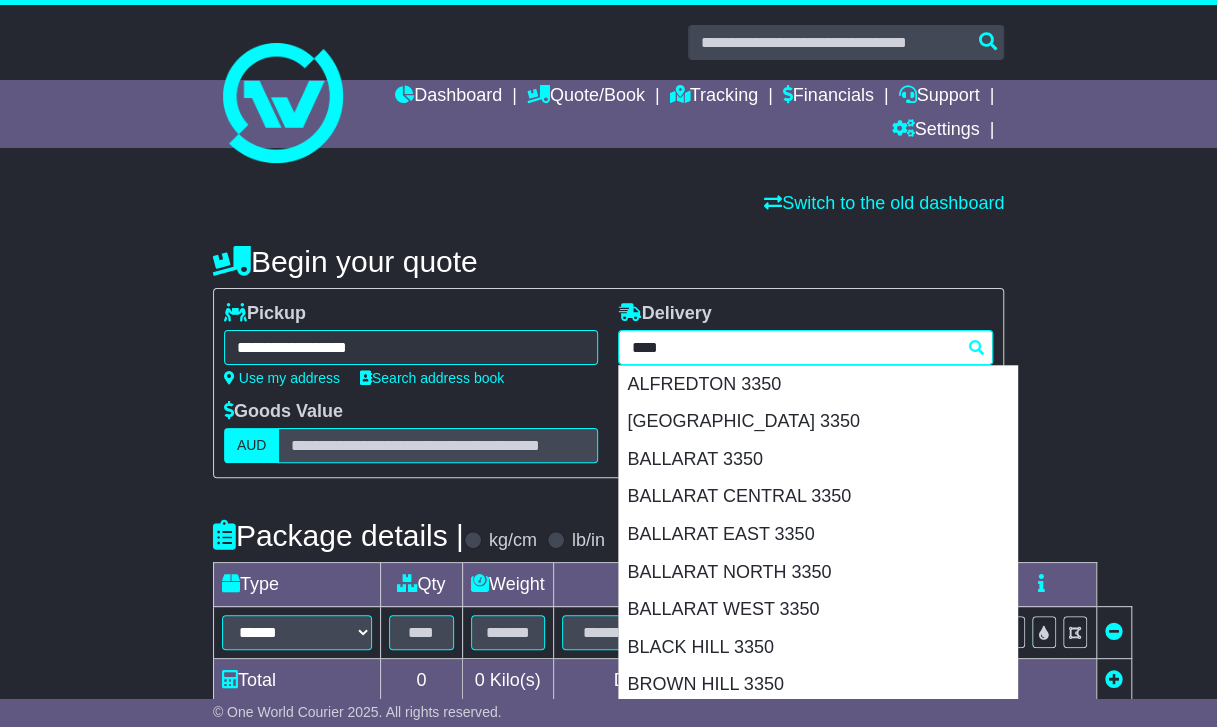 click on "BALLARAT CENTRAL 3350" at bounding box center (818, 497) 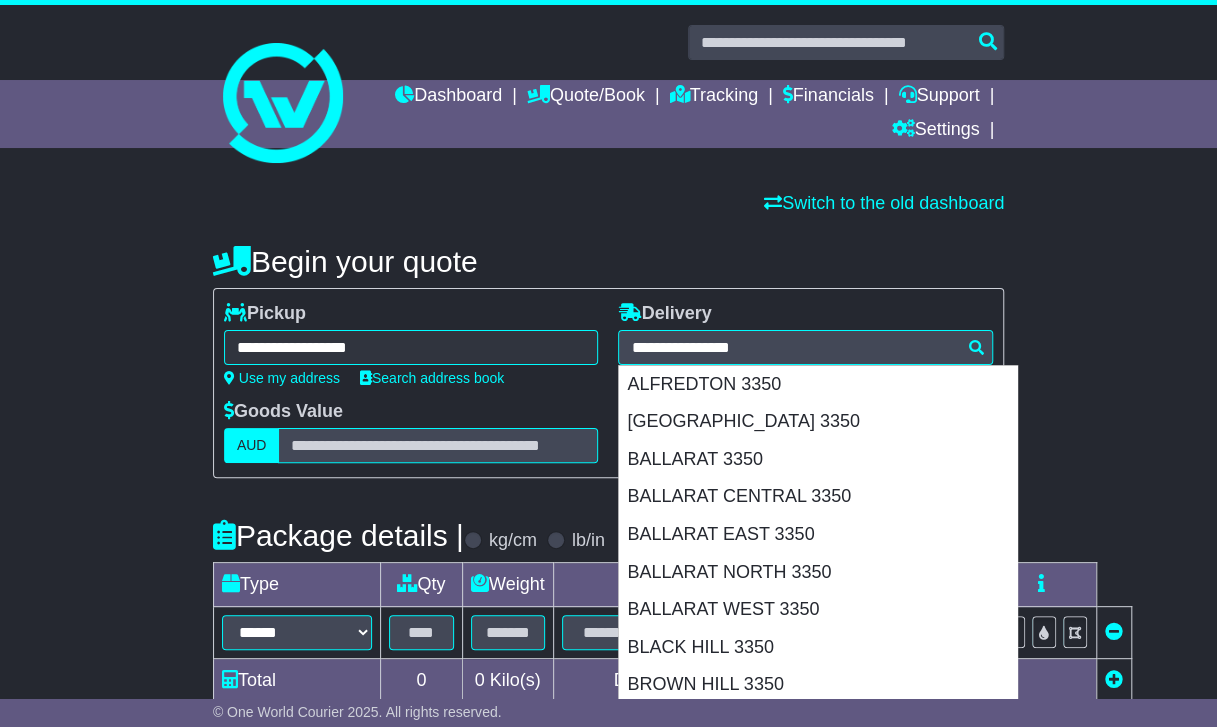type on "**********" 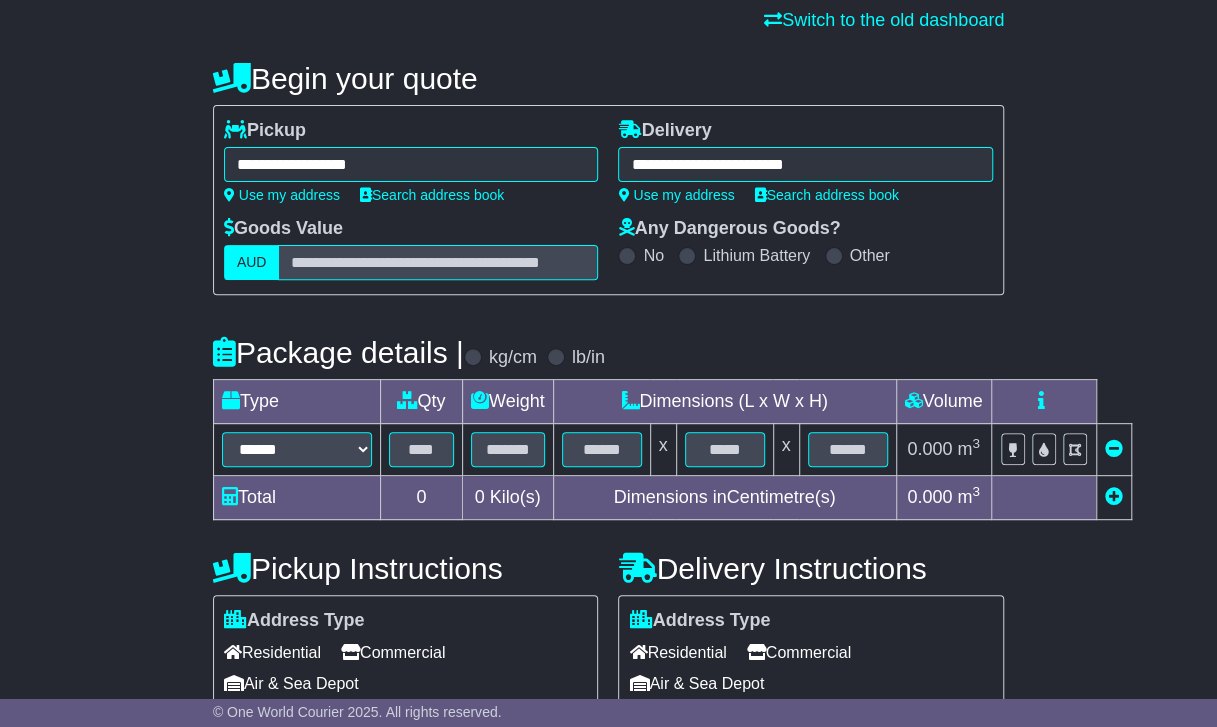 scroll, scrollTop: 190, scrollLeft: 0, axis: vertical 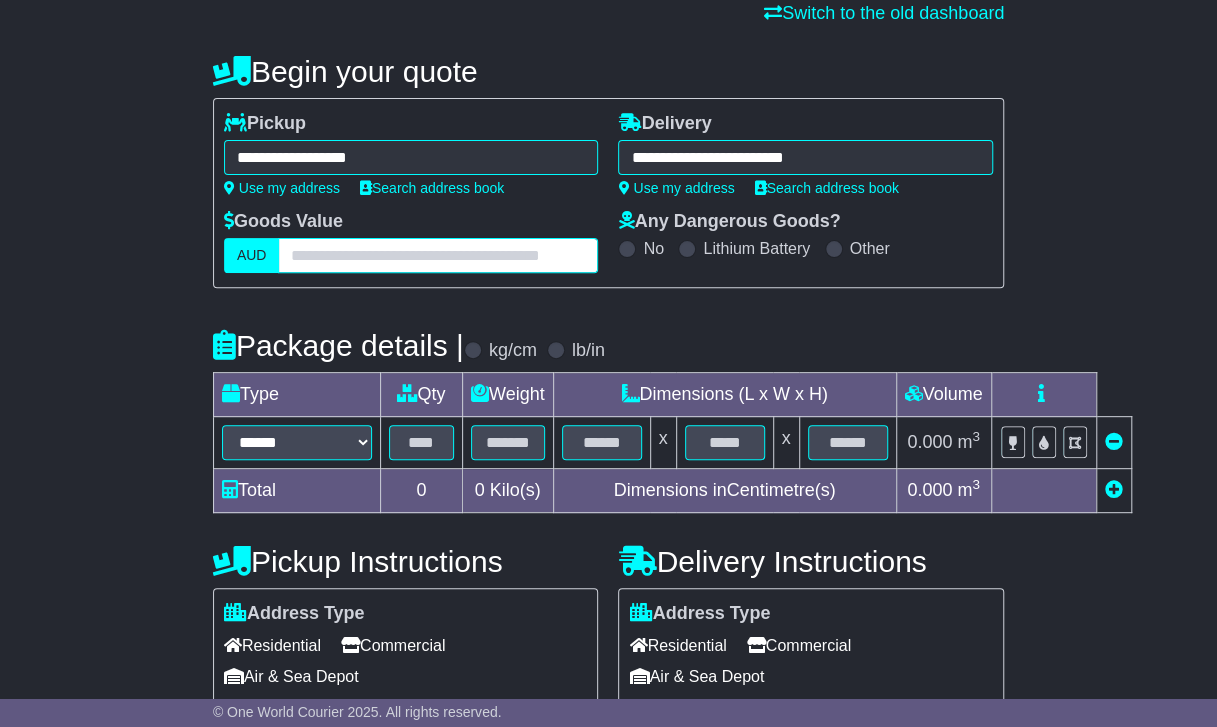 click at bounding box center (438, 255) 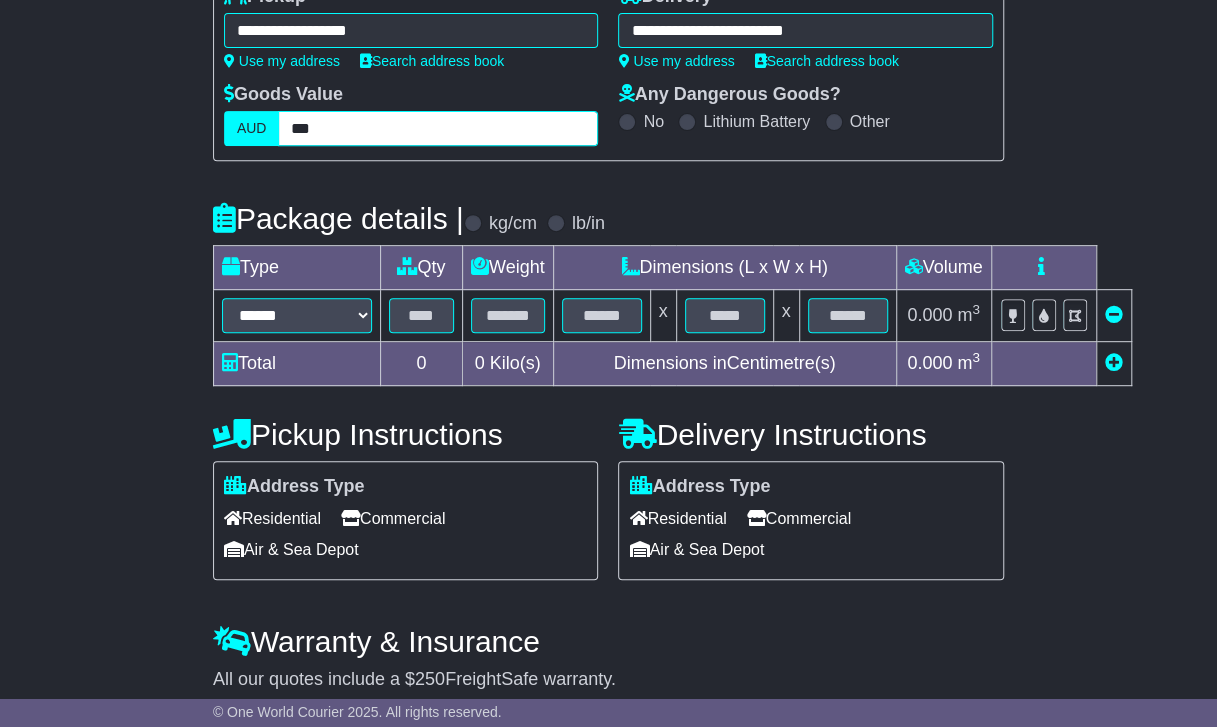 scroll, scrollTop: 320, scrollLeft: 0, axis: vertical 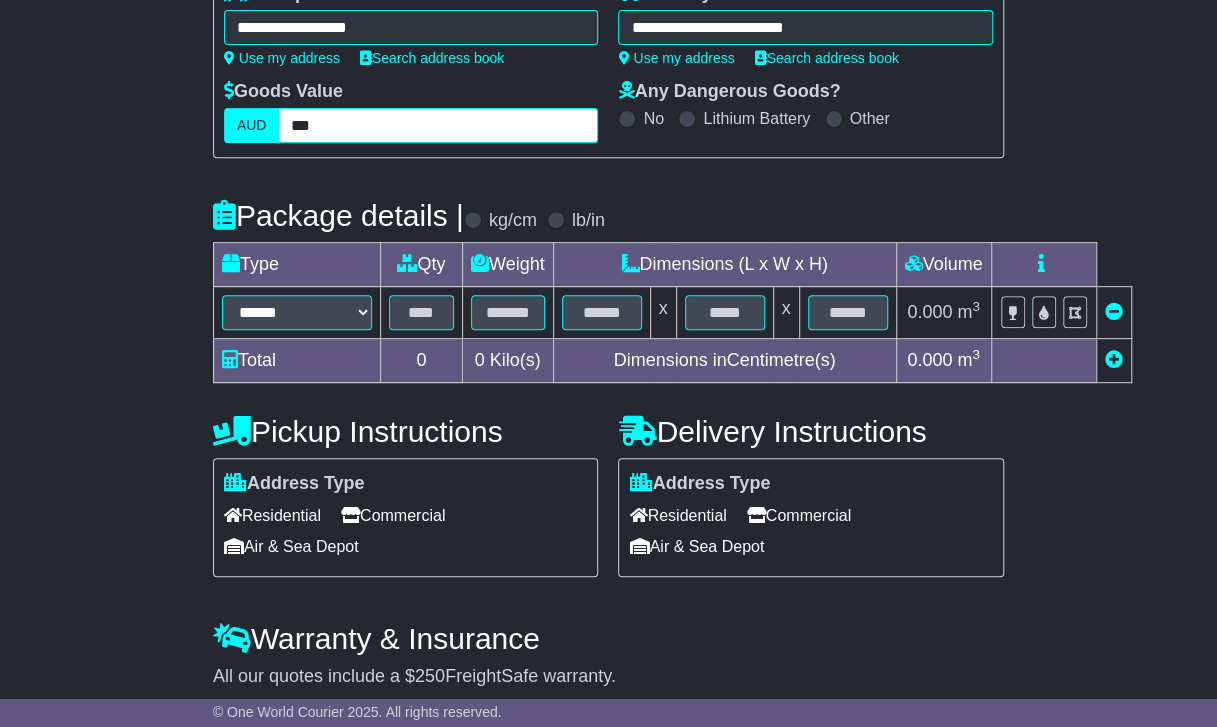 type on "***" 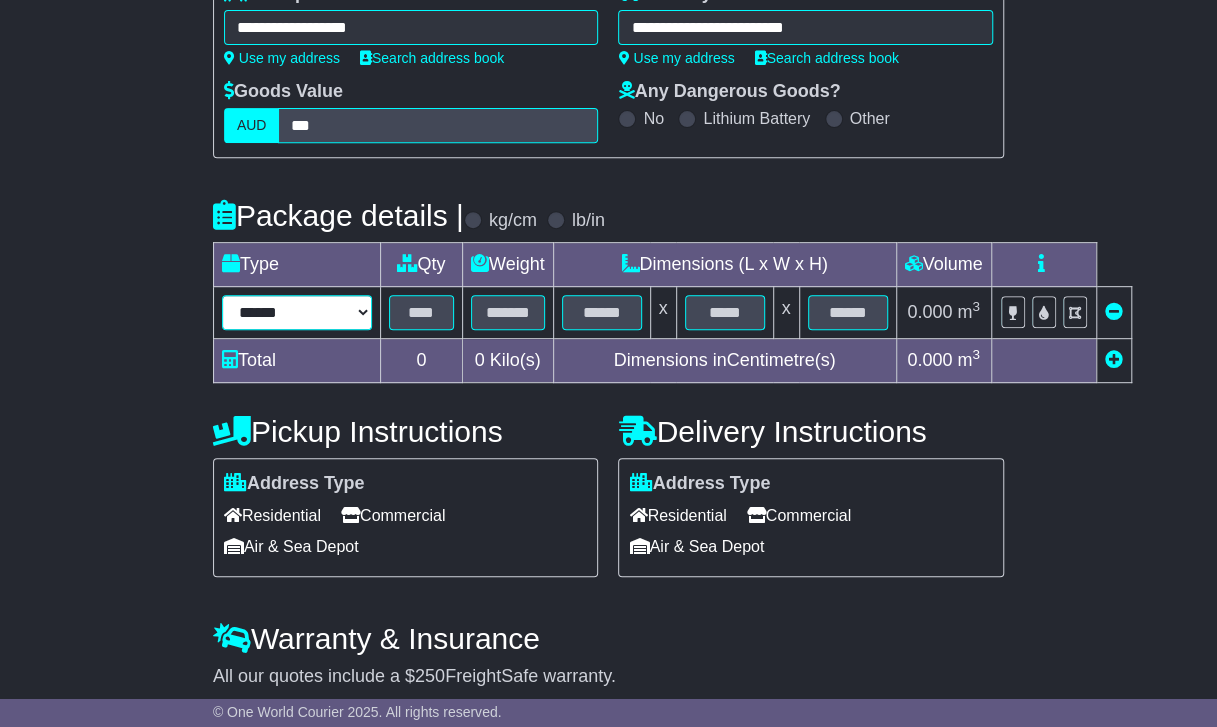 click on "****** ****** *** ******** ***** **** **** ****** *** *******" at bounding box center [297, 312] 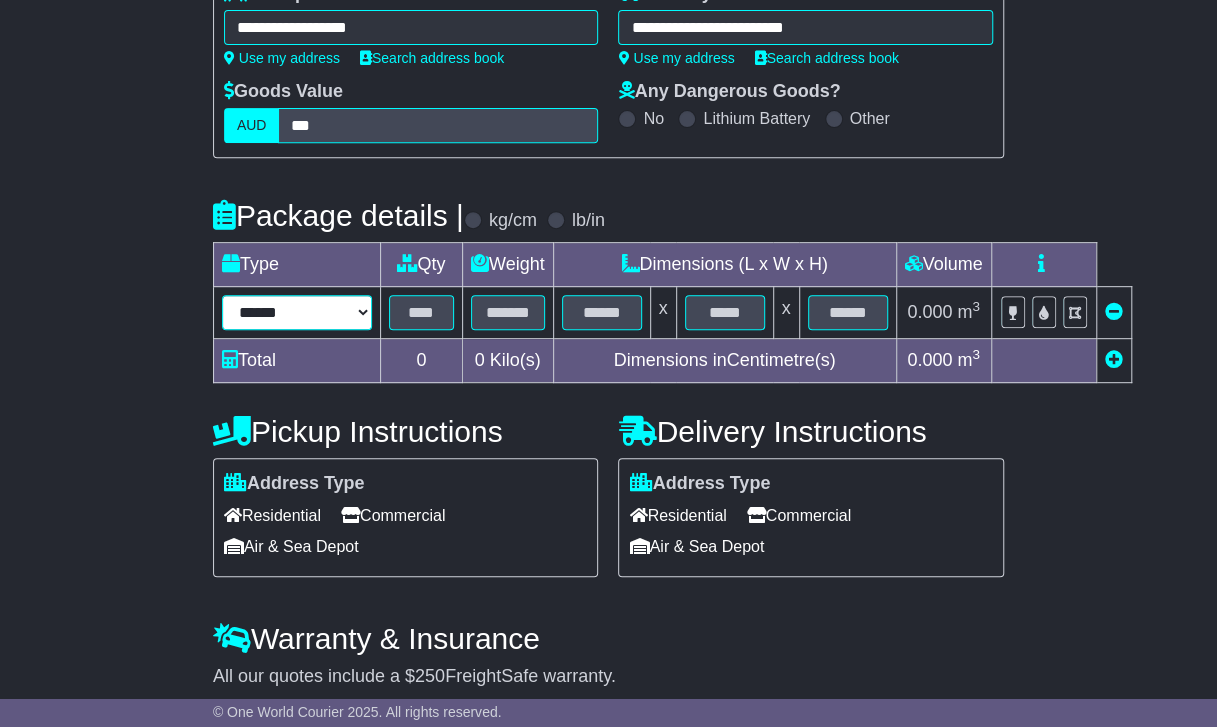 select on "*****" 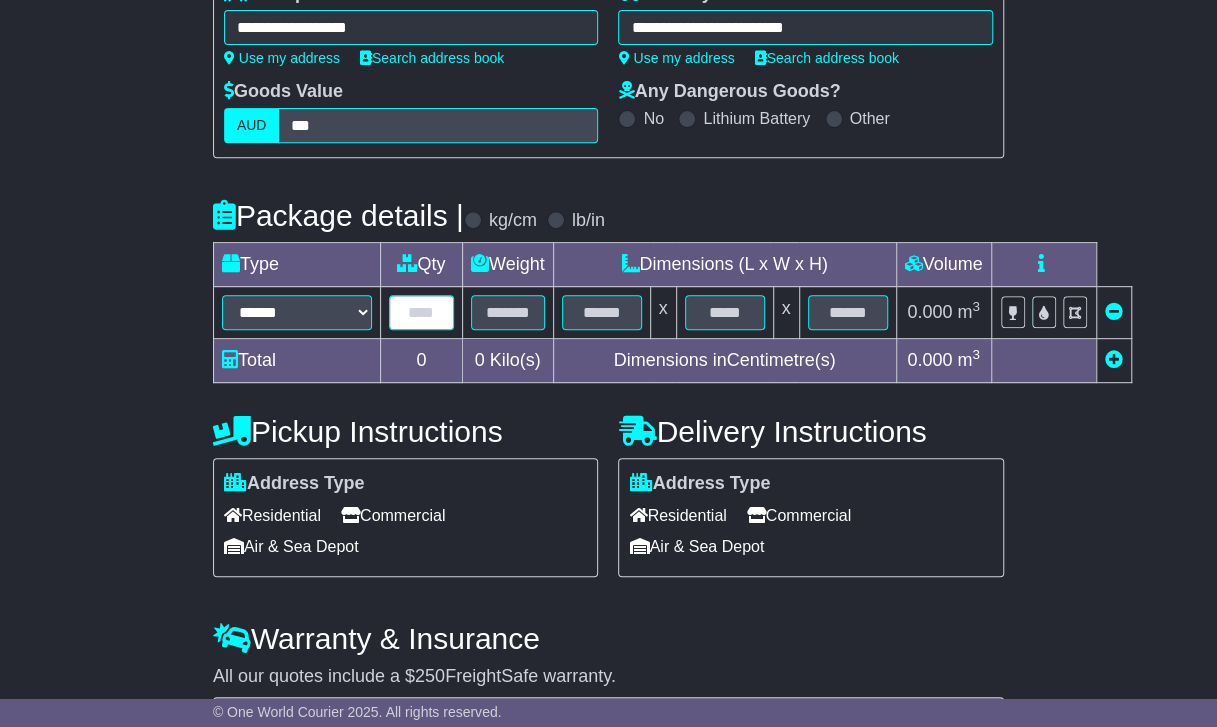 click at bounding box center [421, 312] 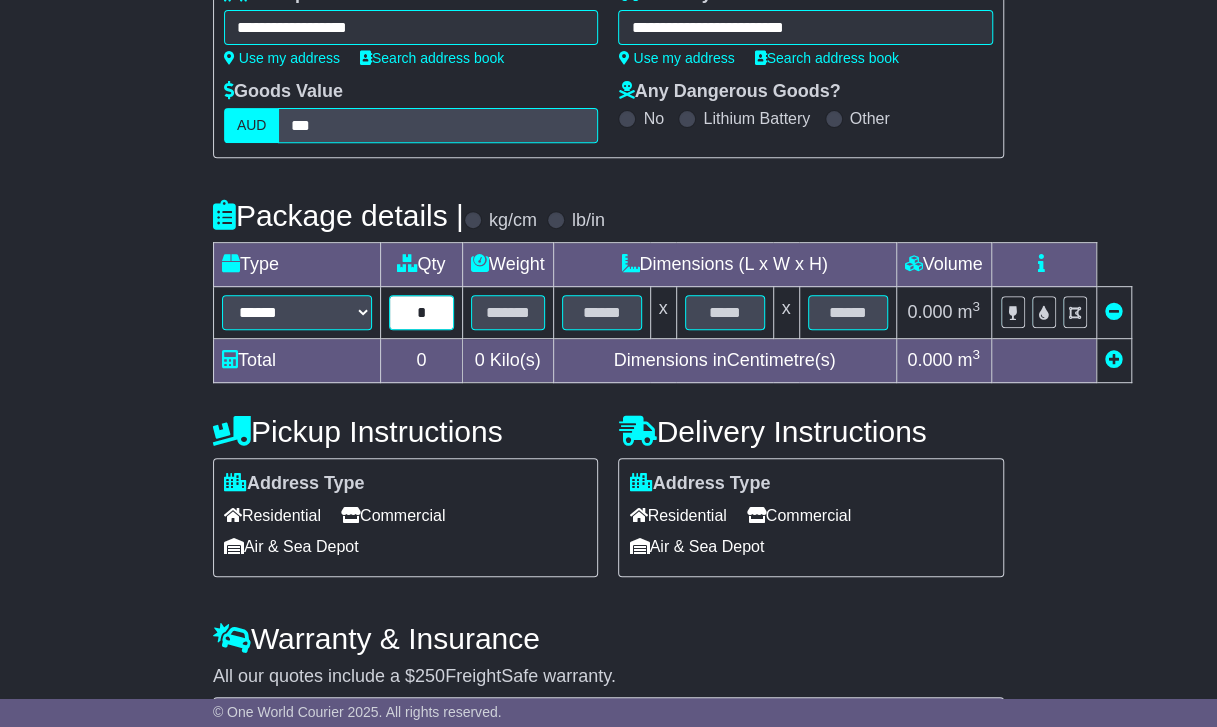 type on "*" 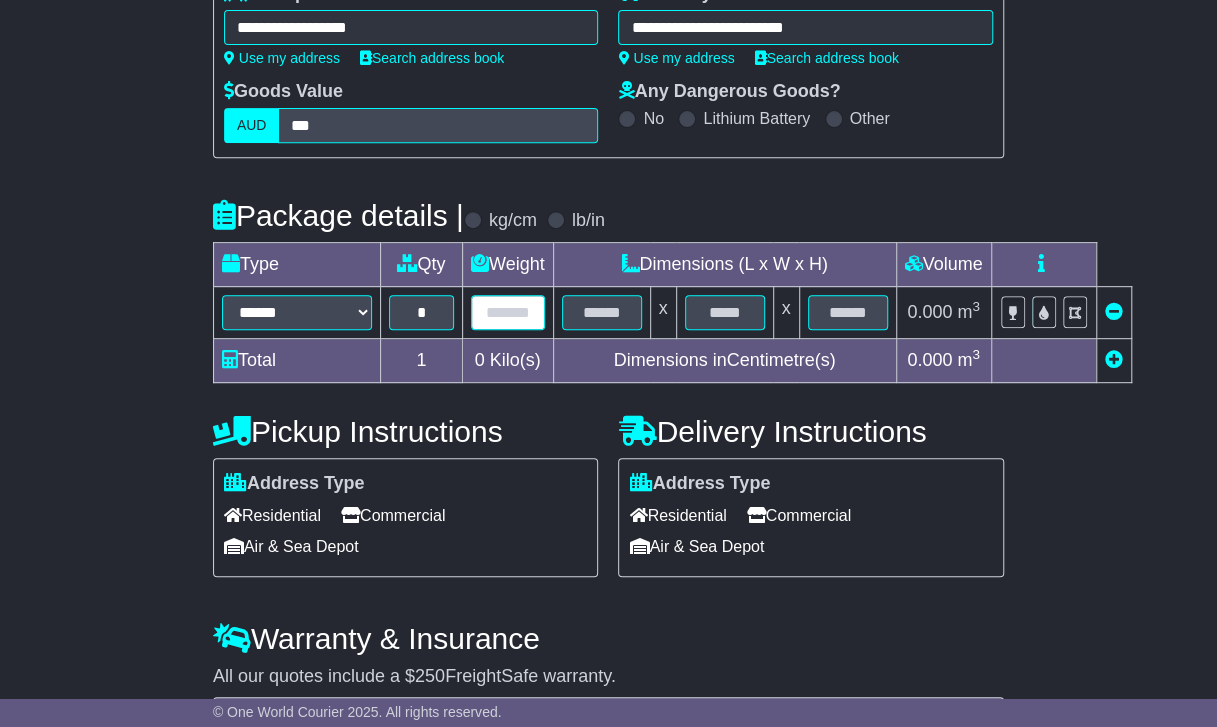 click at bounding box center [508, 312] 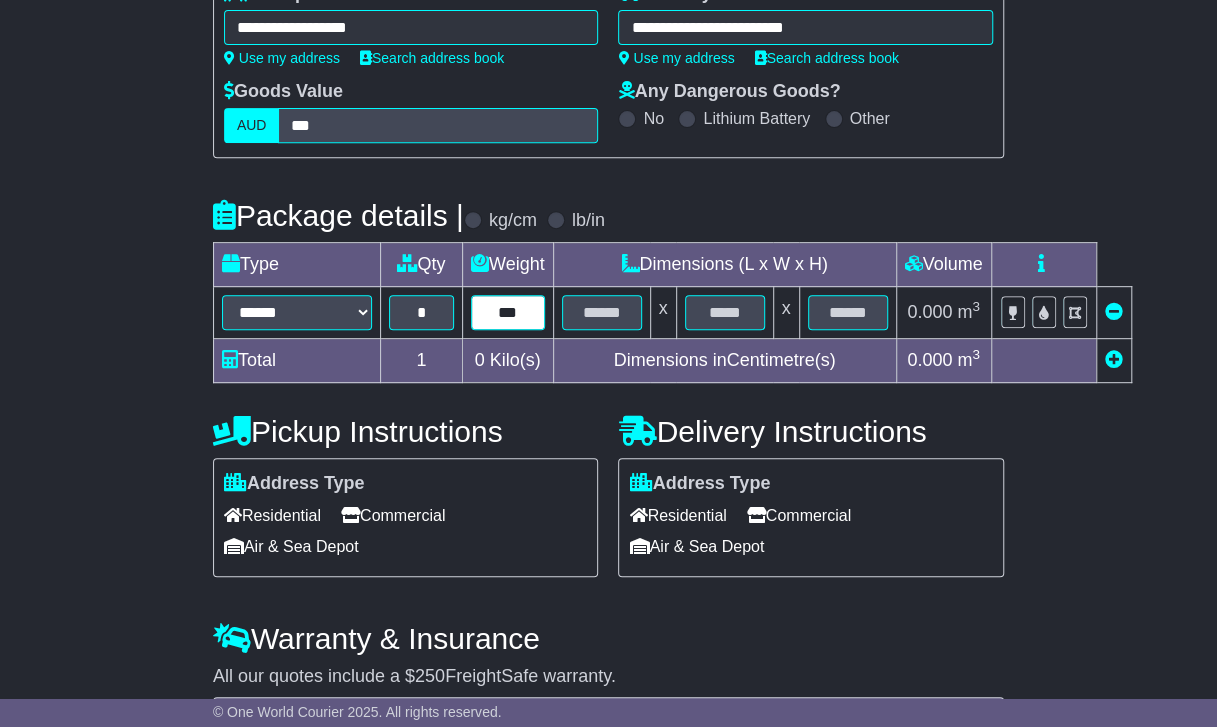 type on "***" 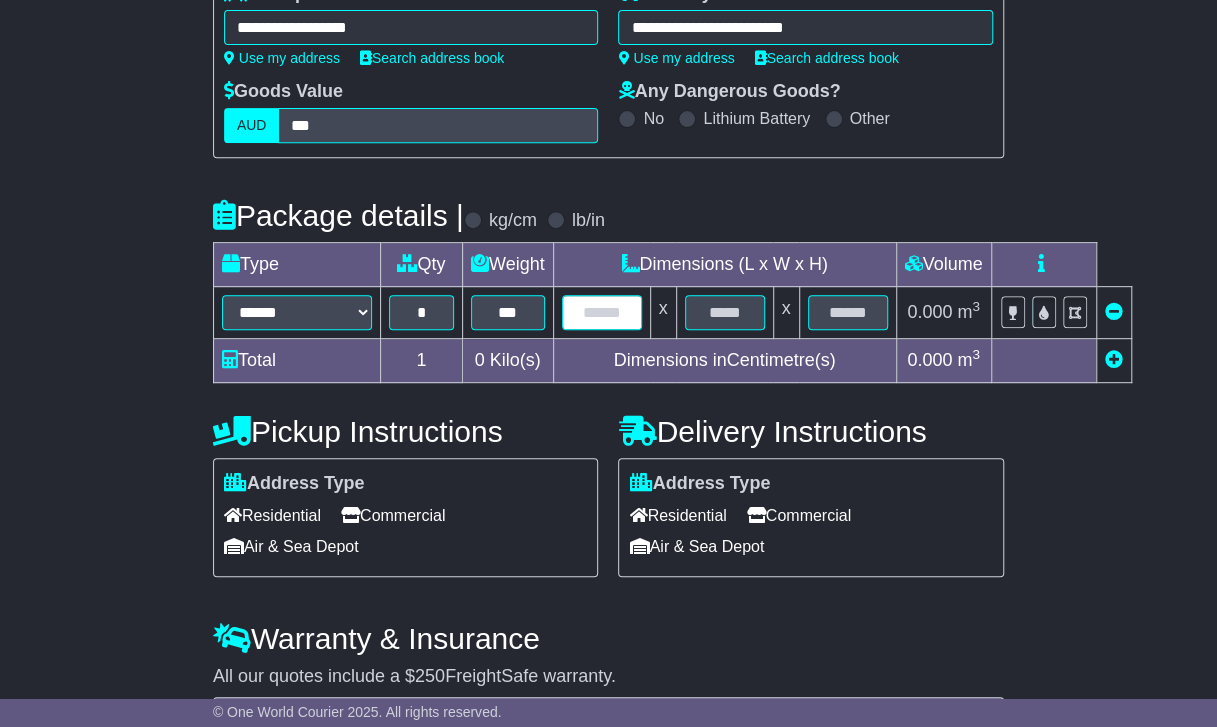 click at bounding box center (602, 312) 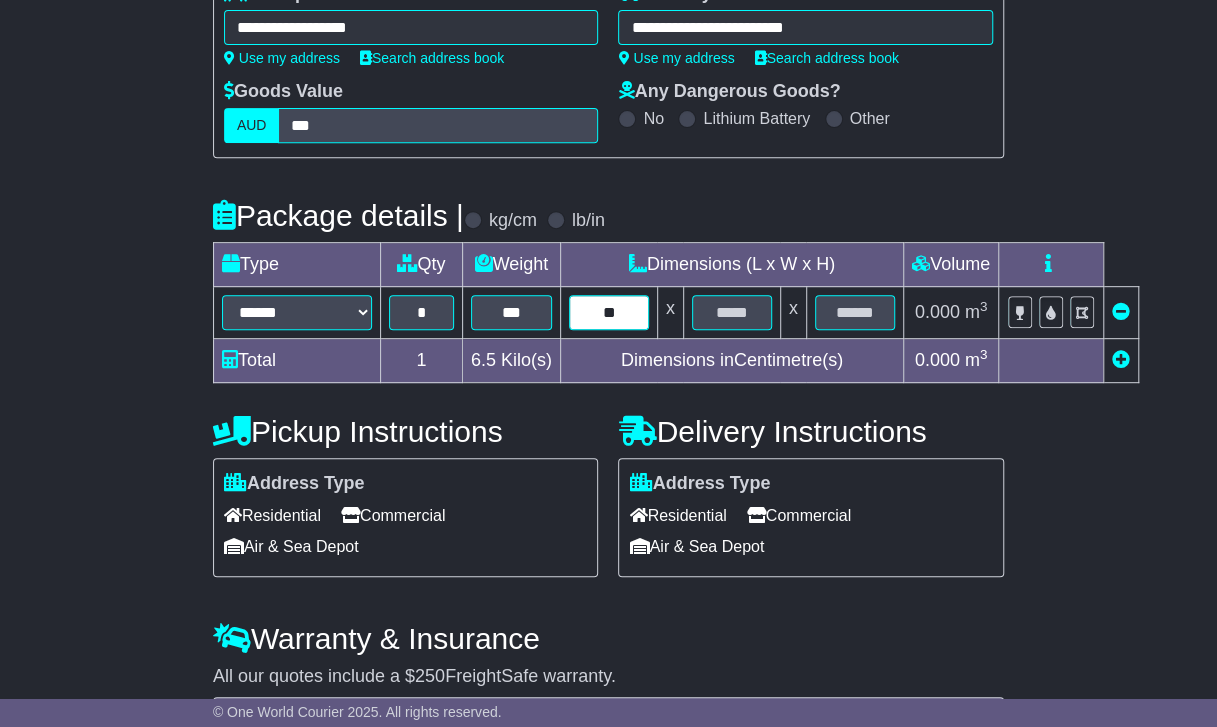 type on "**" 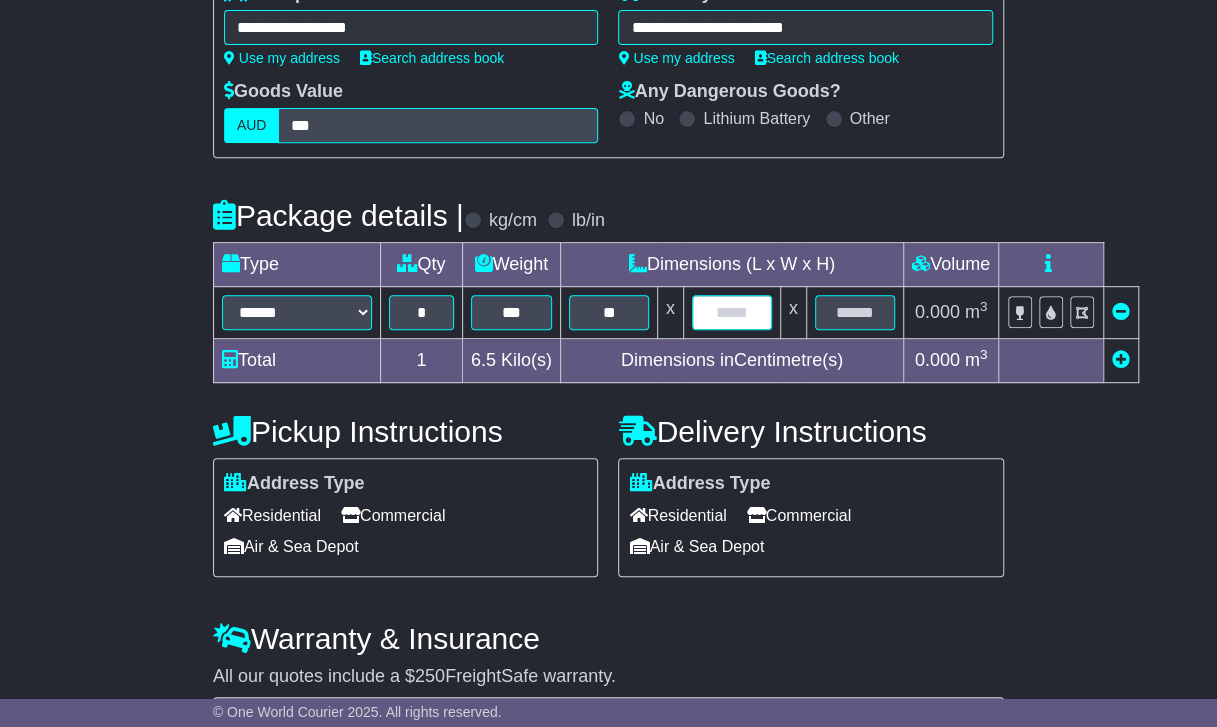 click at bounding box center (732, 312) 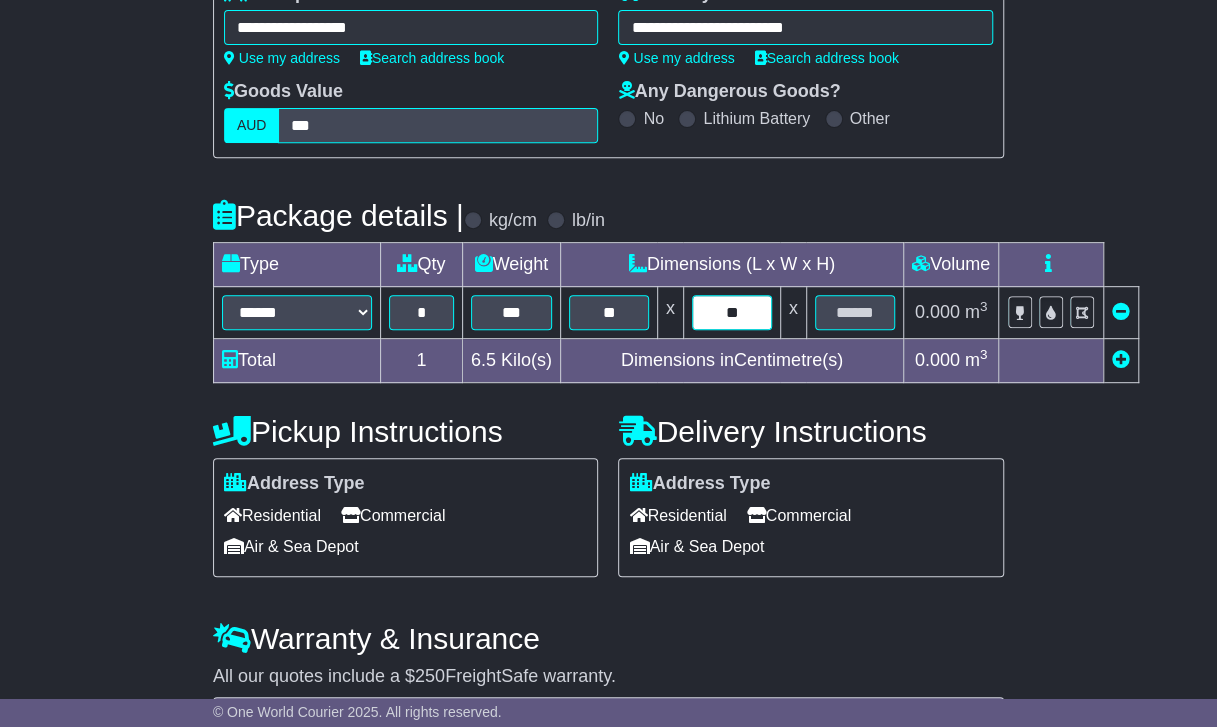 type on "**" 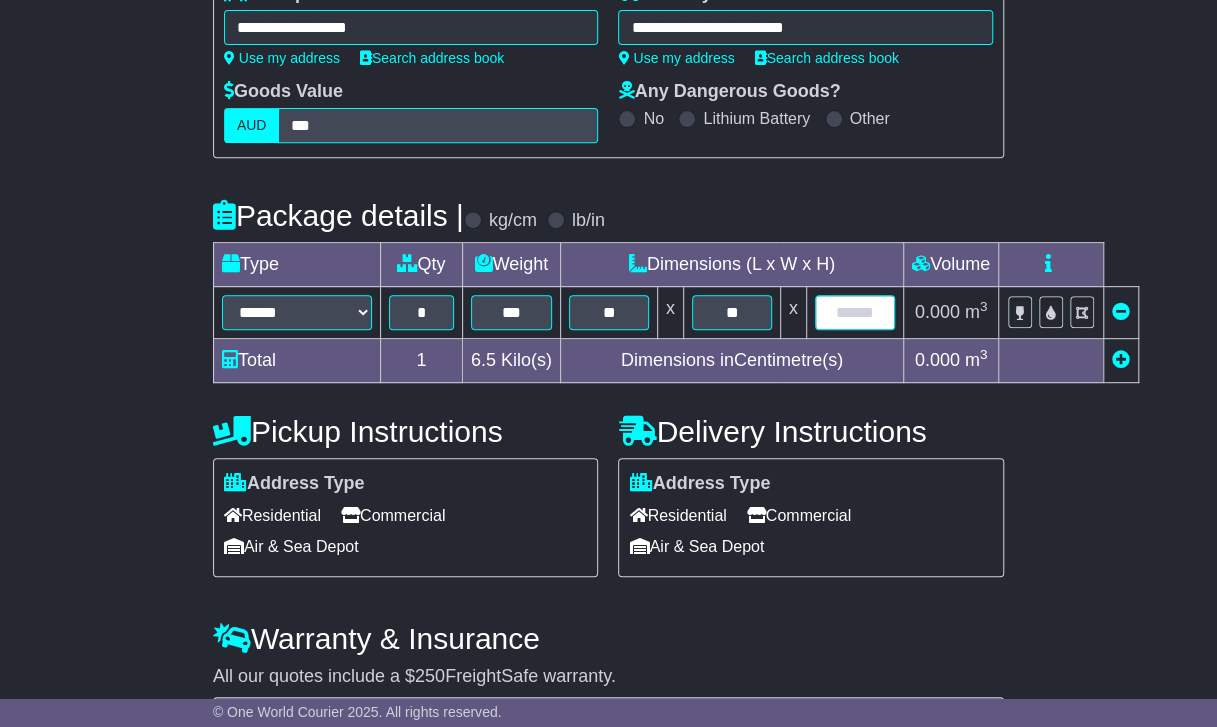 click at bounding box center (855, 312) 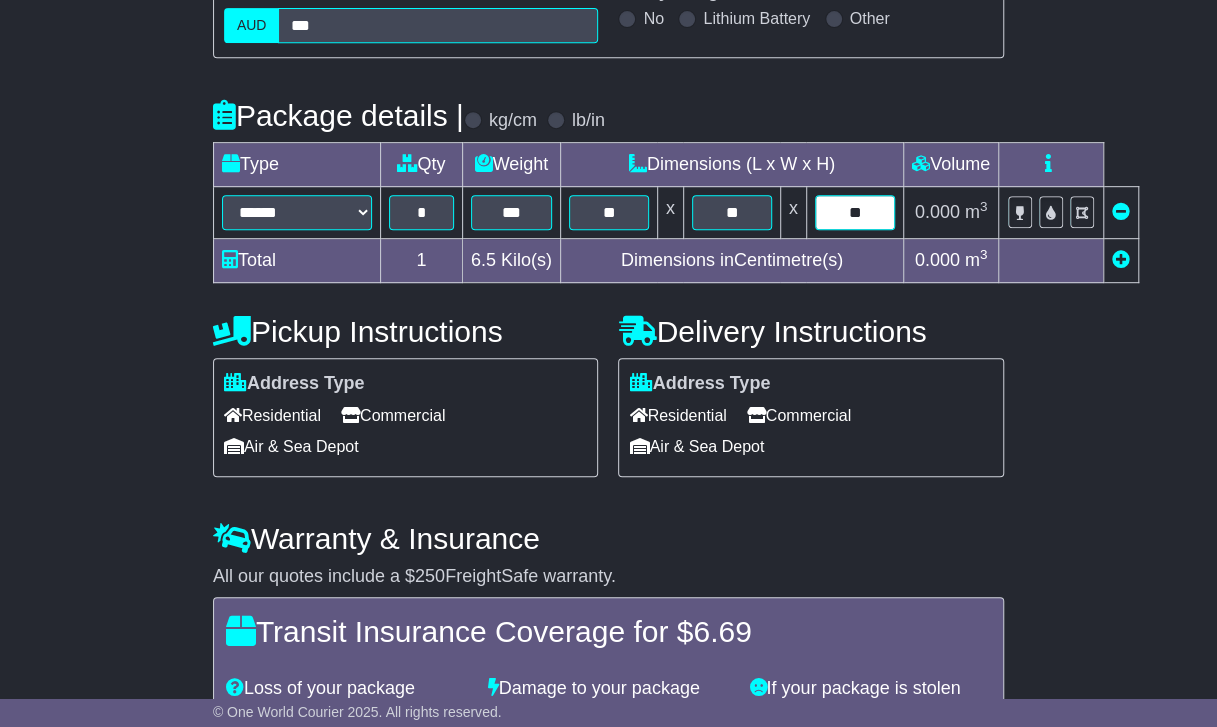 scroll, scrollTop: 422, scrollLeft: 0, axis: vertical 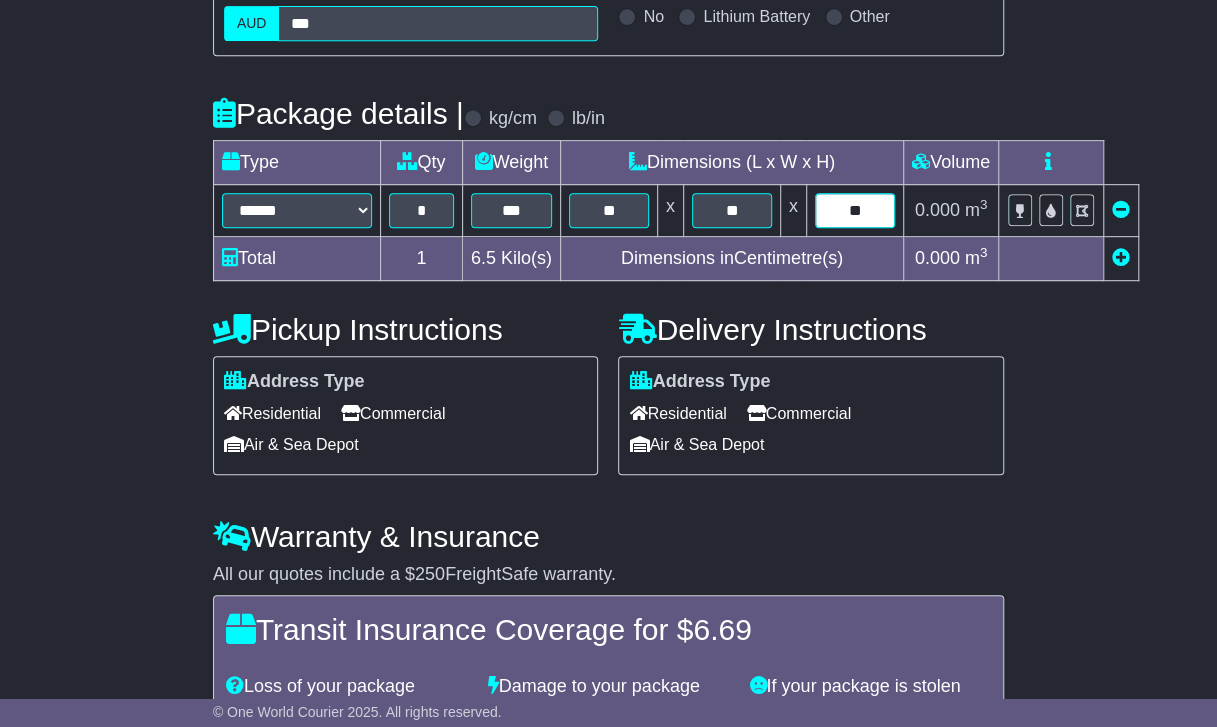 type on "**" 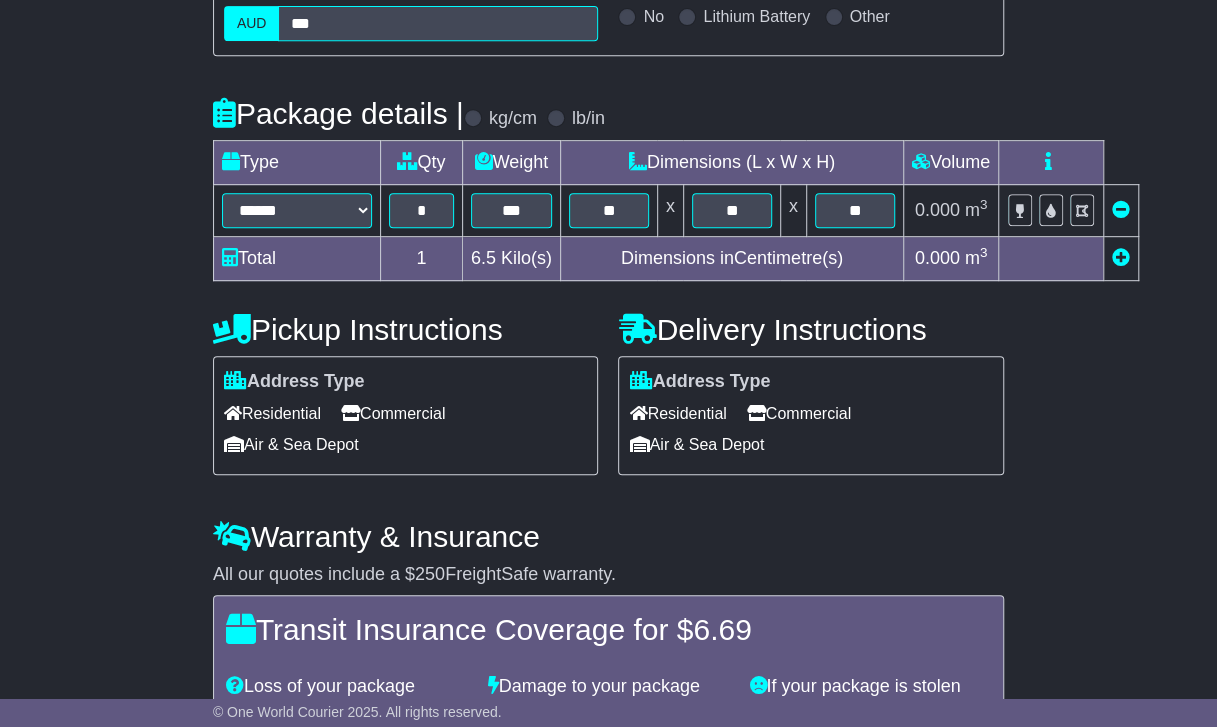 click on "Commercial" at bounding box center (393, 413) 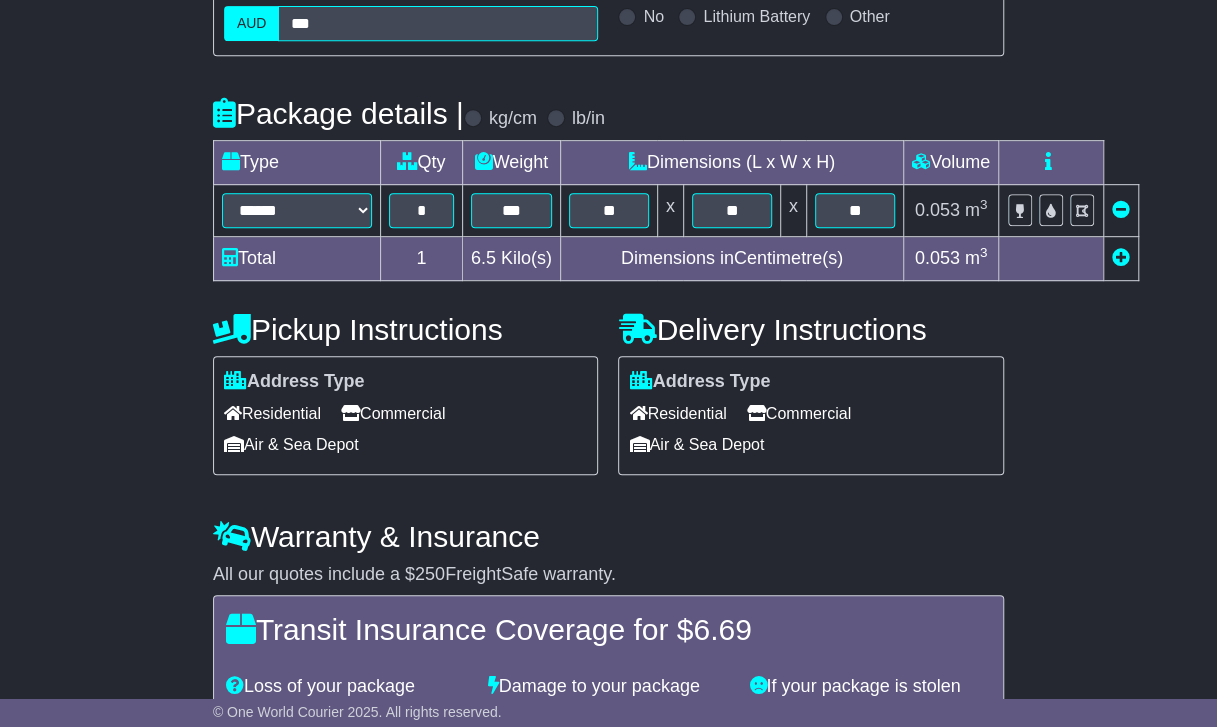 click at bounding box center [756, 413] 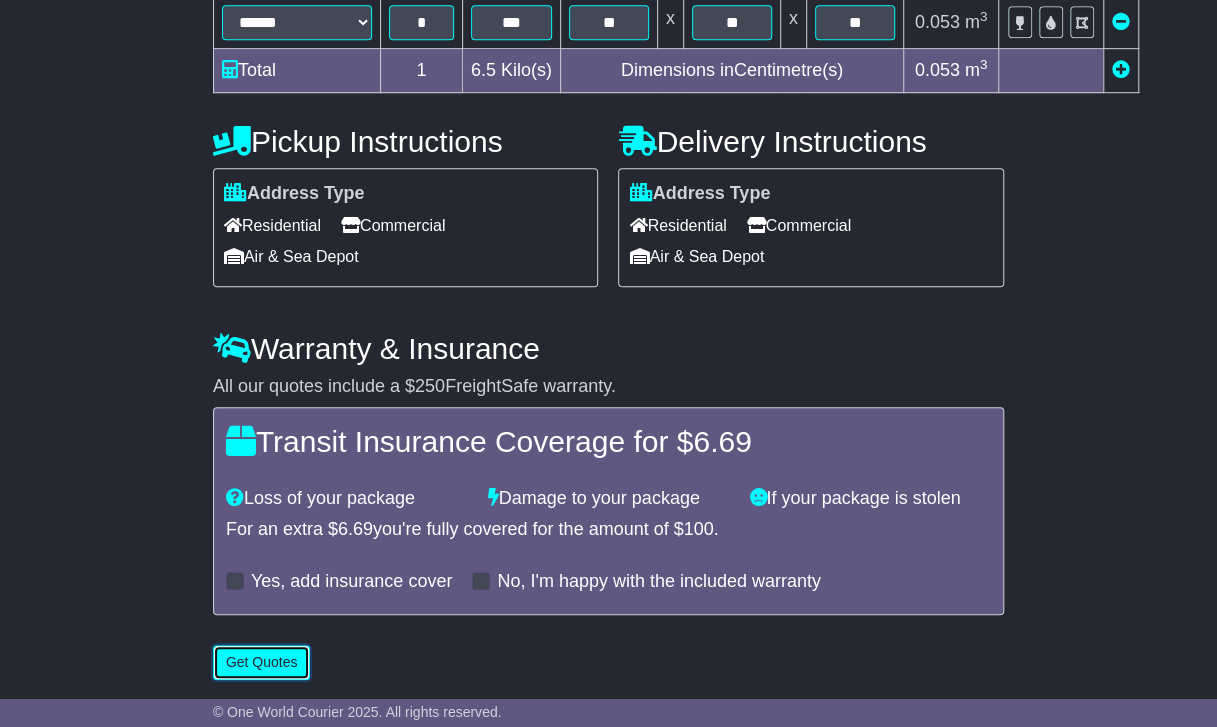 click on "Get Quotes" at bounding box center [262, 662] 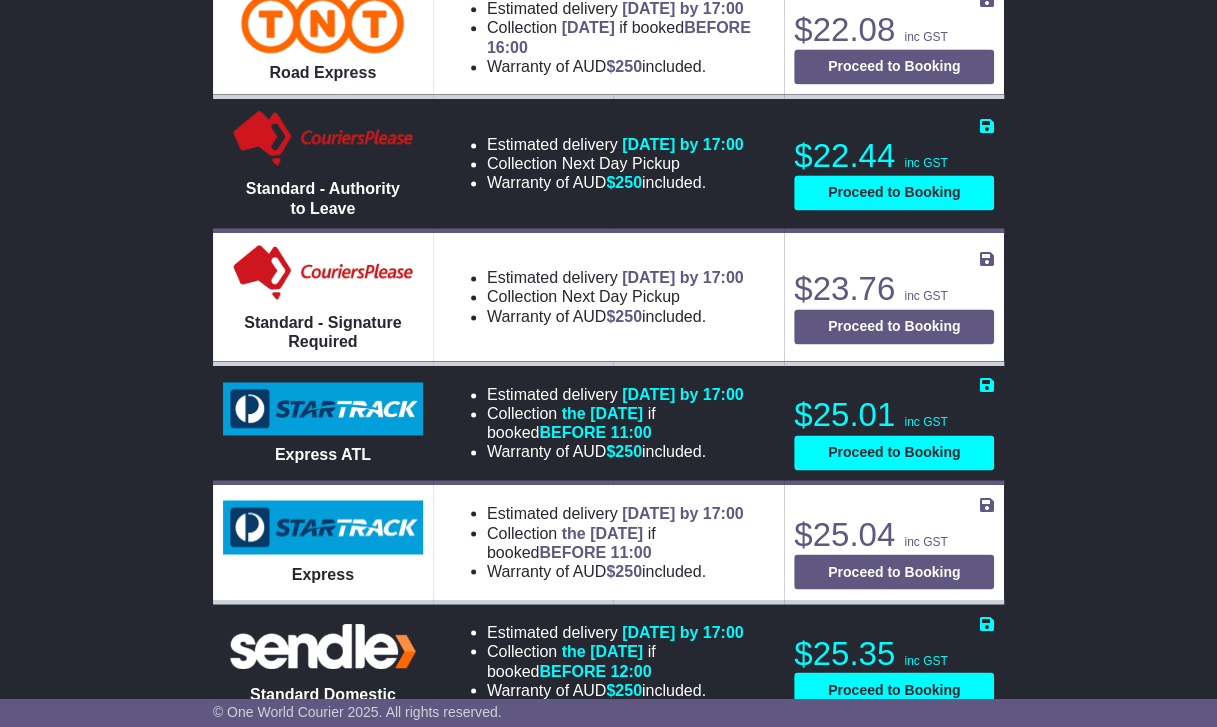 scroll, scrollTop: 1292, scrollLeft: 0, axis: vertical 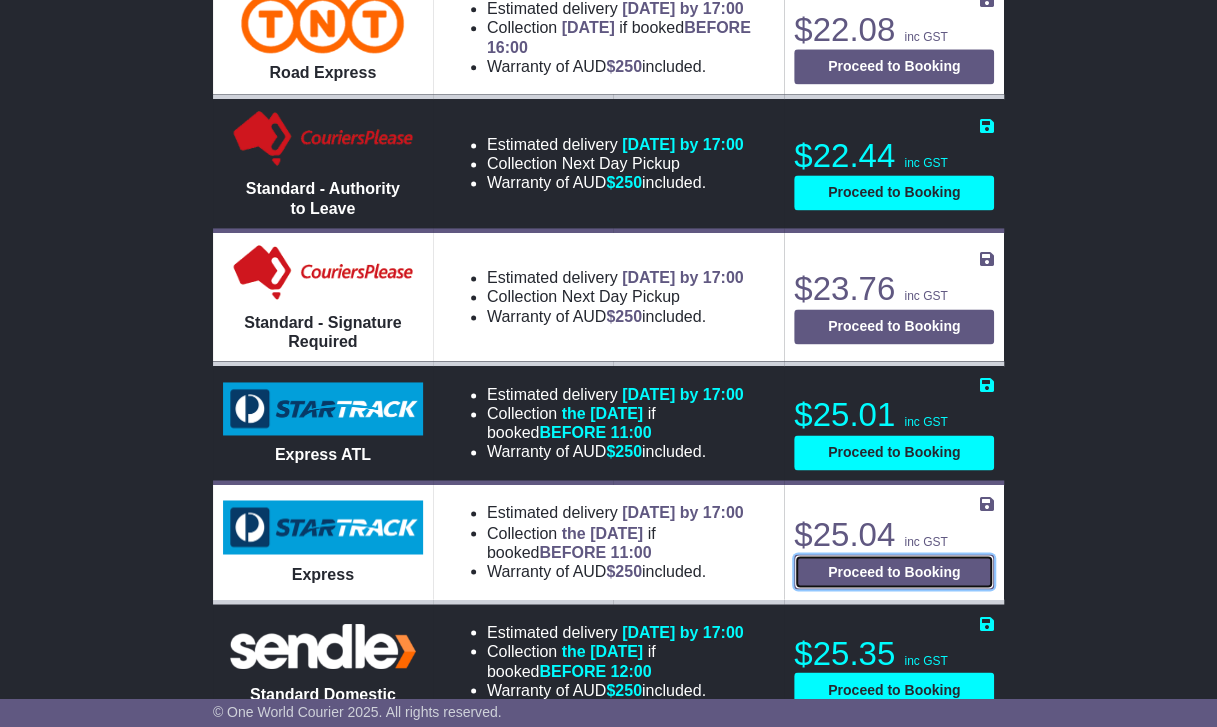 click on "Proceed to Booking" at bounding box center [894, 571] 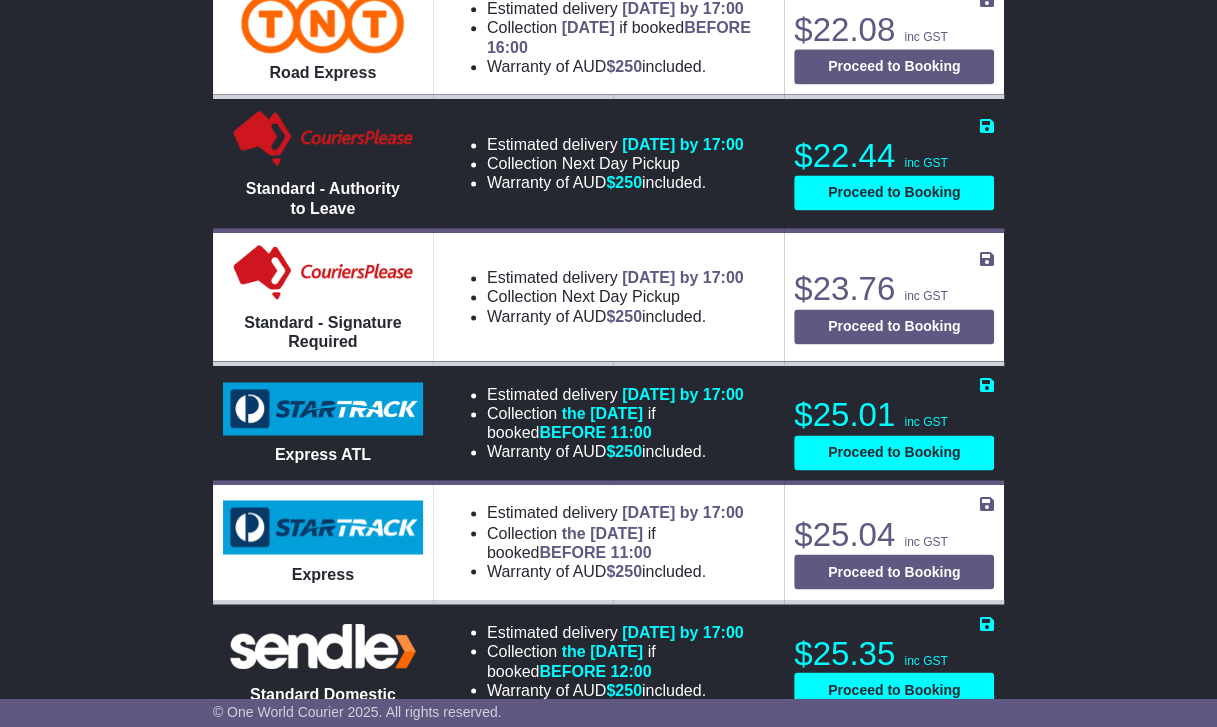 select 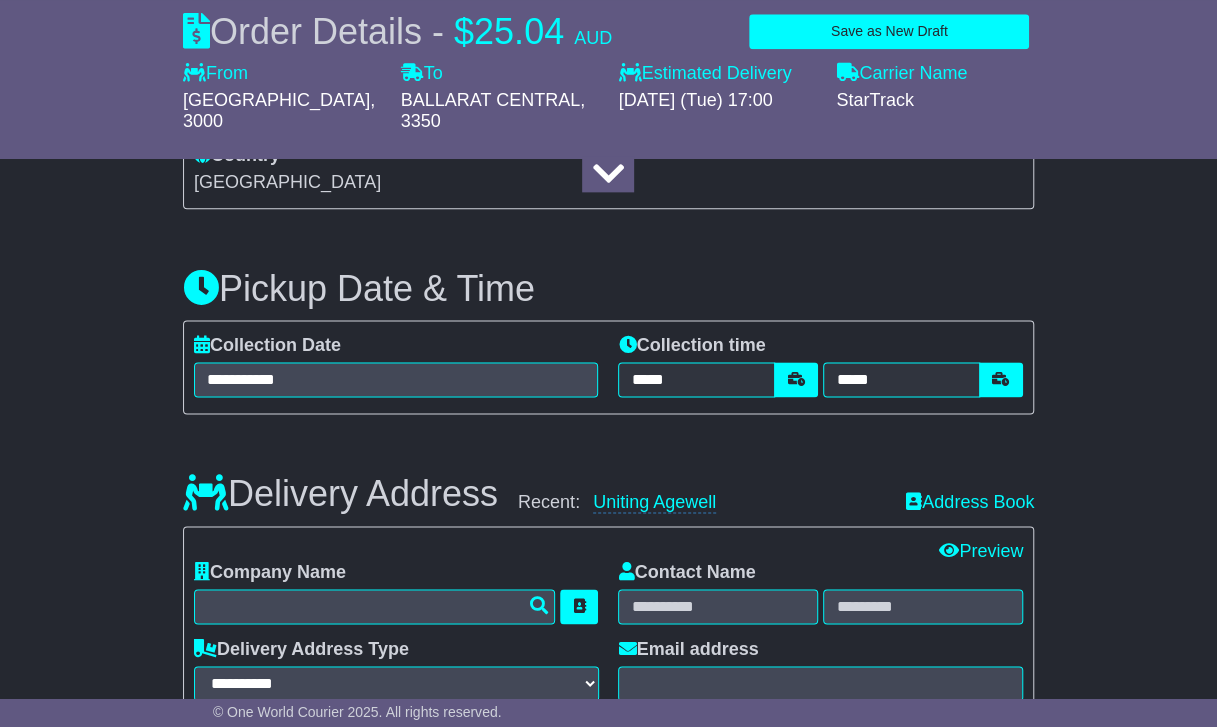 scroll, scrollTop: 1124, scrollLeft: 0, axis: vertical 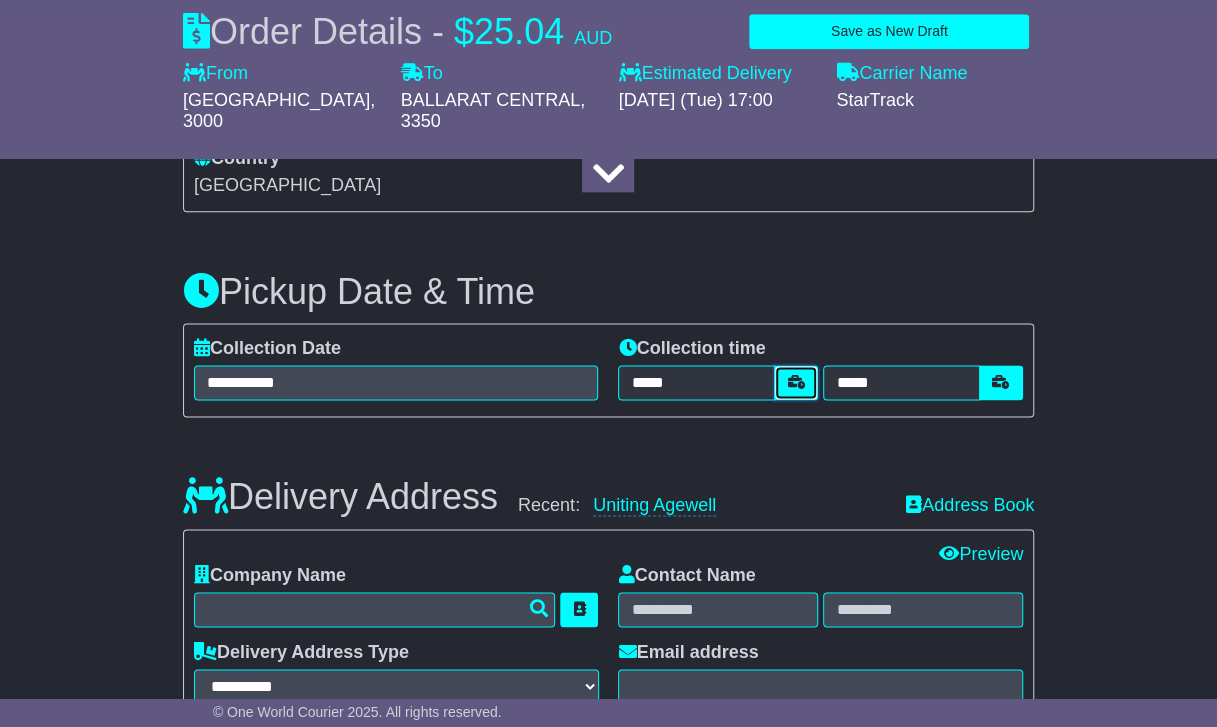 click at bounding box center [796, 382] 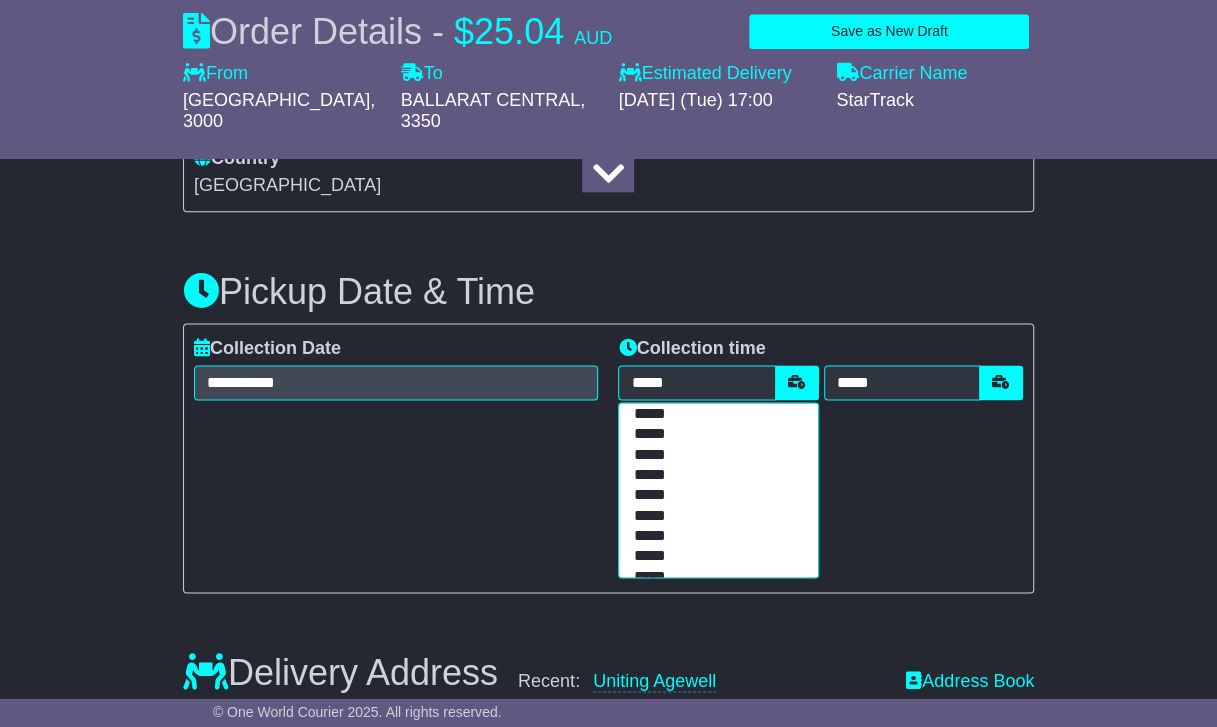 scroll, scrollTop: 170, scrollLeft: 0, axis: vertical 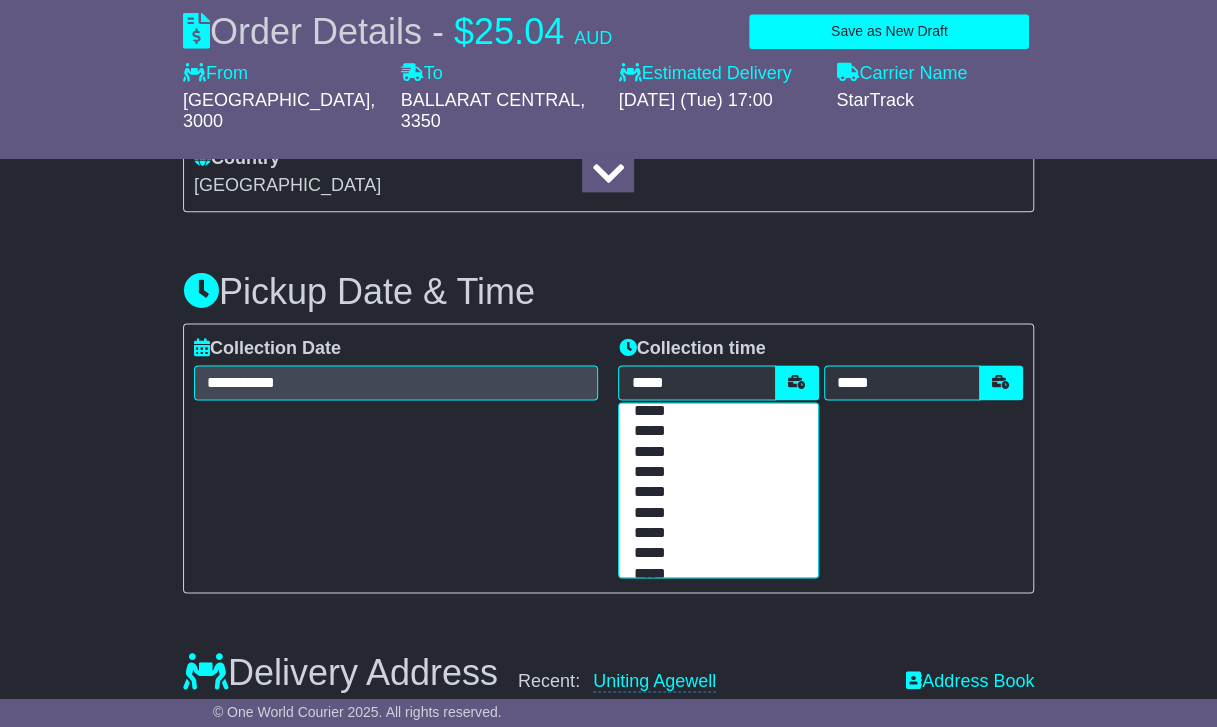 click on "*****" at bounding box center (714, 575) 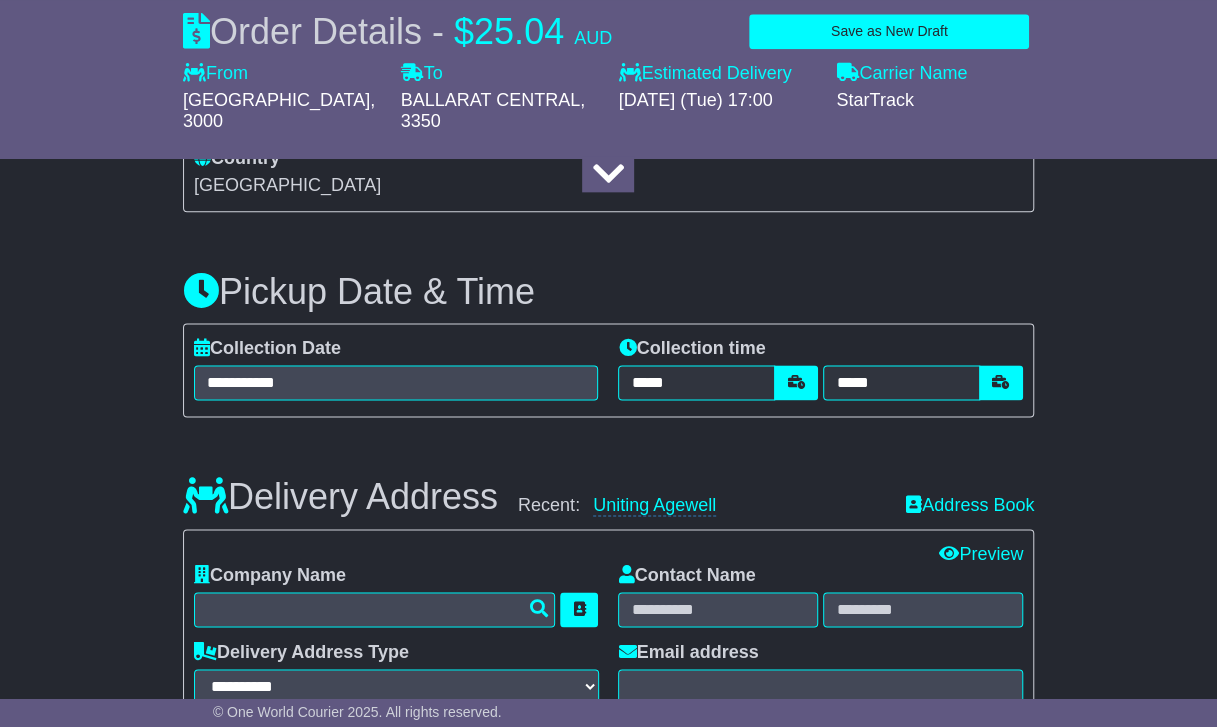 type on "*****" 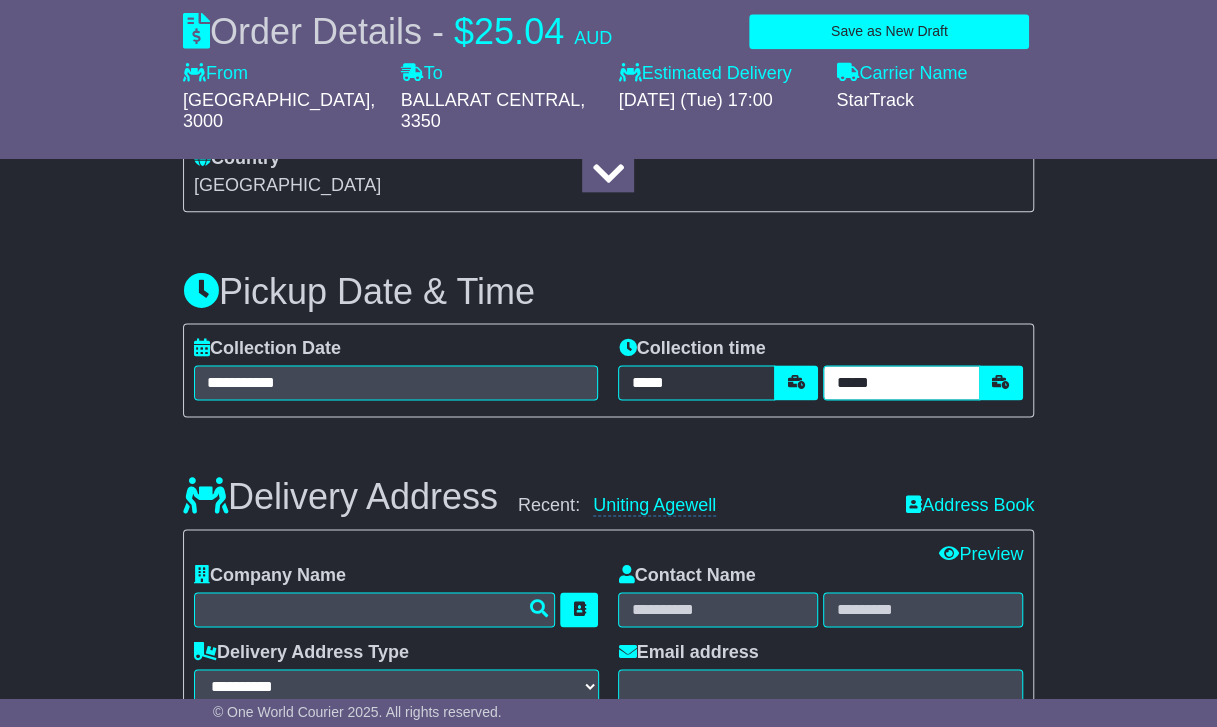 click on "*****" at bounding box center [901, 382] 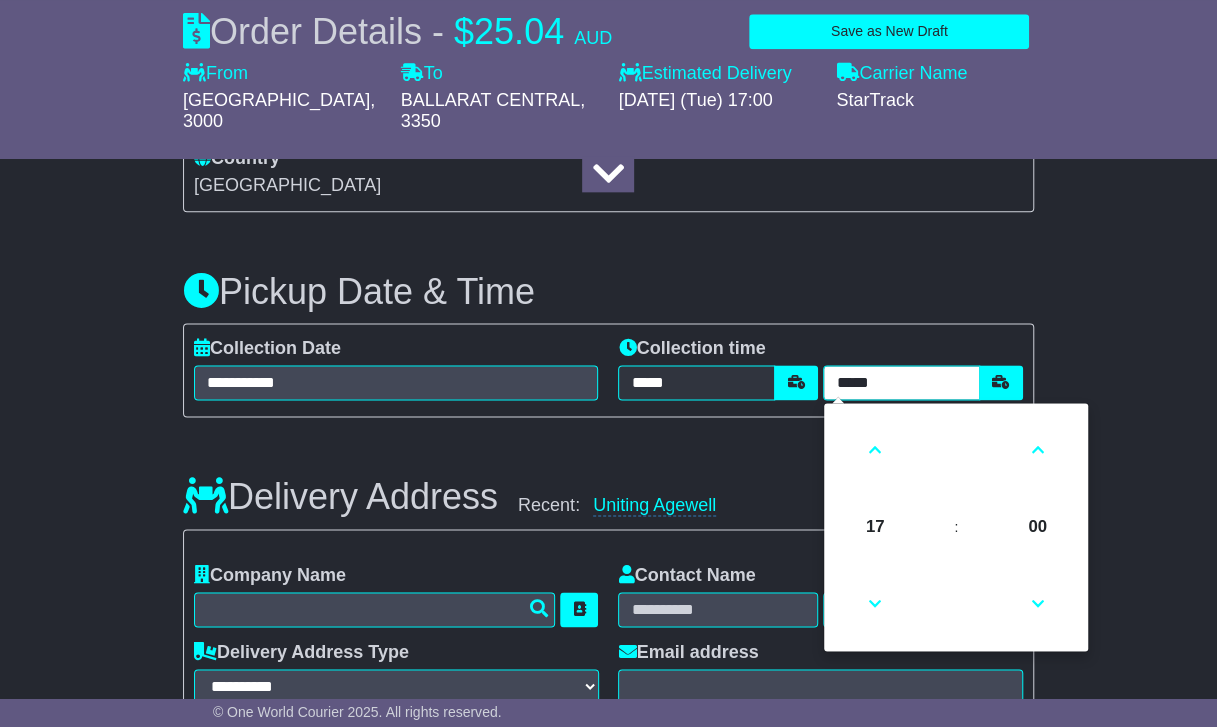 click at bounding box center (875, 604) 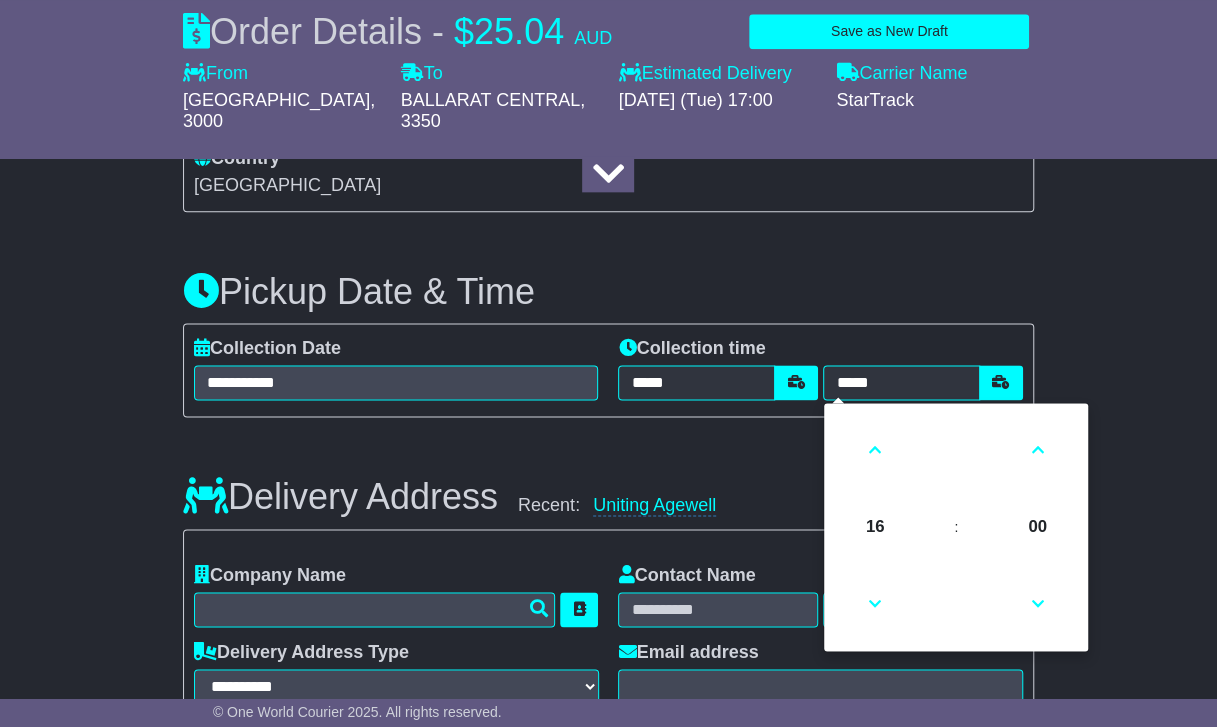 click on "Delivery Address
Recent:
Uniting Agewell
Address Book" at bounding box center [608, 482] 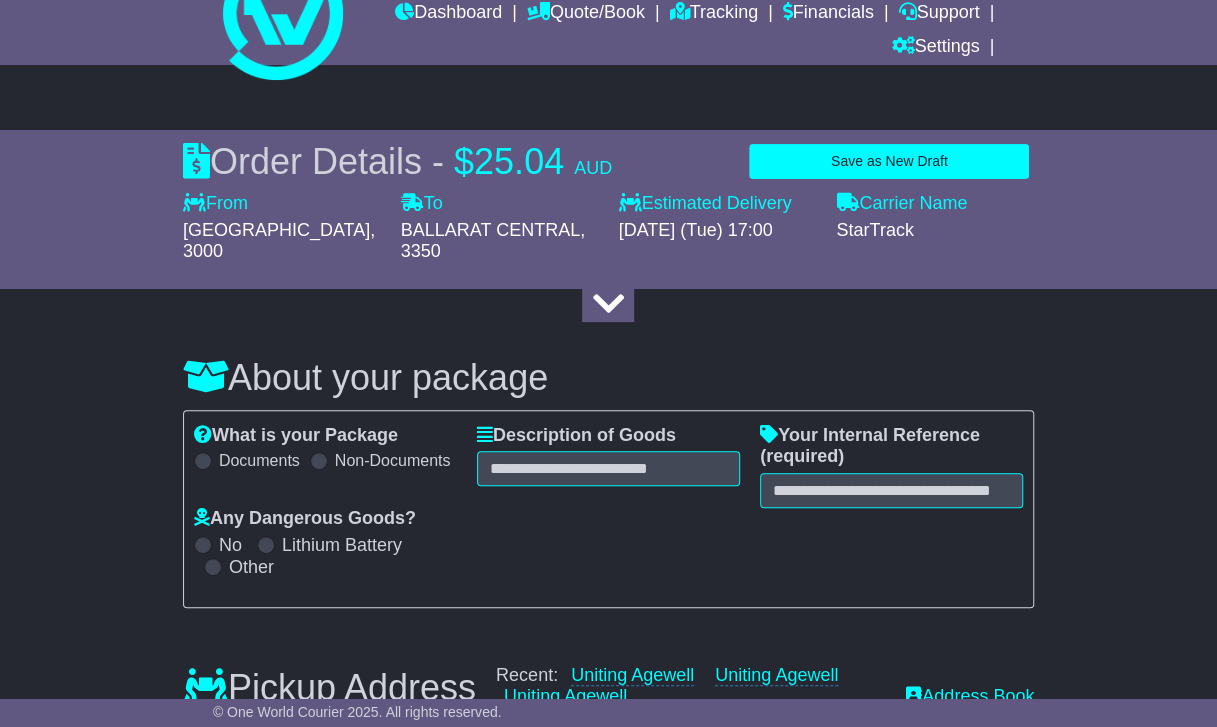 scroll, scrollTop: 91, scrollLeft: 0, axis: vertical 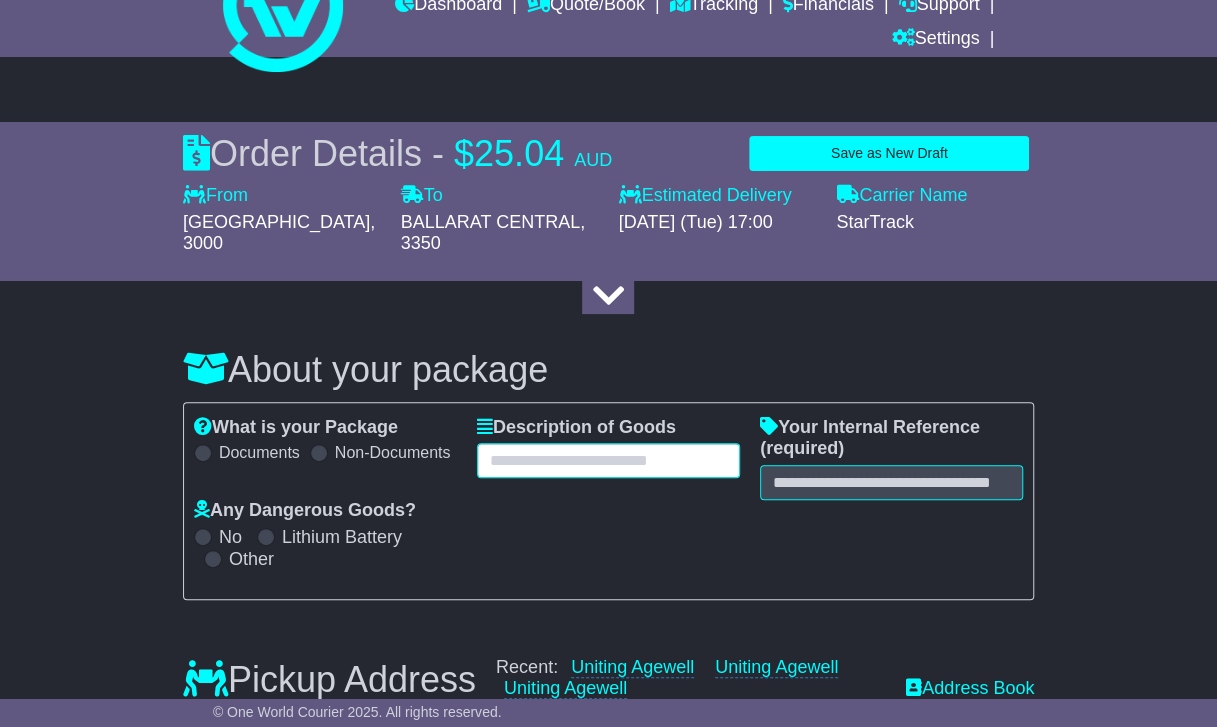 click at bounding box center (608, 460) 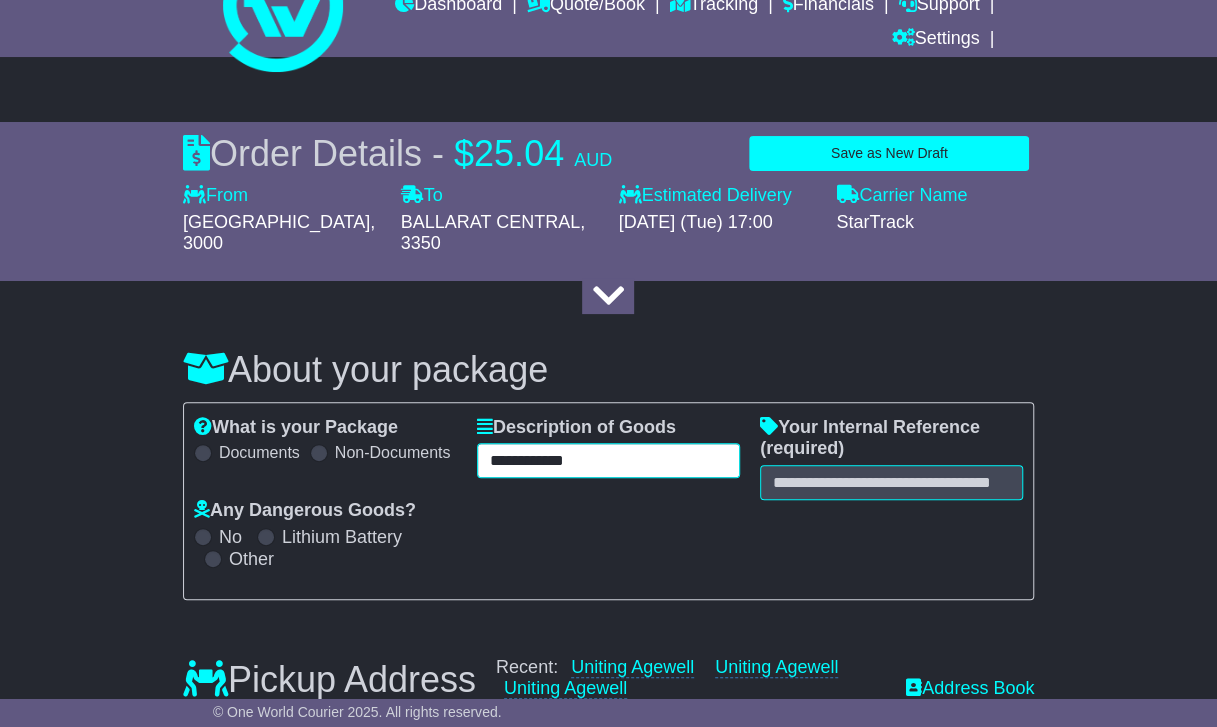 type on "**********" 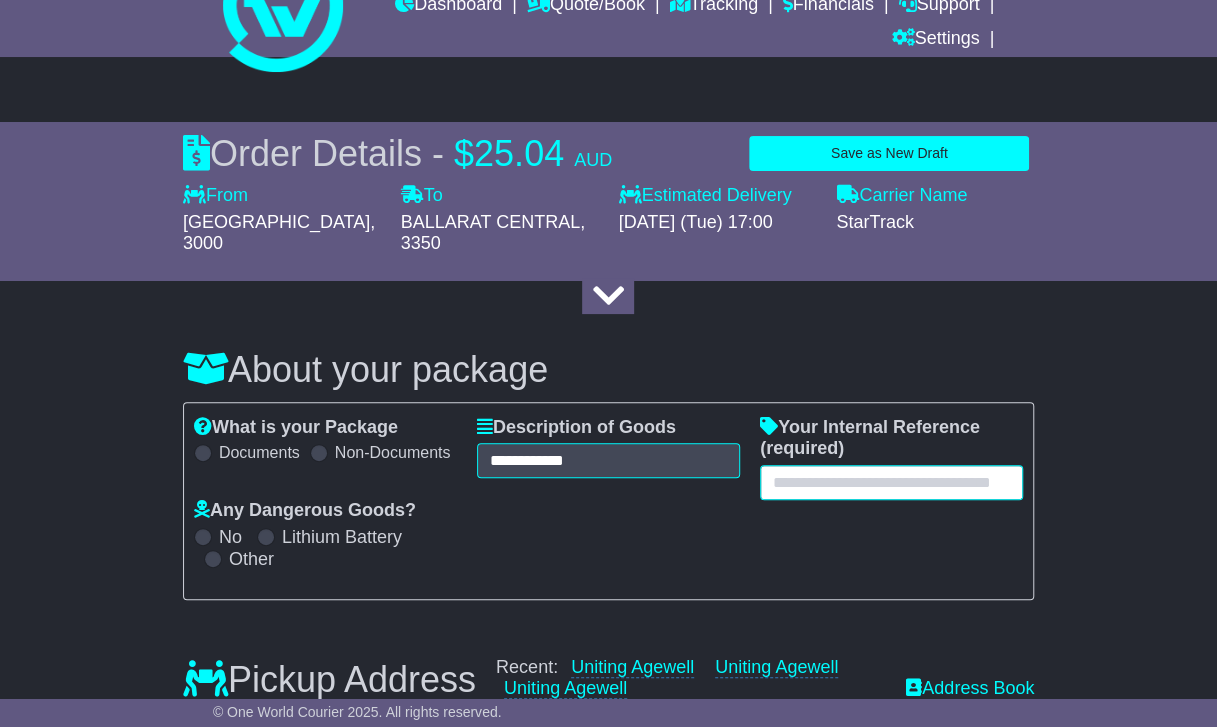 click at bounding box center (891, 482) 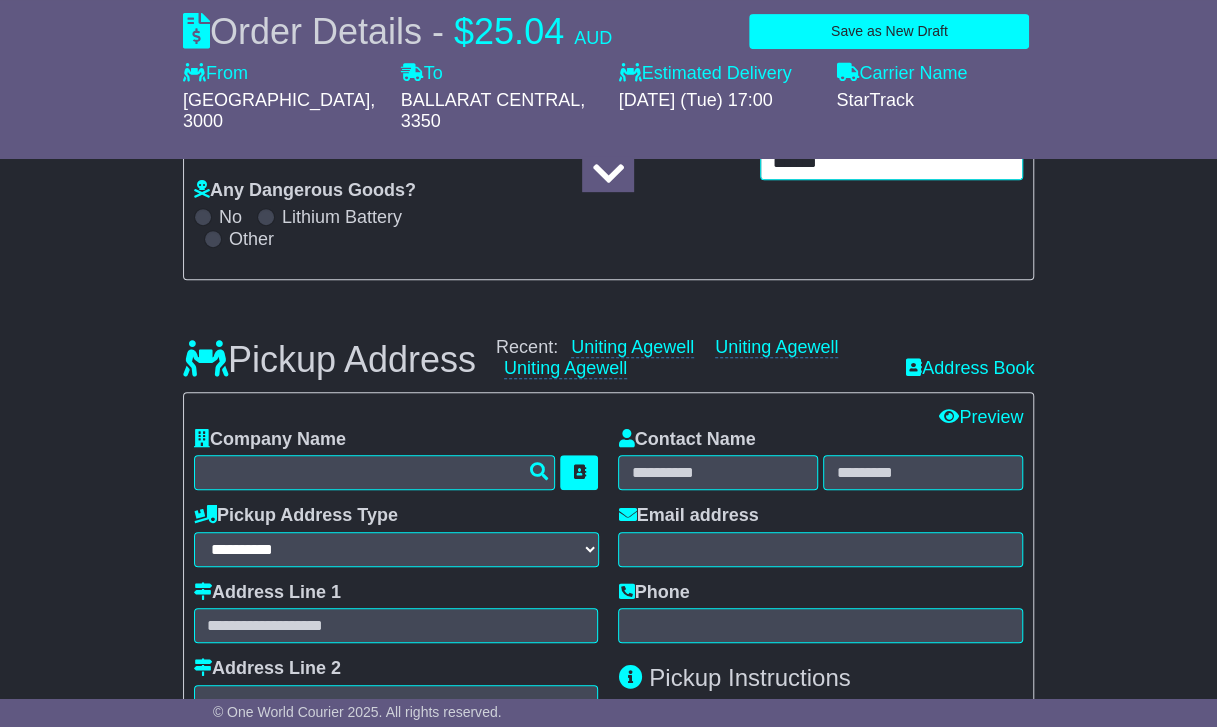 scroll, scrollTop: 492, scrollLeft: 0, axis: vertical 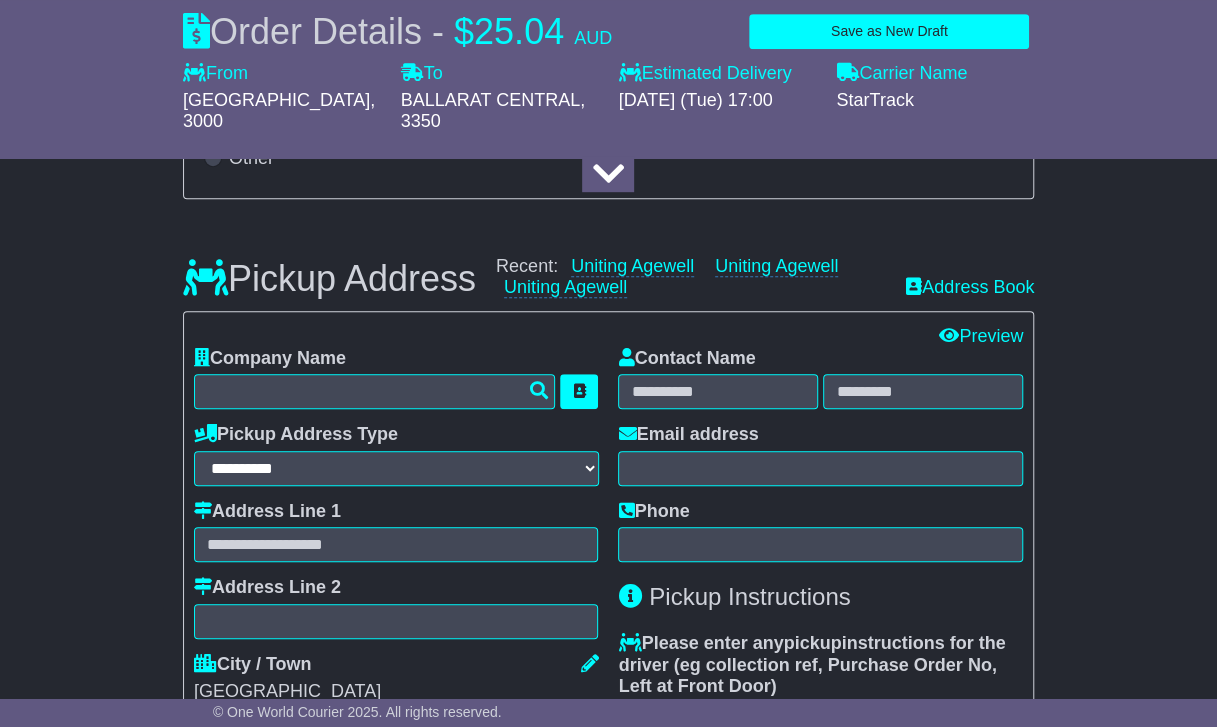 type on "*******" 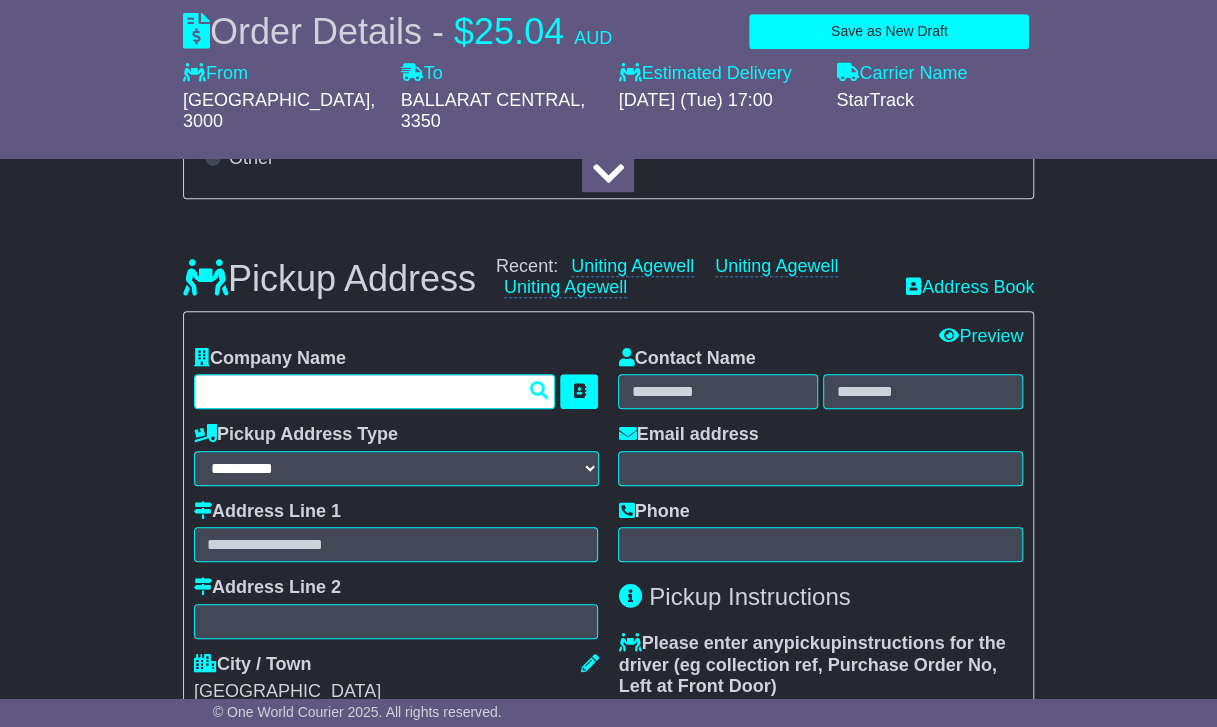 click at bounding box center [375, 391] 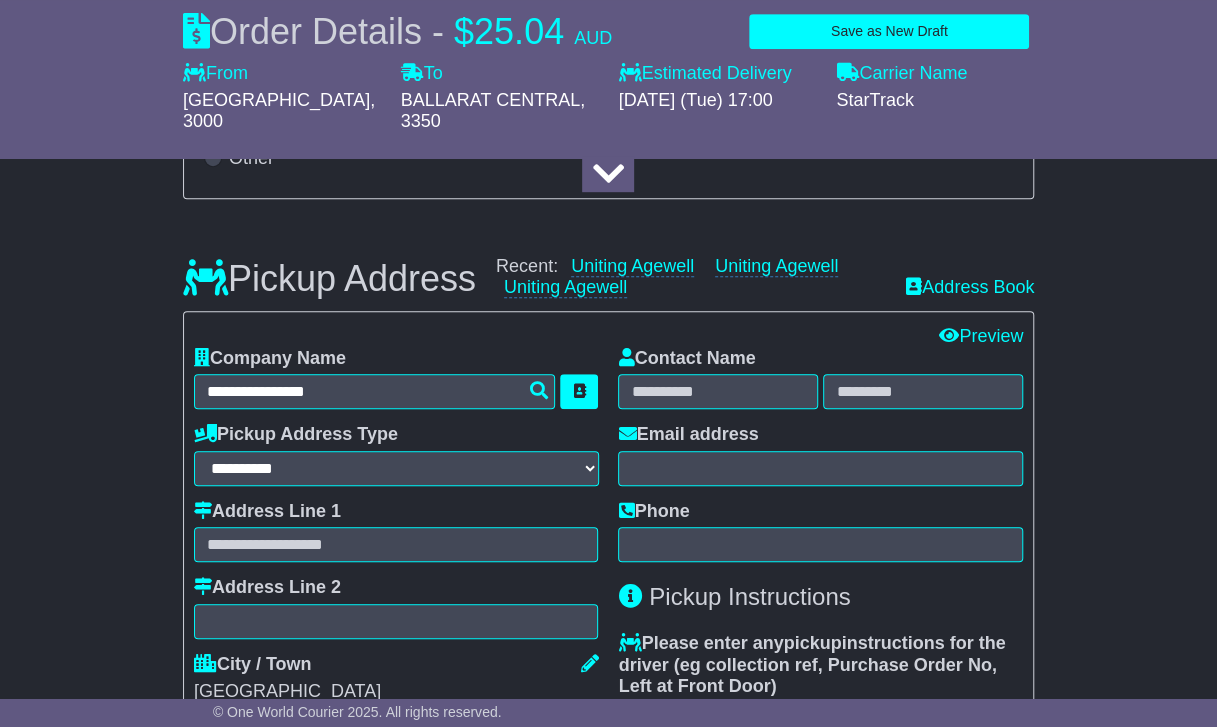 type on "**********" 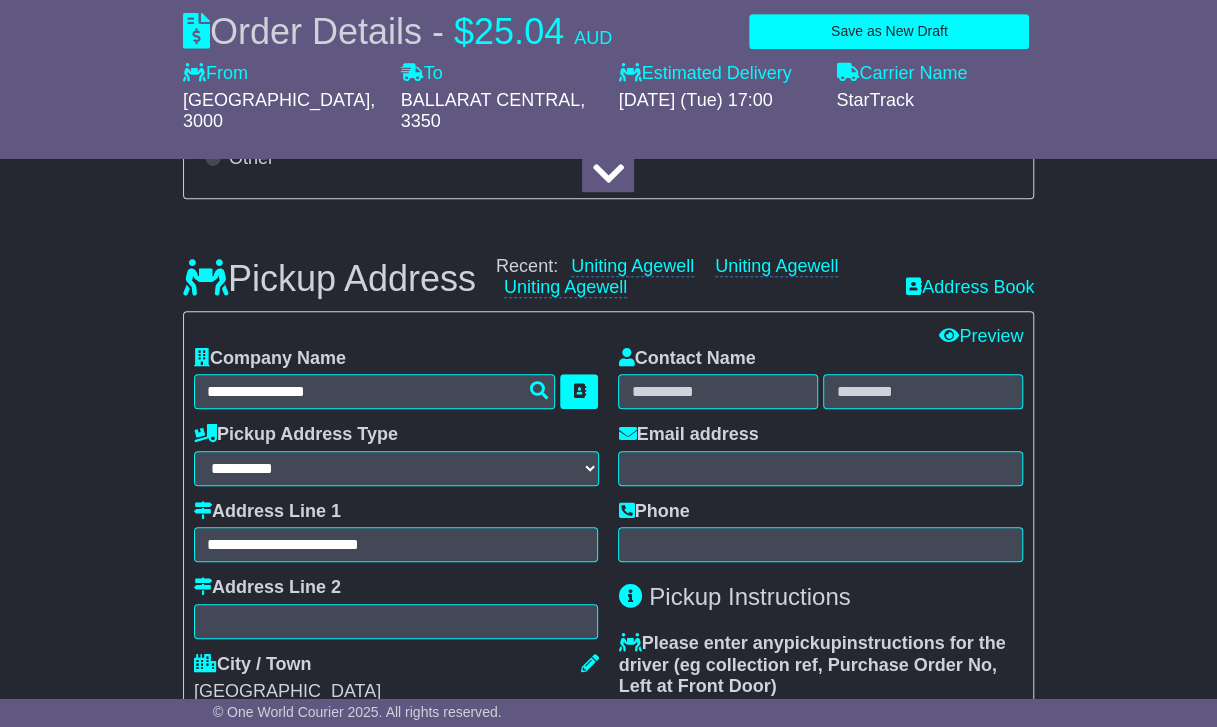 type on "***" 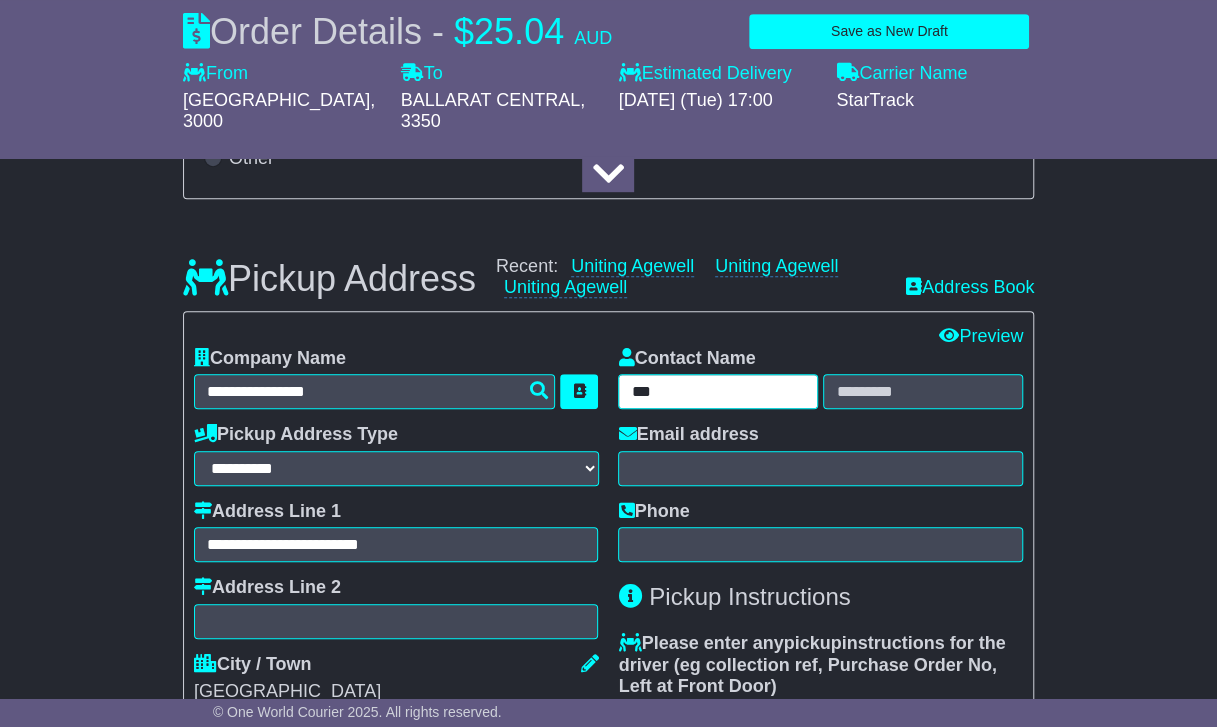 type on "**********" 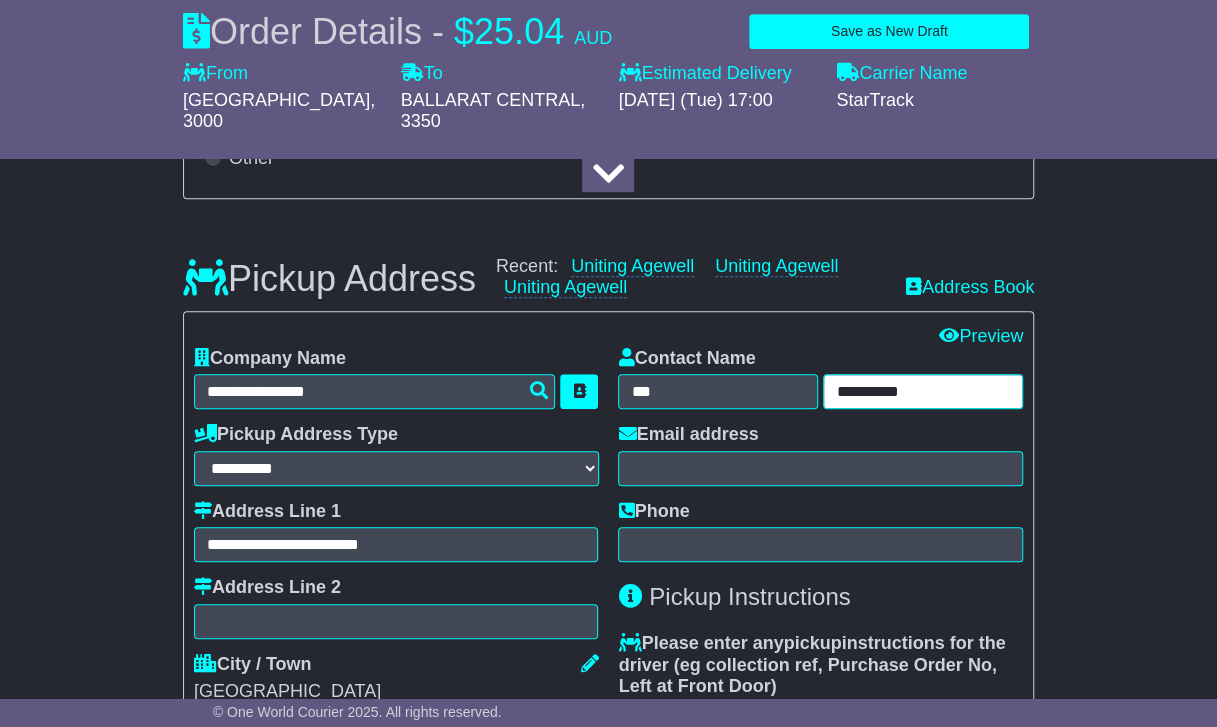 type on "**********" 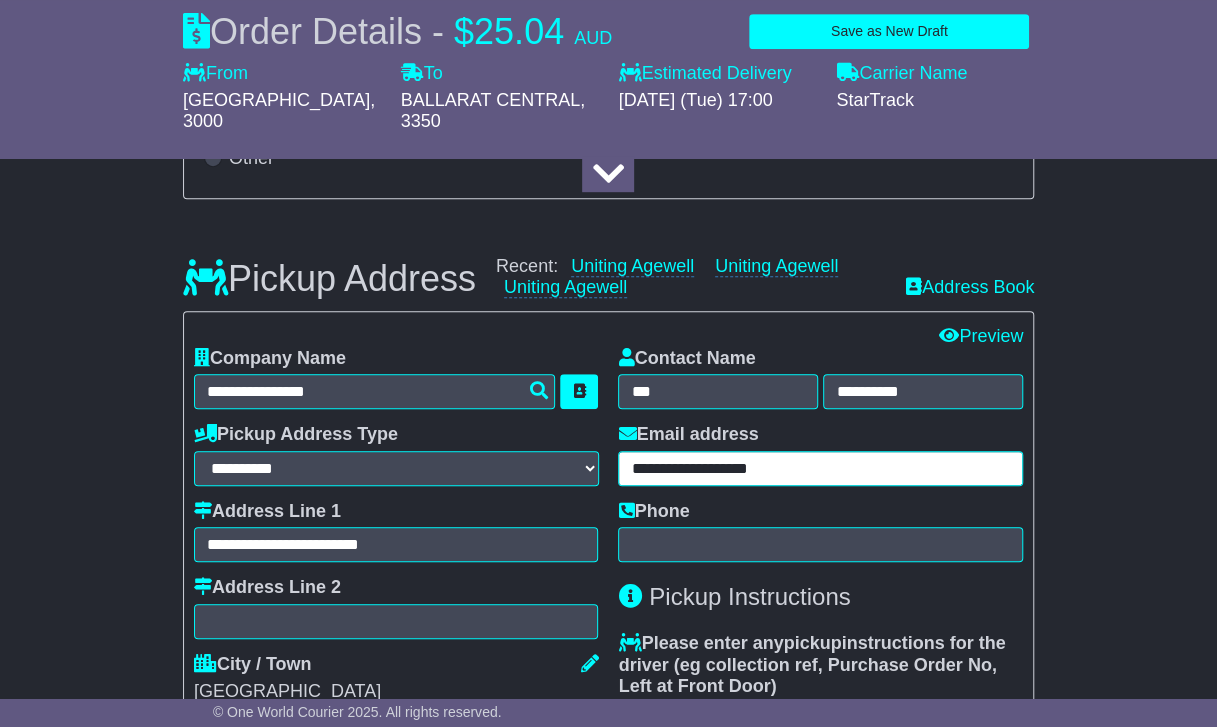 type on "**********" 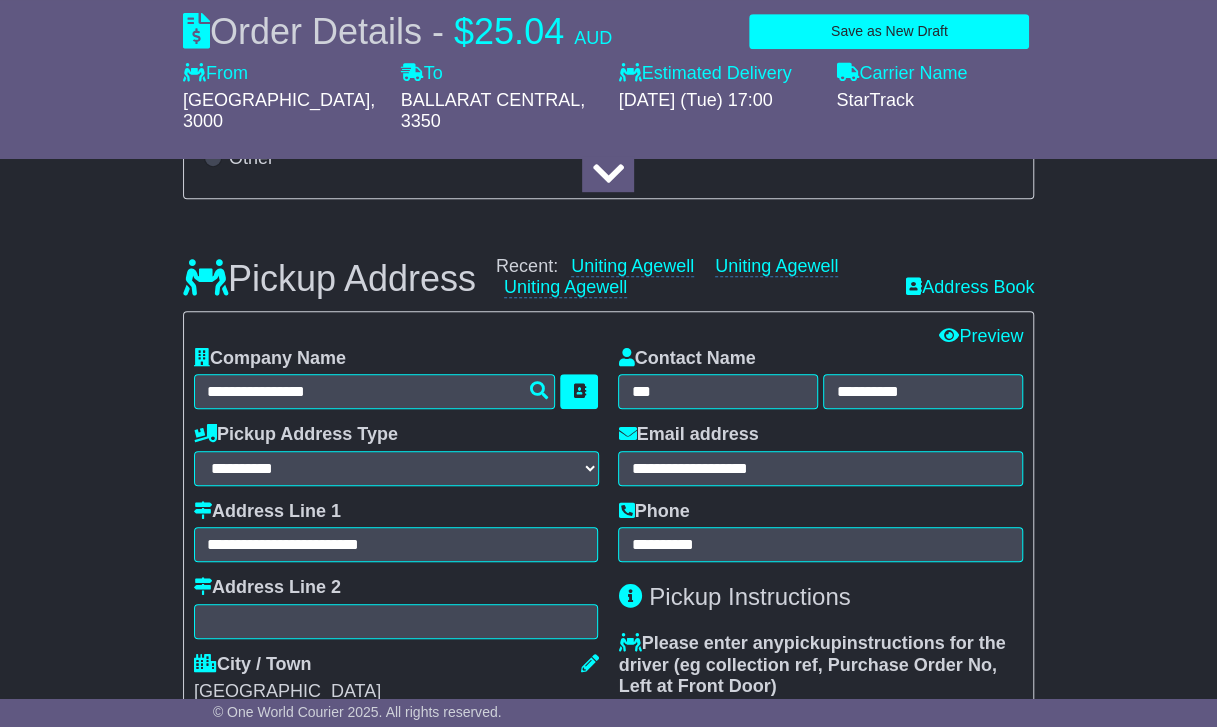 type on "**********" 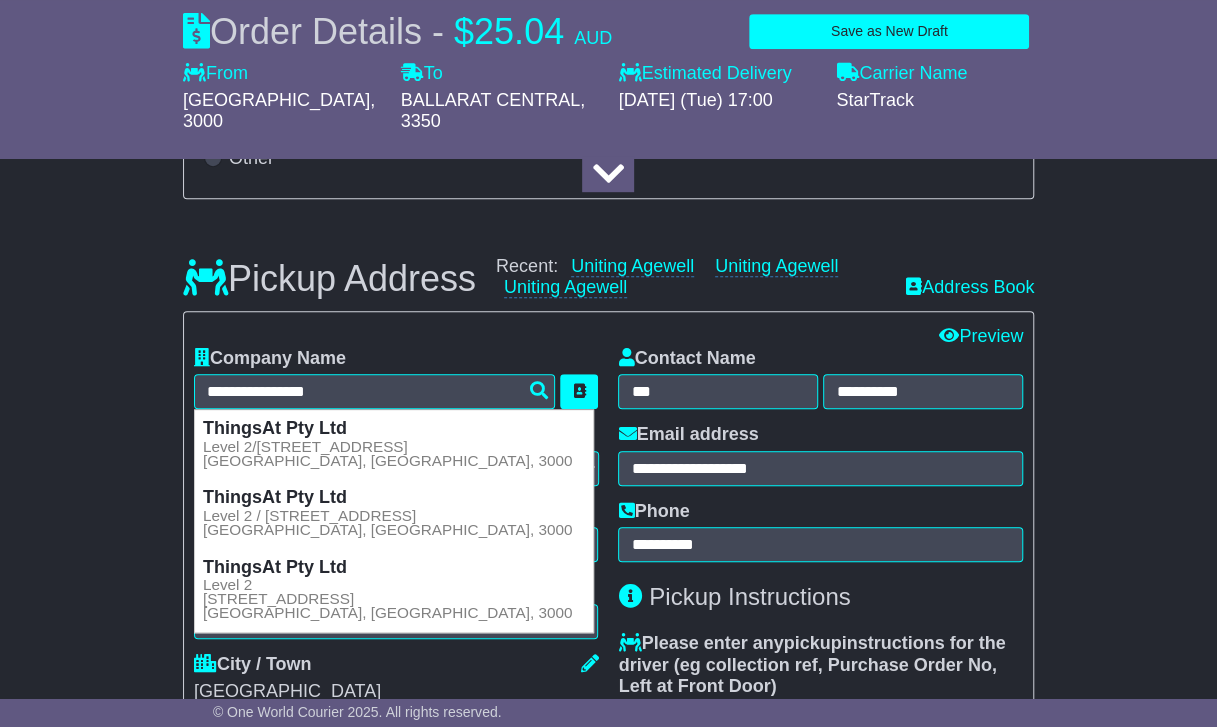 click on "**********" at bounding box center [608, 1311] 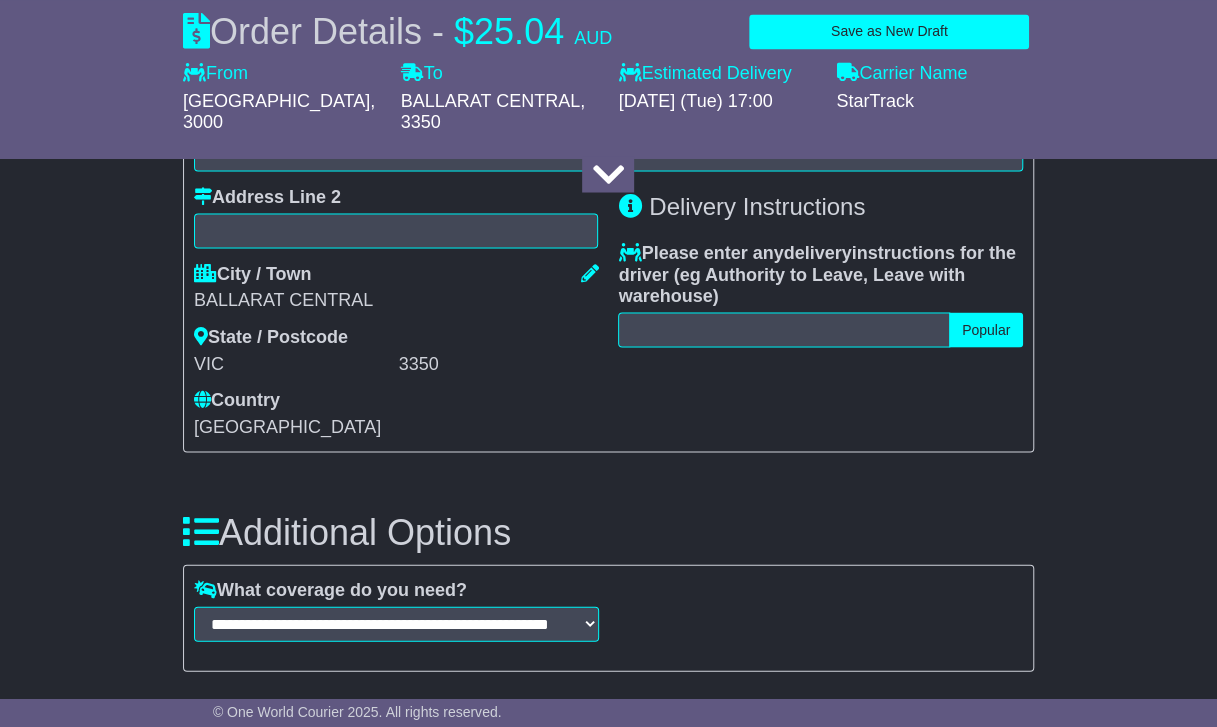 scroll, scrollTop: 1734, scrollLeft: 0, axis: vertical 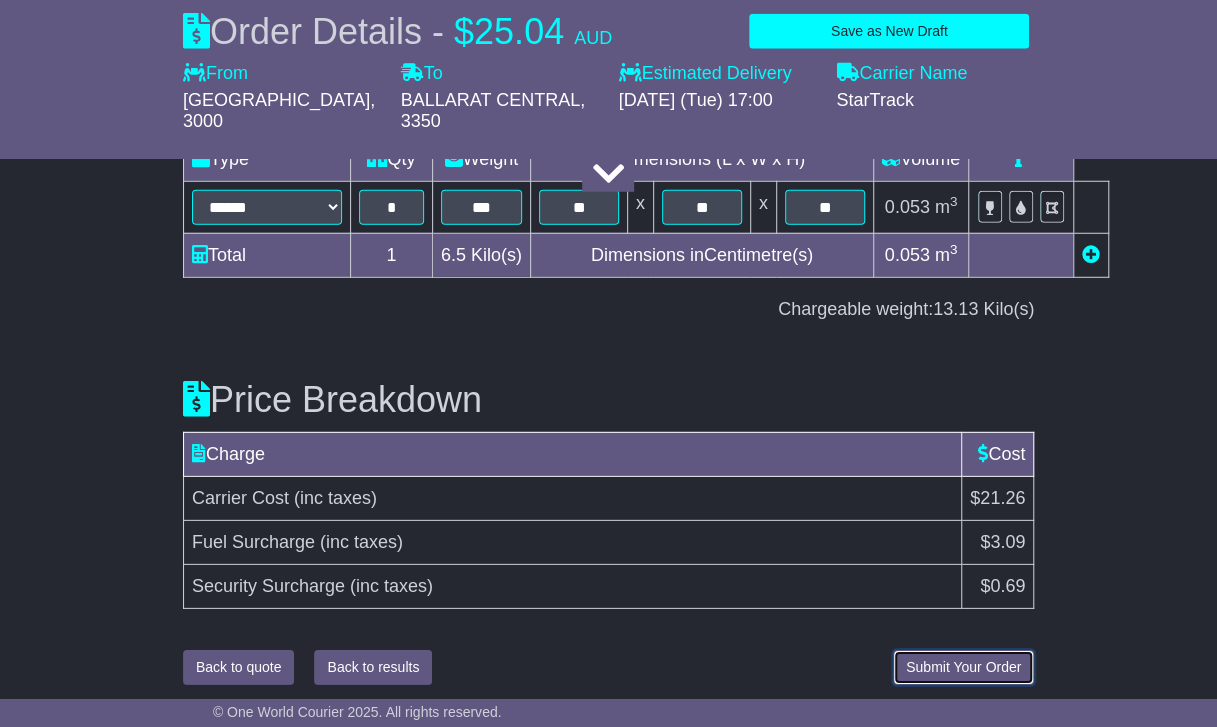 click on "Submit Your Order" at bounding box center [963, 667] 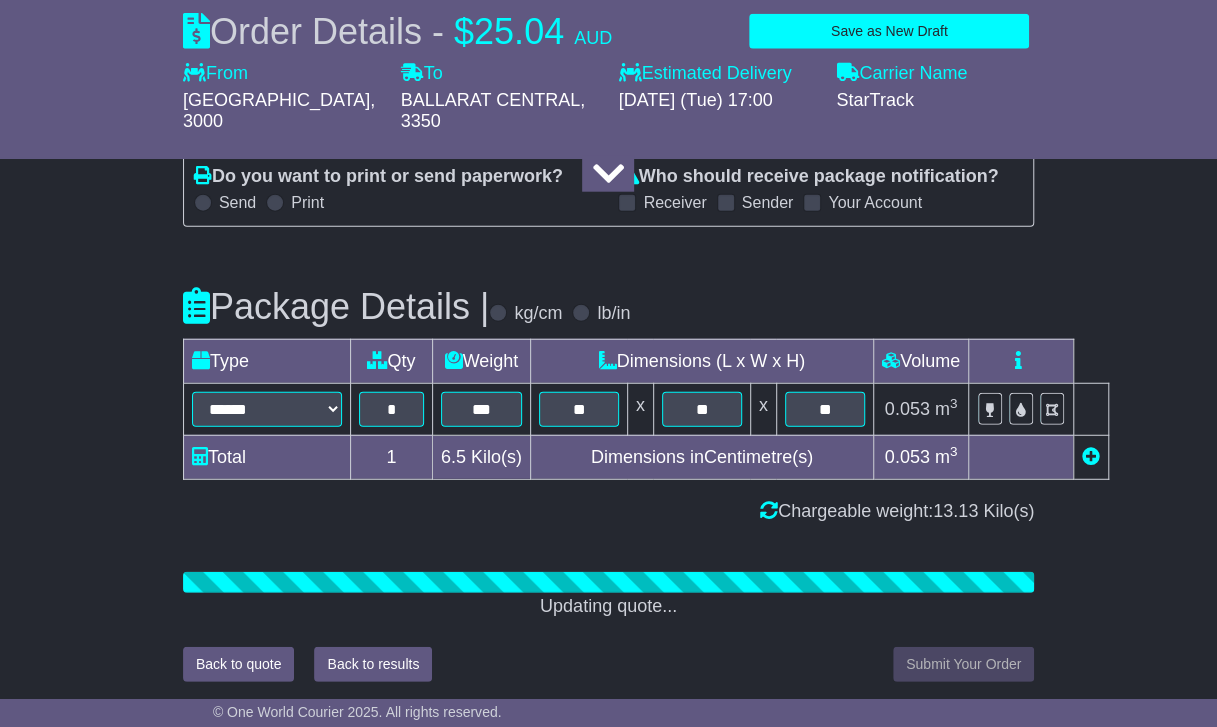 scroll, scrollTop: 2566, scrollLeft: 0, axis: vertical 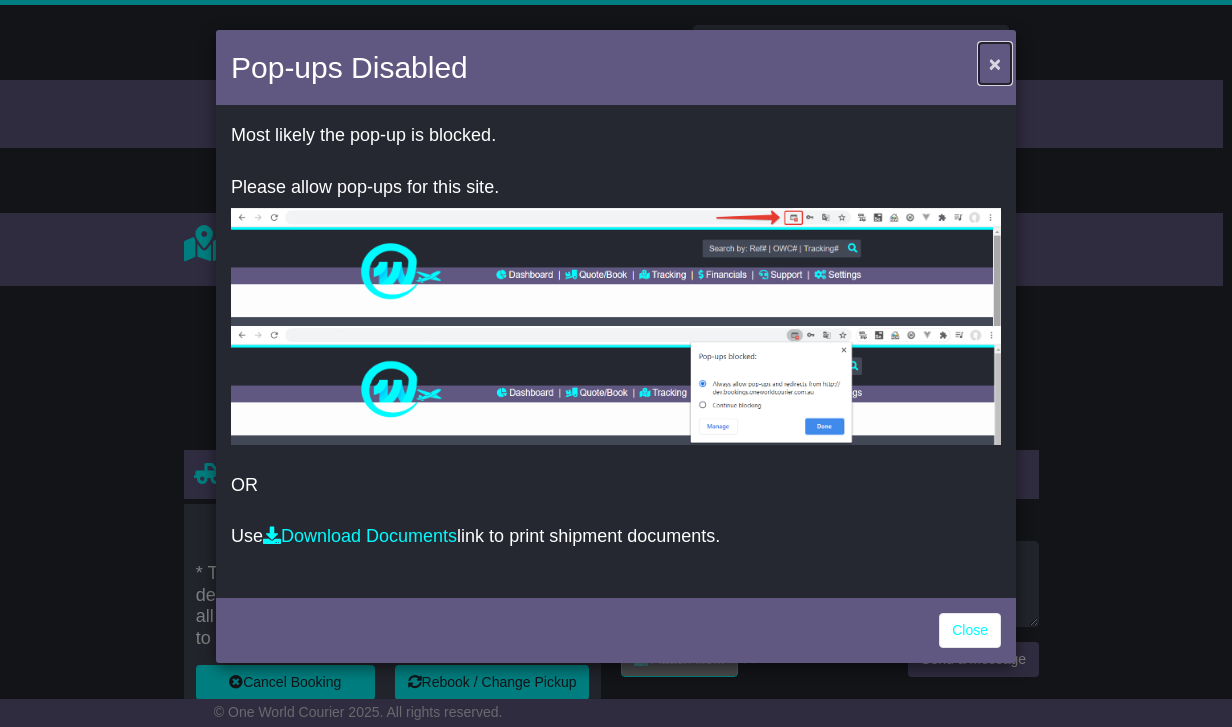 click on "×" at bounding box center [995, 63] 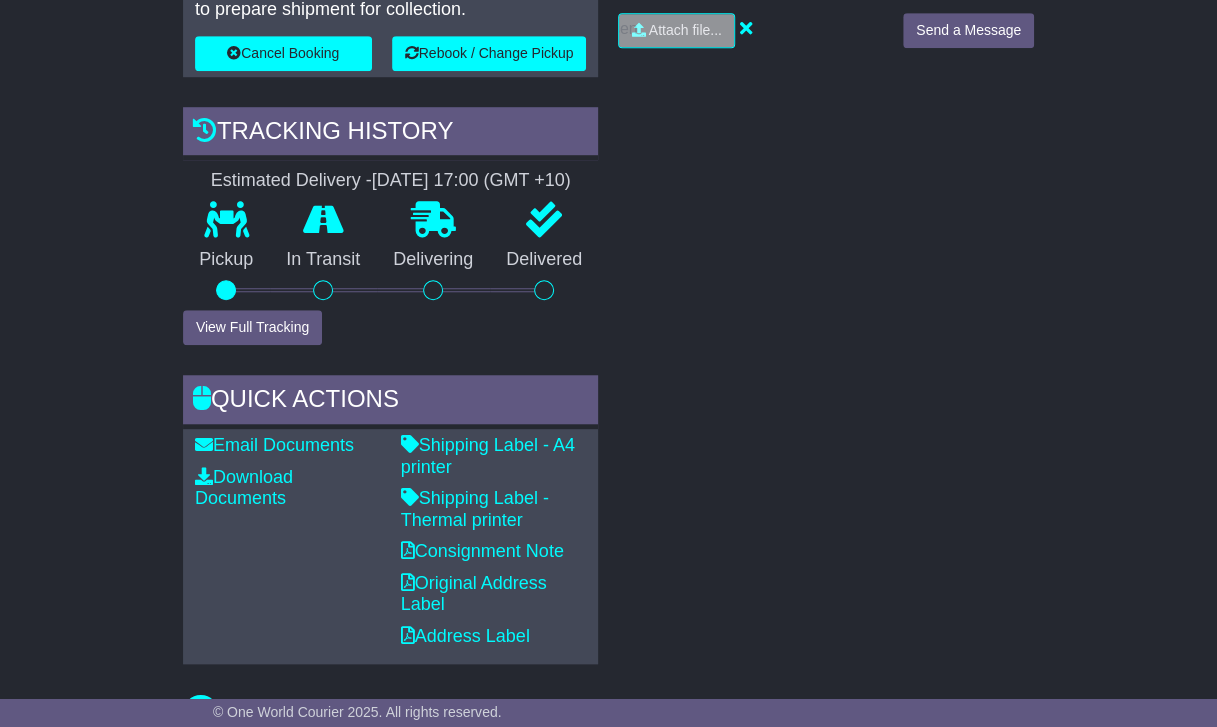 scroll, scrollTop: 630, scrollLeft: 0, axis: vertical 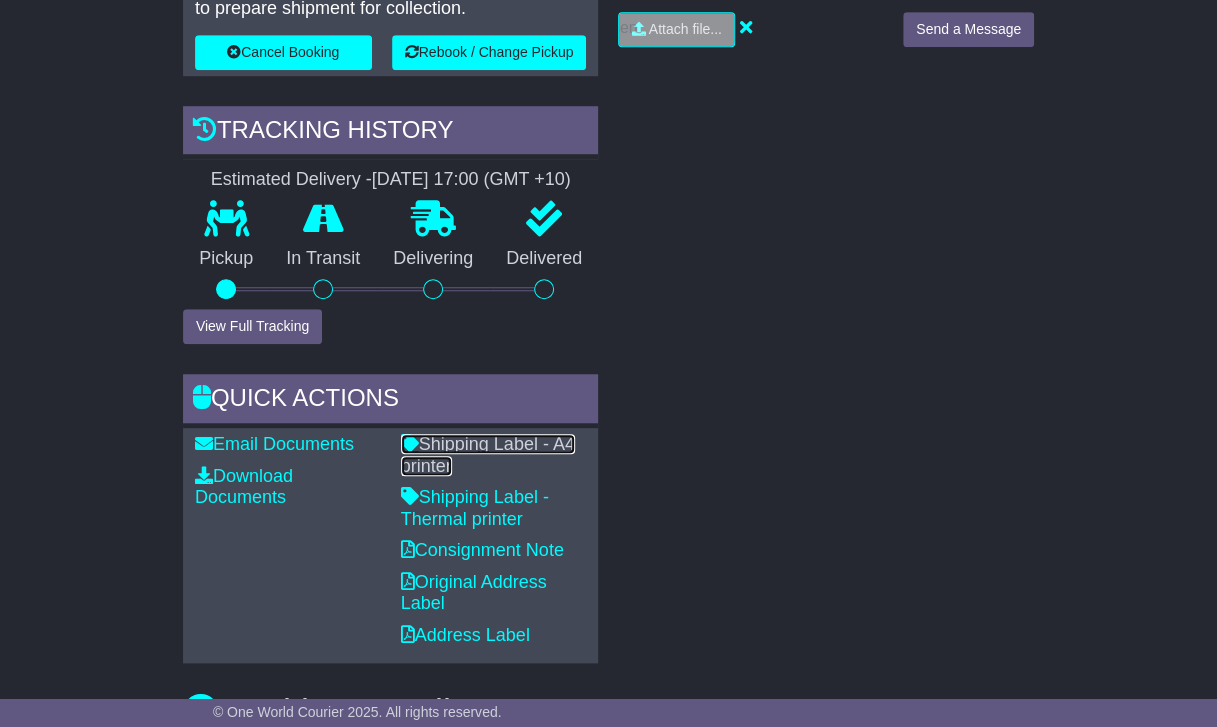 click on "Shipping Label - A4 printer" at bounding box center [488, 455] 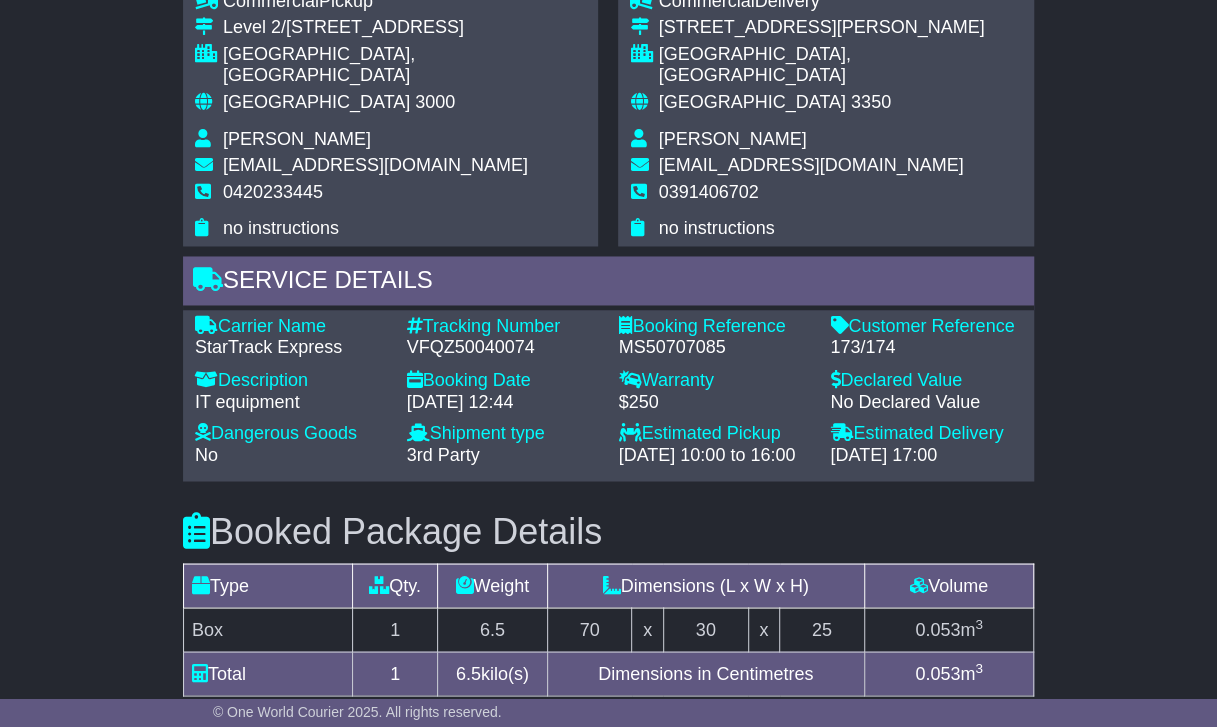 scroll, scrollTop: 1473, scrollLeft: 0, axis: vertical 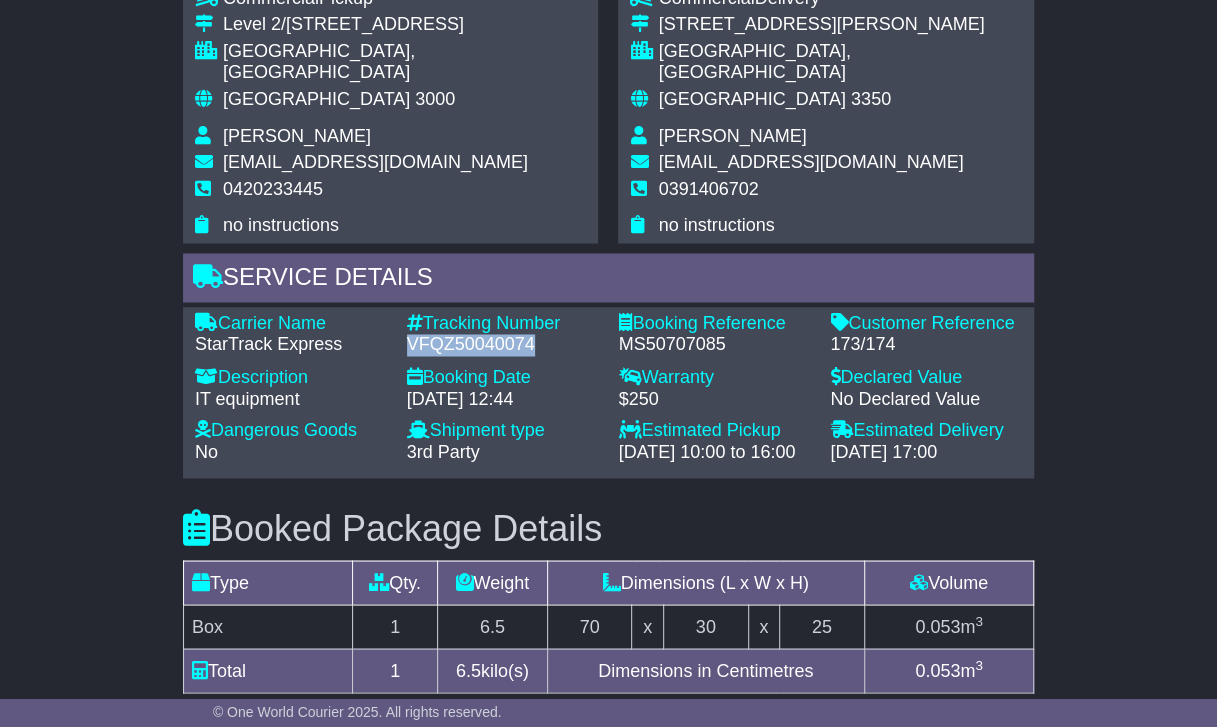 drag, startPoint x: 410, startPoint y: 321, endPoint x: 542, endPoint y: 322, distance: 132.00378 